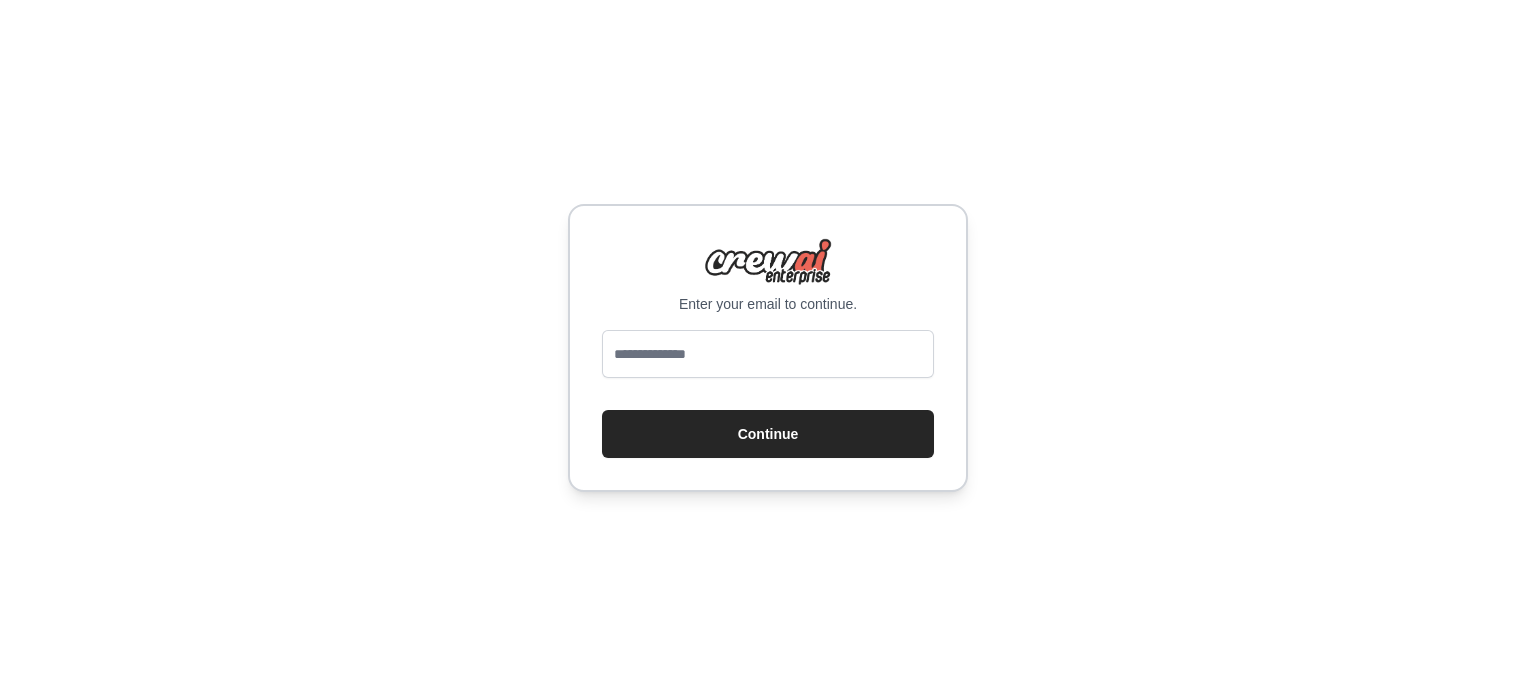 scroll, scrollTop: 0, scrollLeft: 0, axis: both 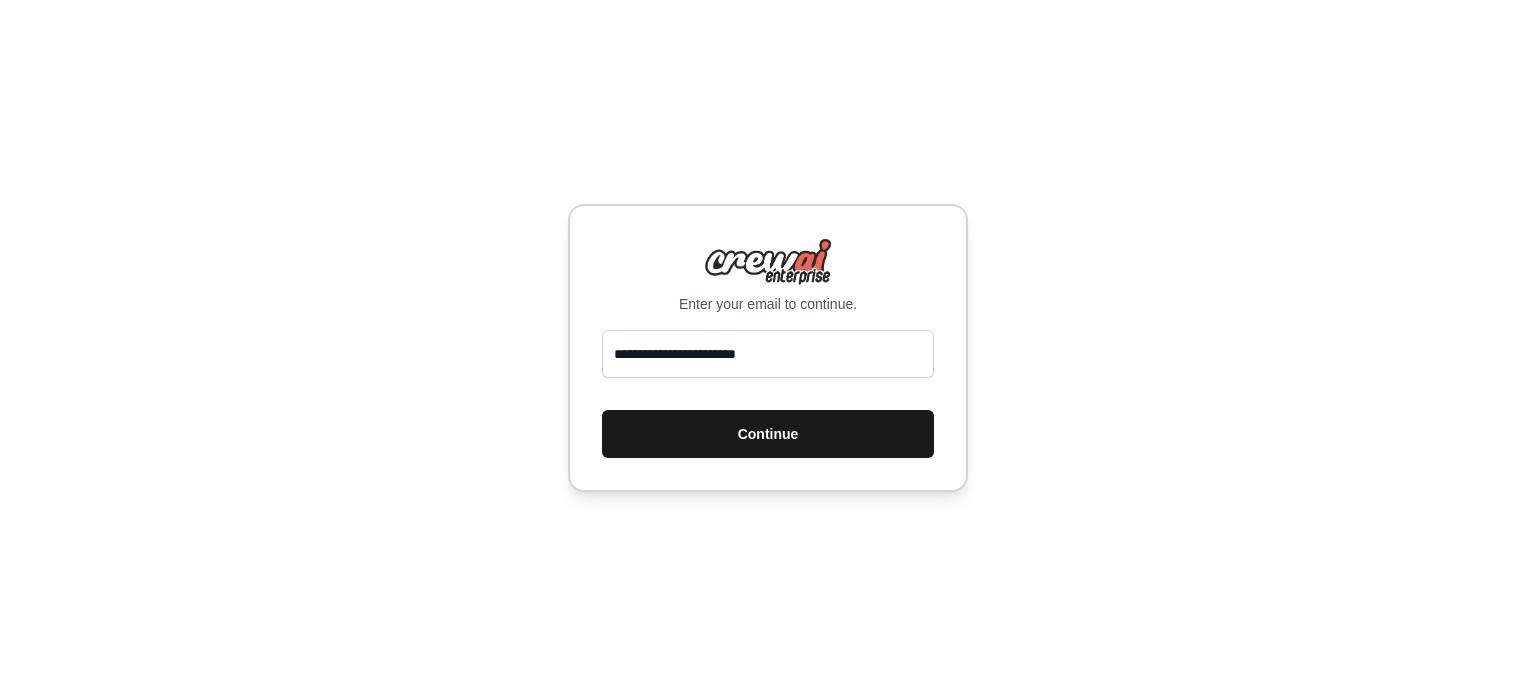click on "Continue" at bounding box center [768, 434] 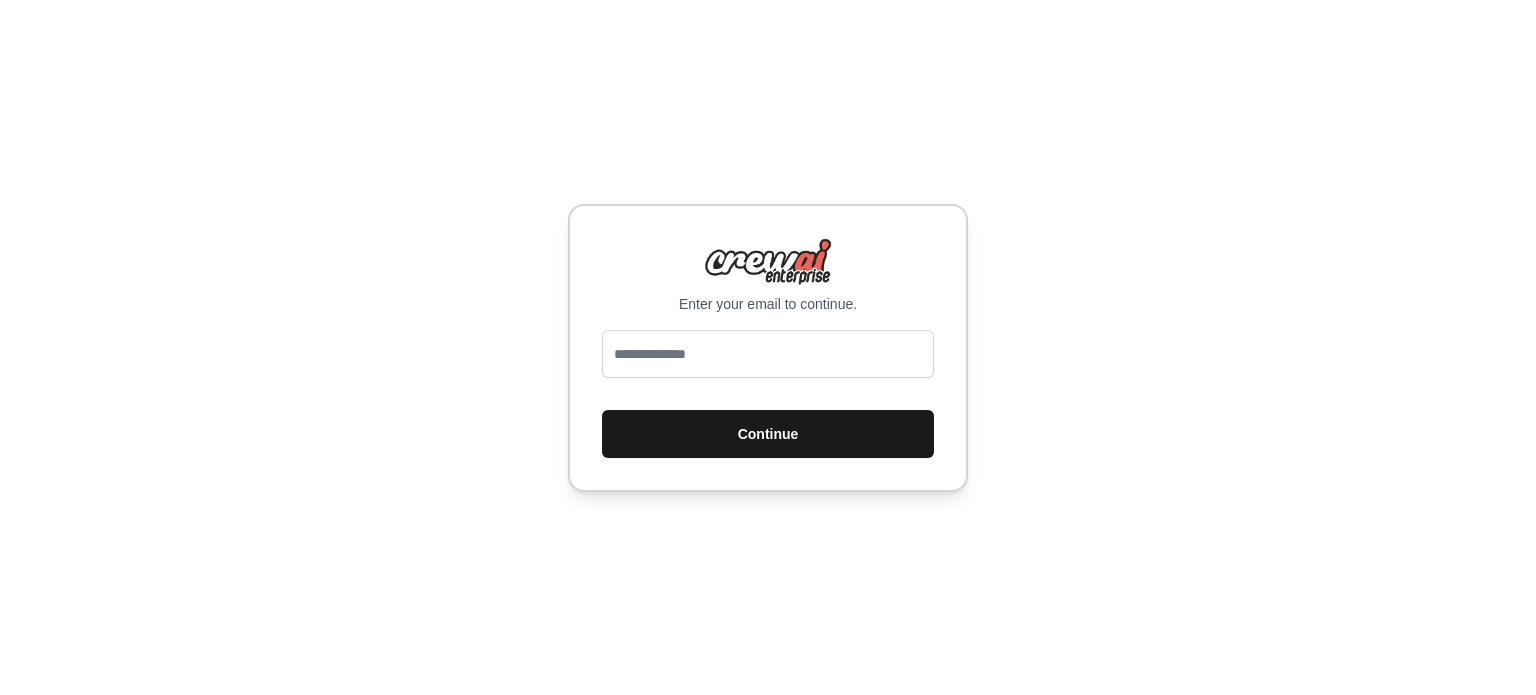 scroll, scrollTop: 0, scrollLeft: 0, axis: both 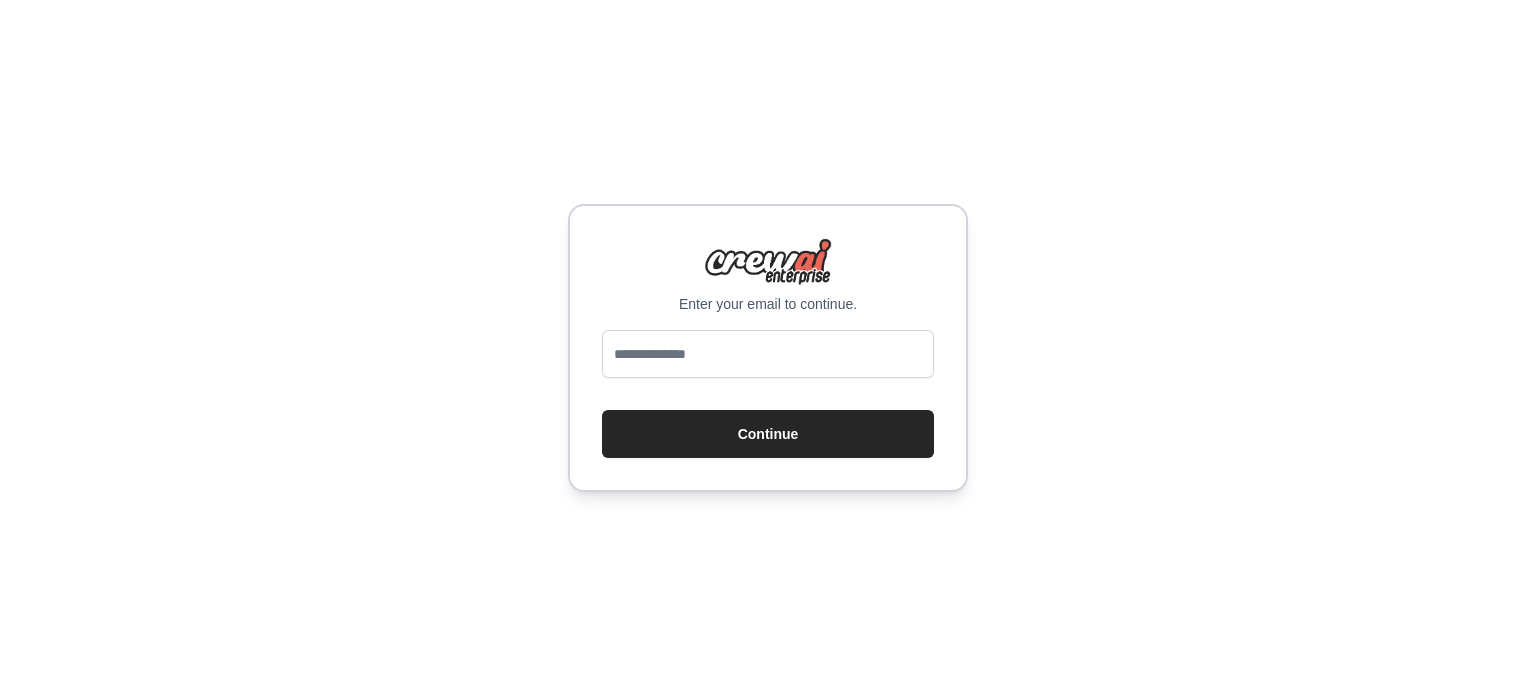 click at bounding box center [768, 354] 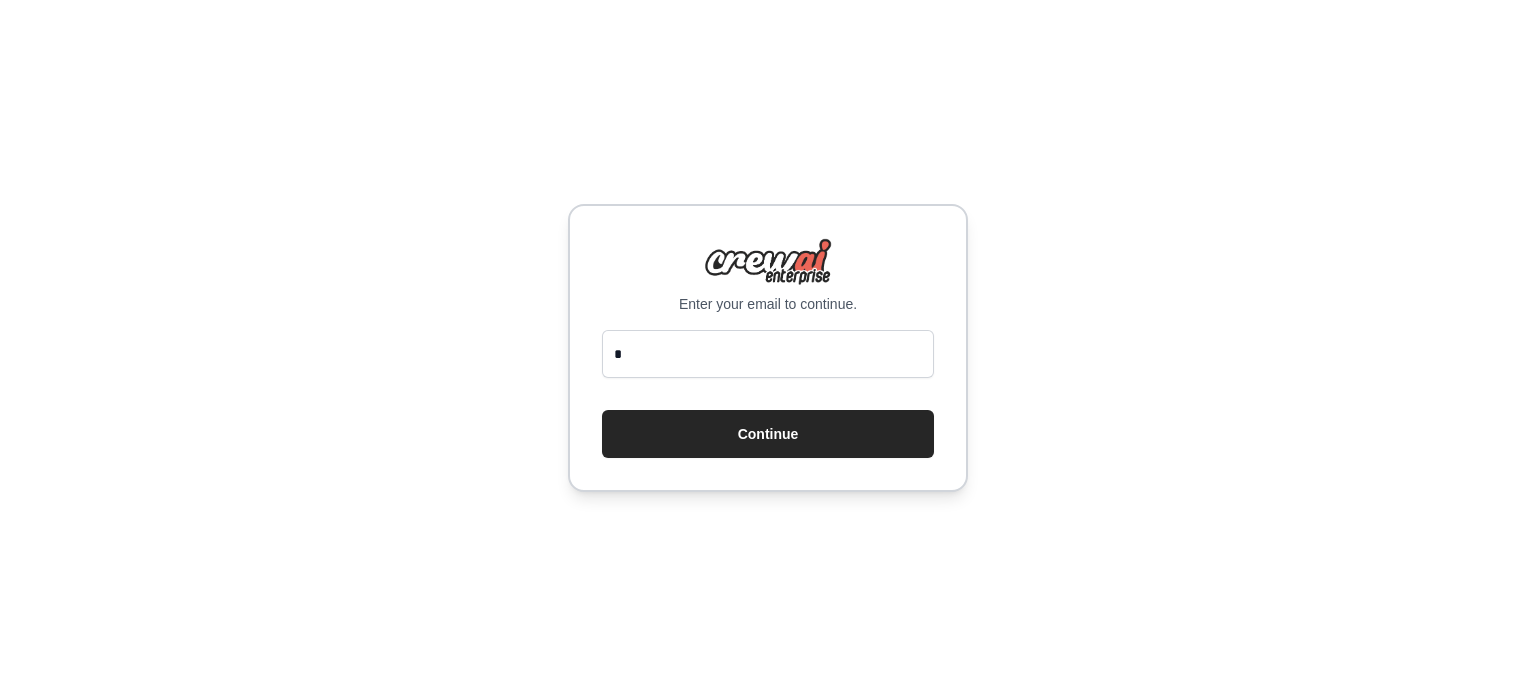type on "**********" 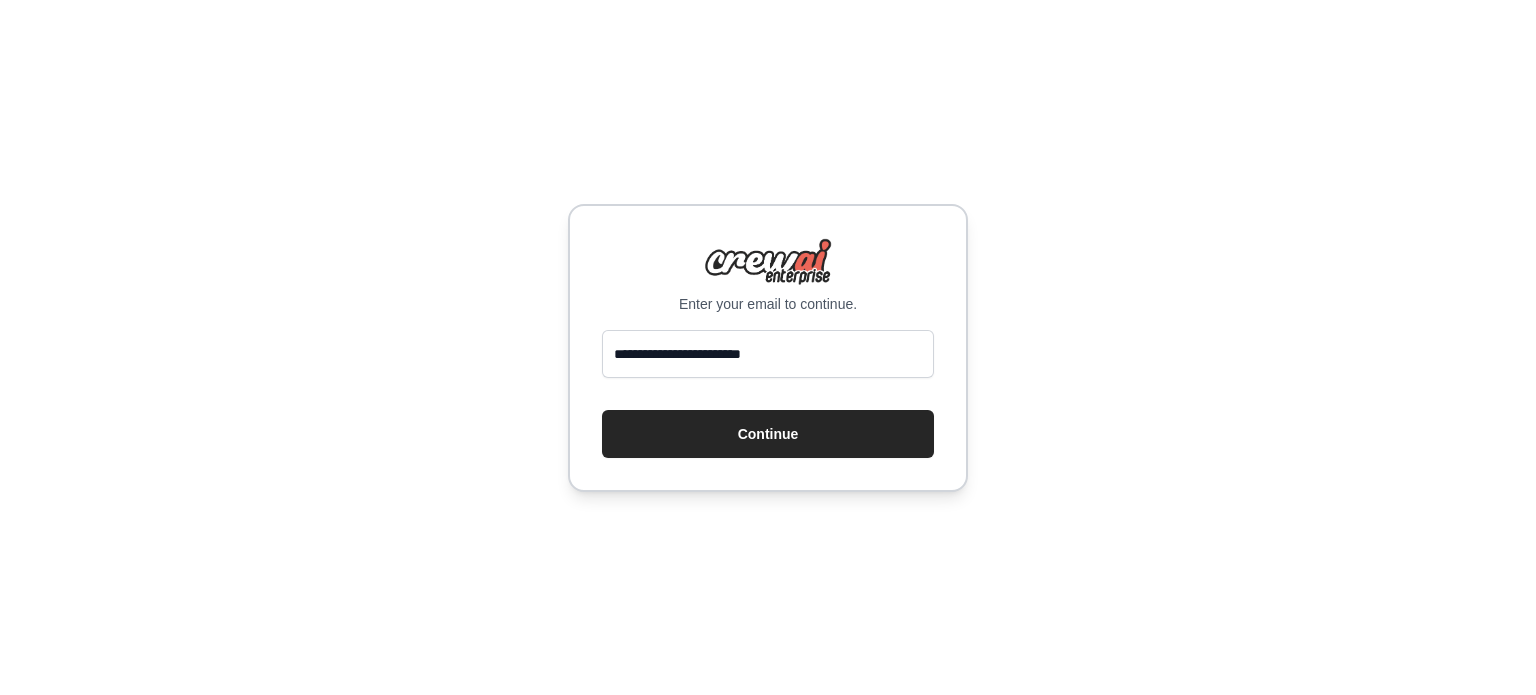 click on "**********" at bounding box center [768, 348] 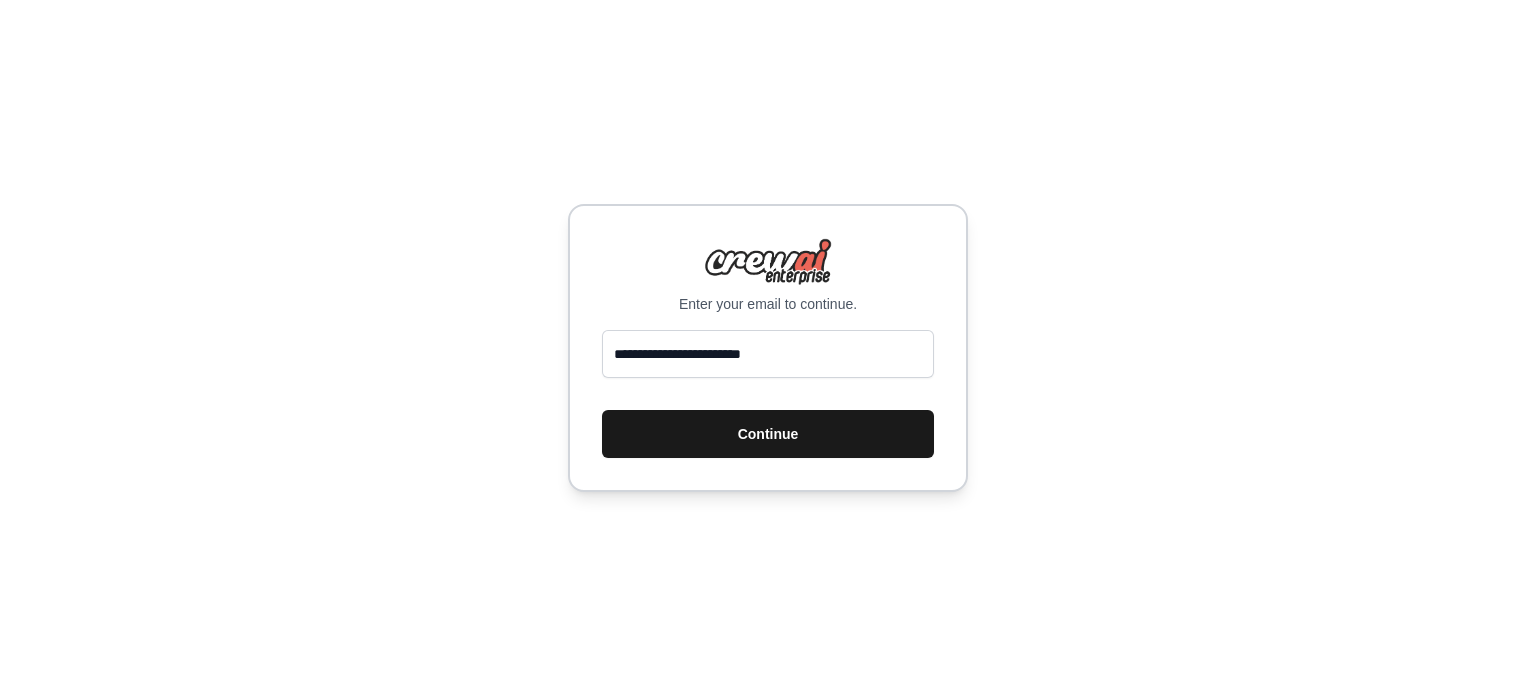 click on "Continue" at bounding box center (768, 434) 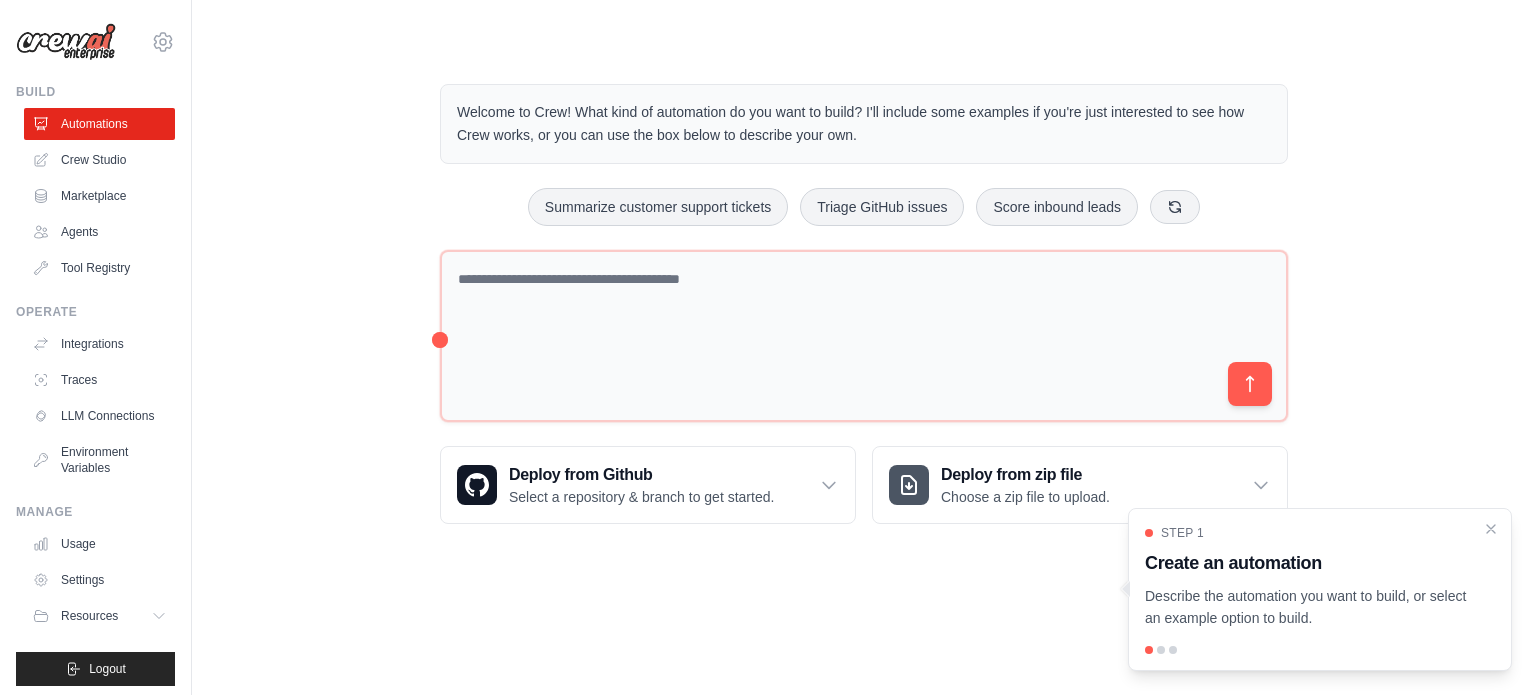 scroll, scrollTop: 0, scrollLeft: 0, axis: both 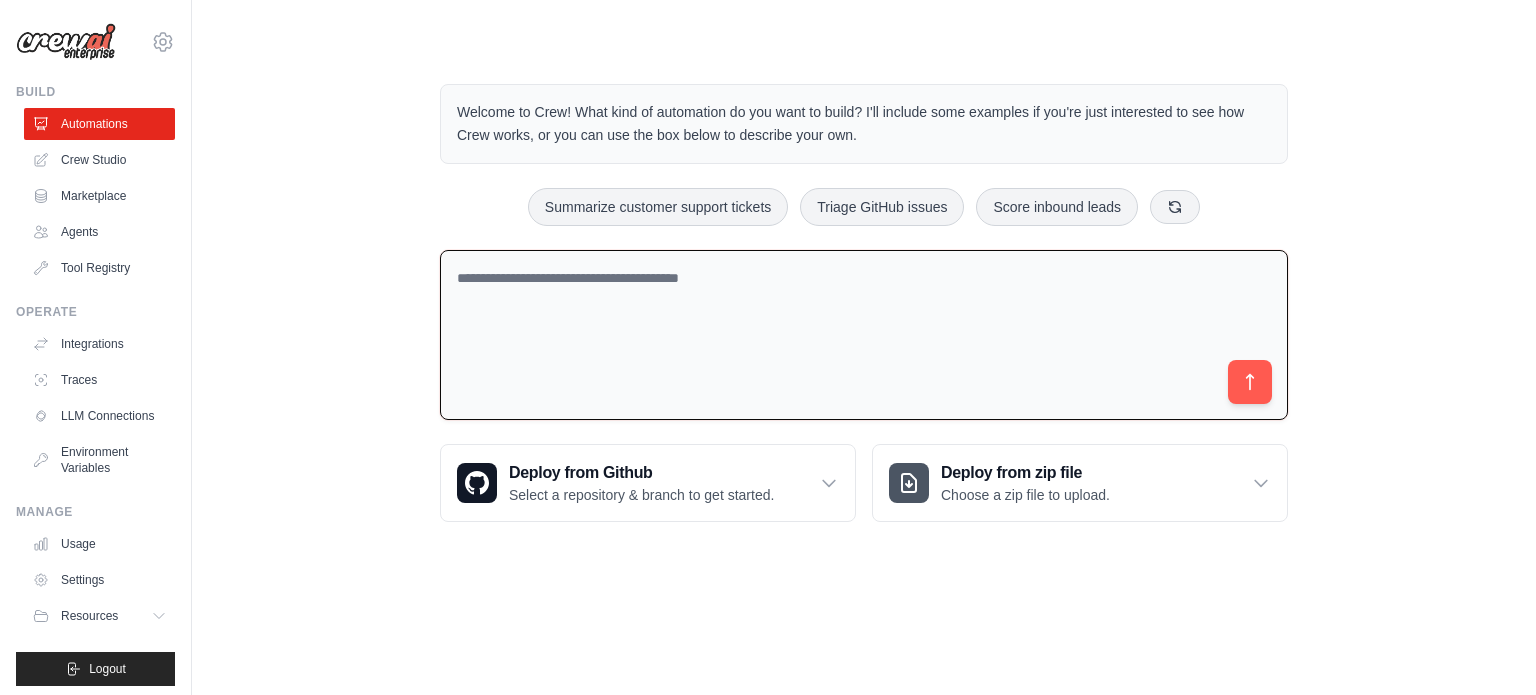 click at bounding box center [864, 335] 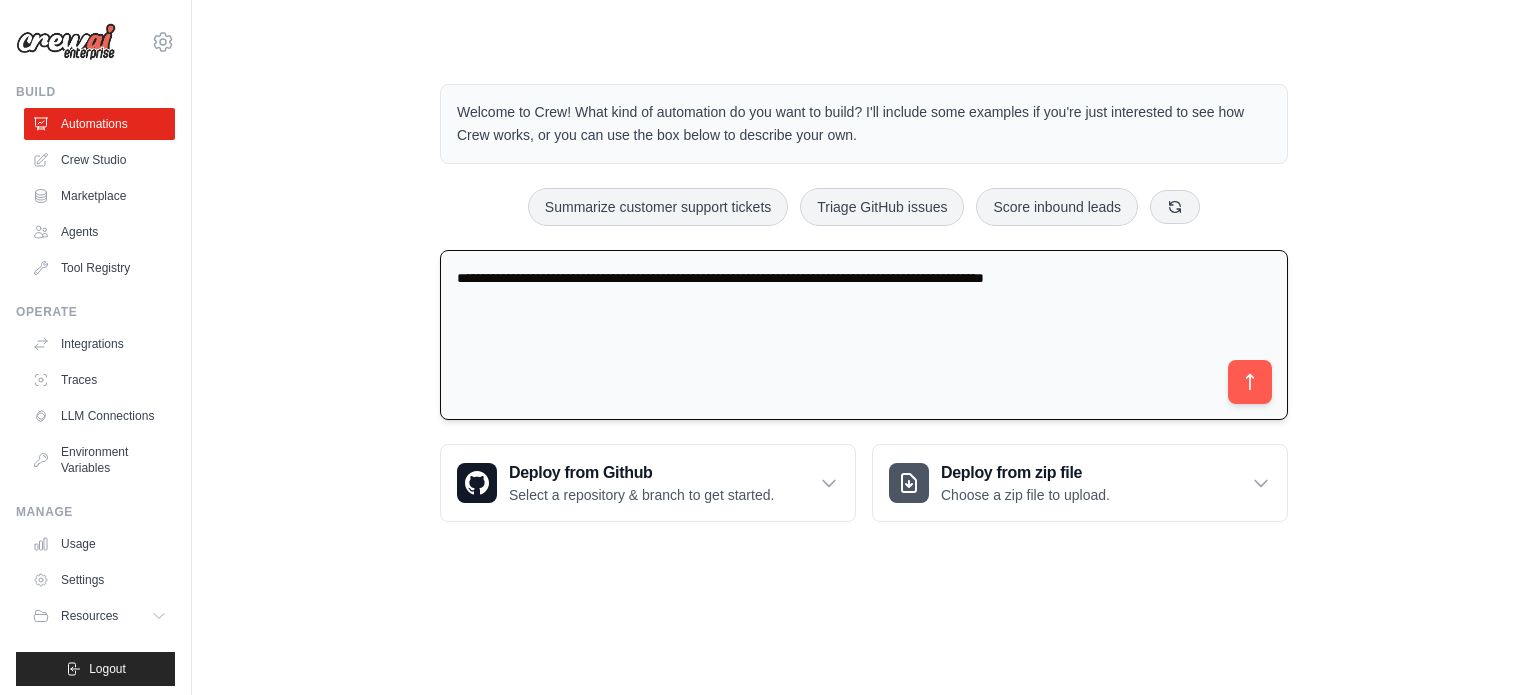 paste on "**********" 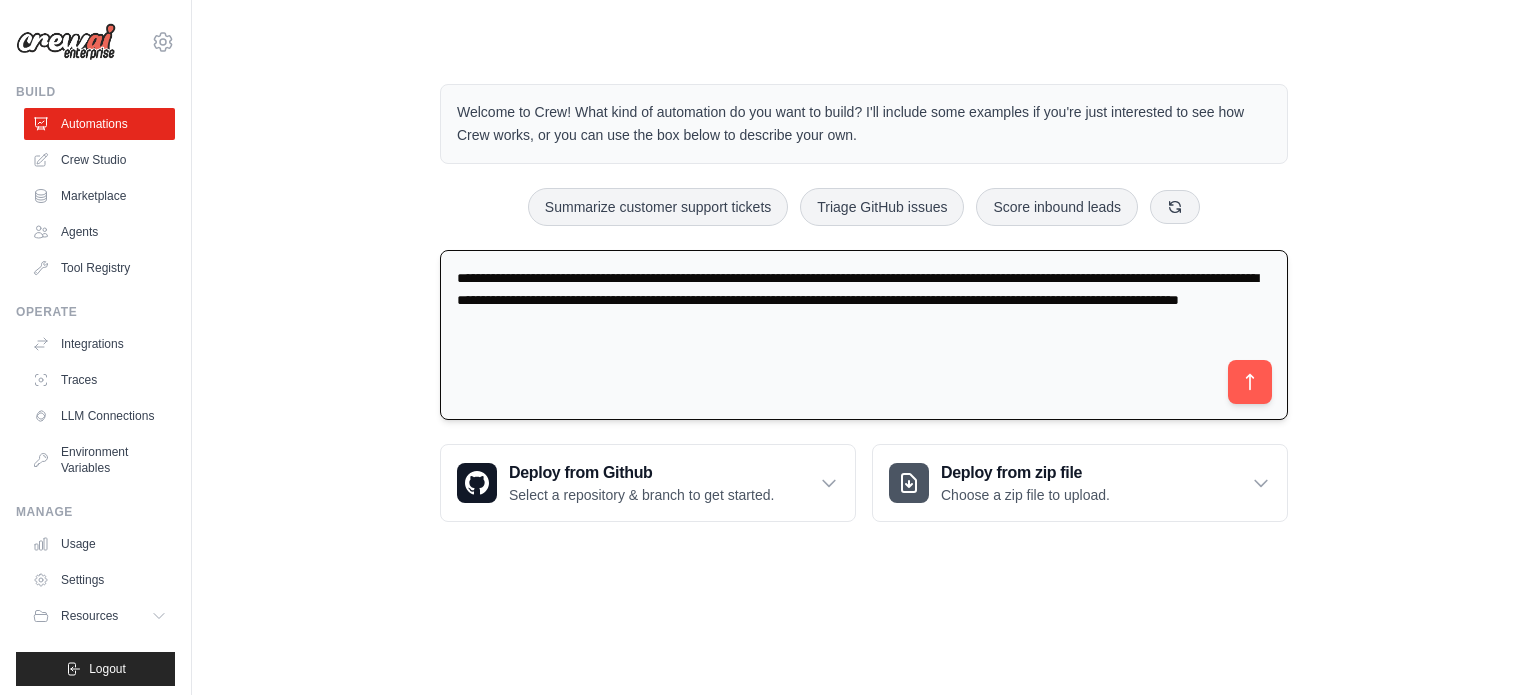 type on "**********" 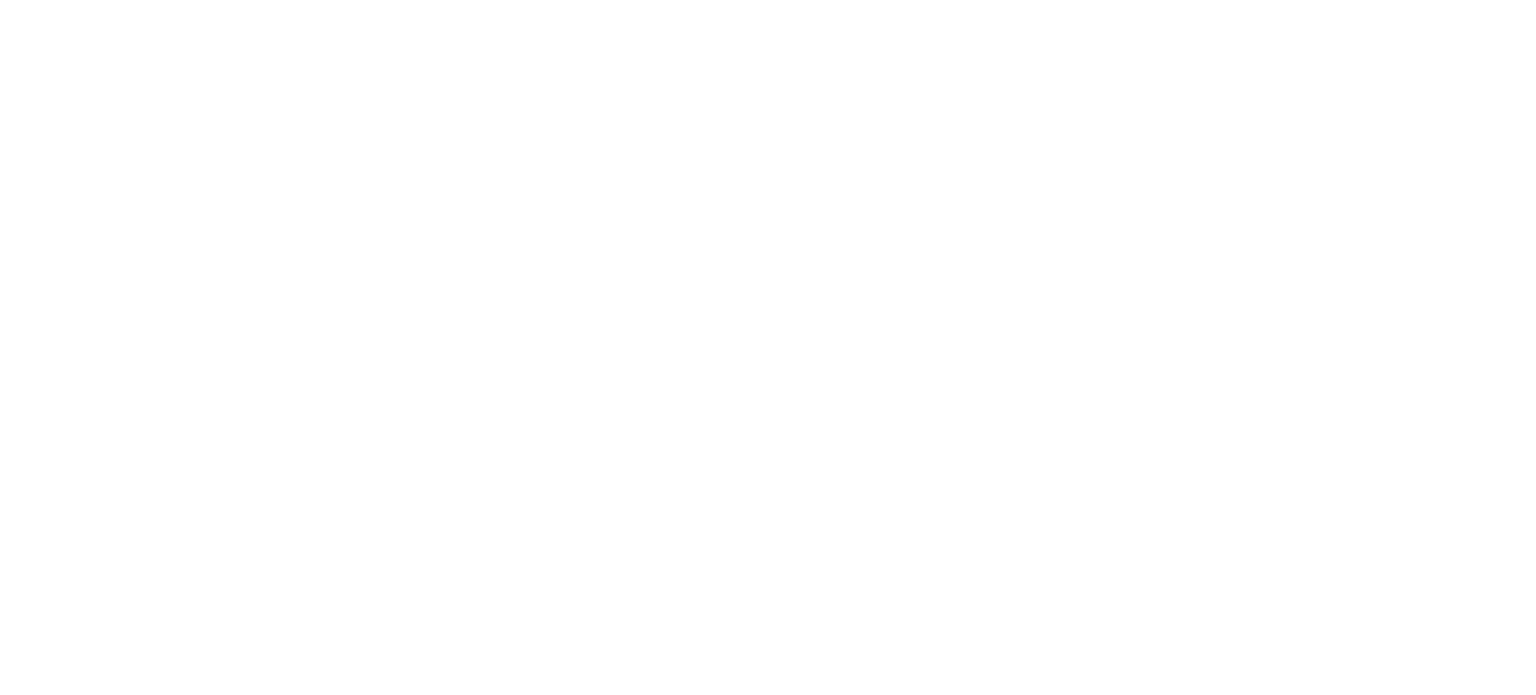 scroll, scrollTop: 0, scrollLeft: 0, axis: both 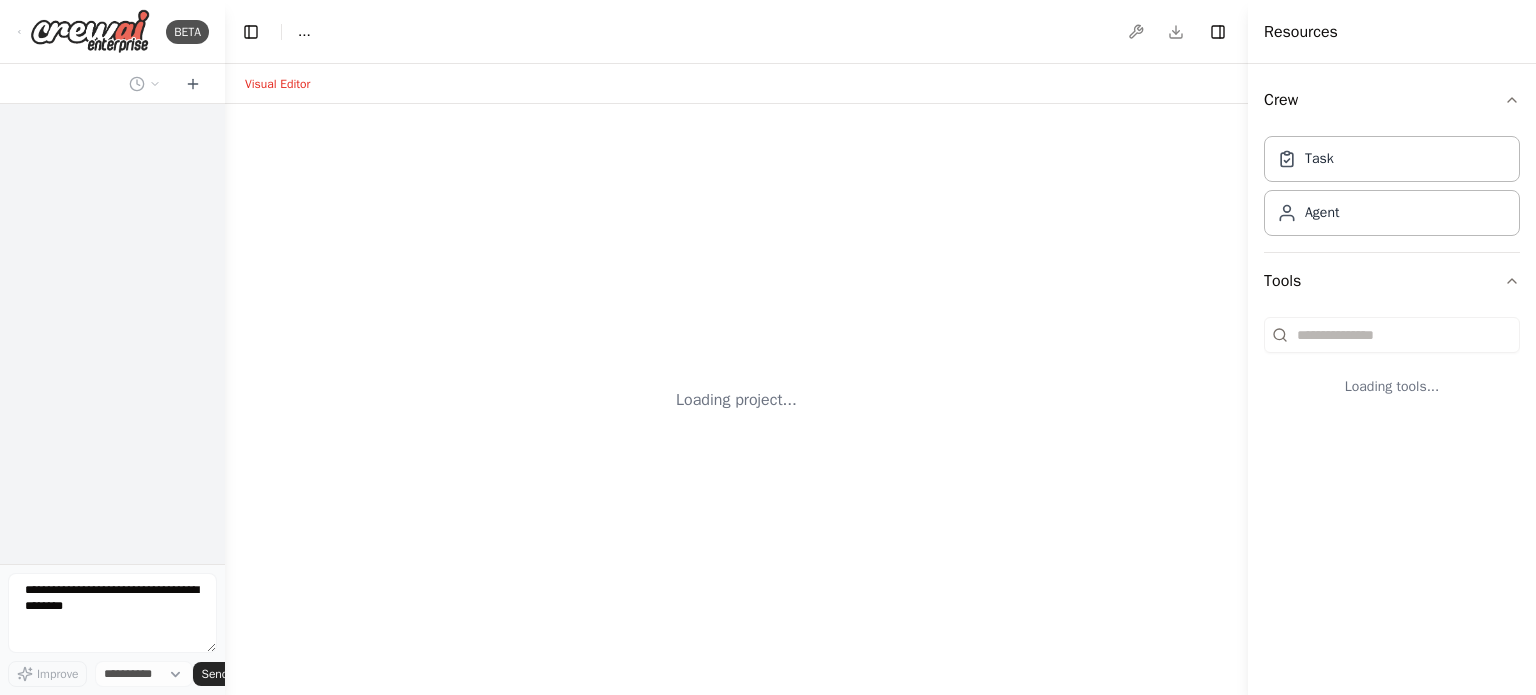 select on "****" 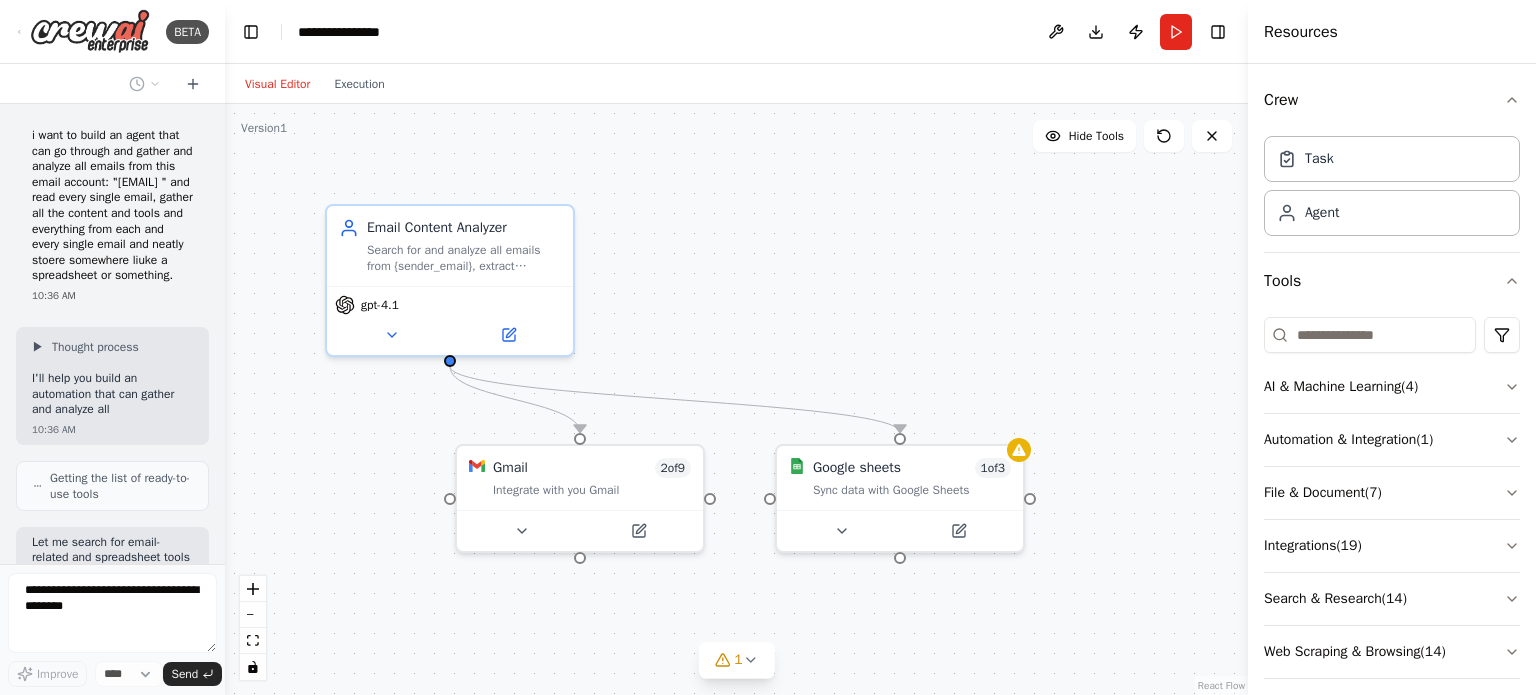 scroll, scrollTop: 828, scrollLeft: 0, axis: vertical 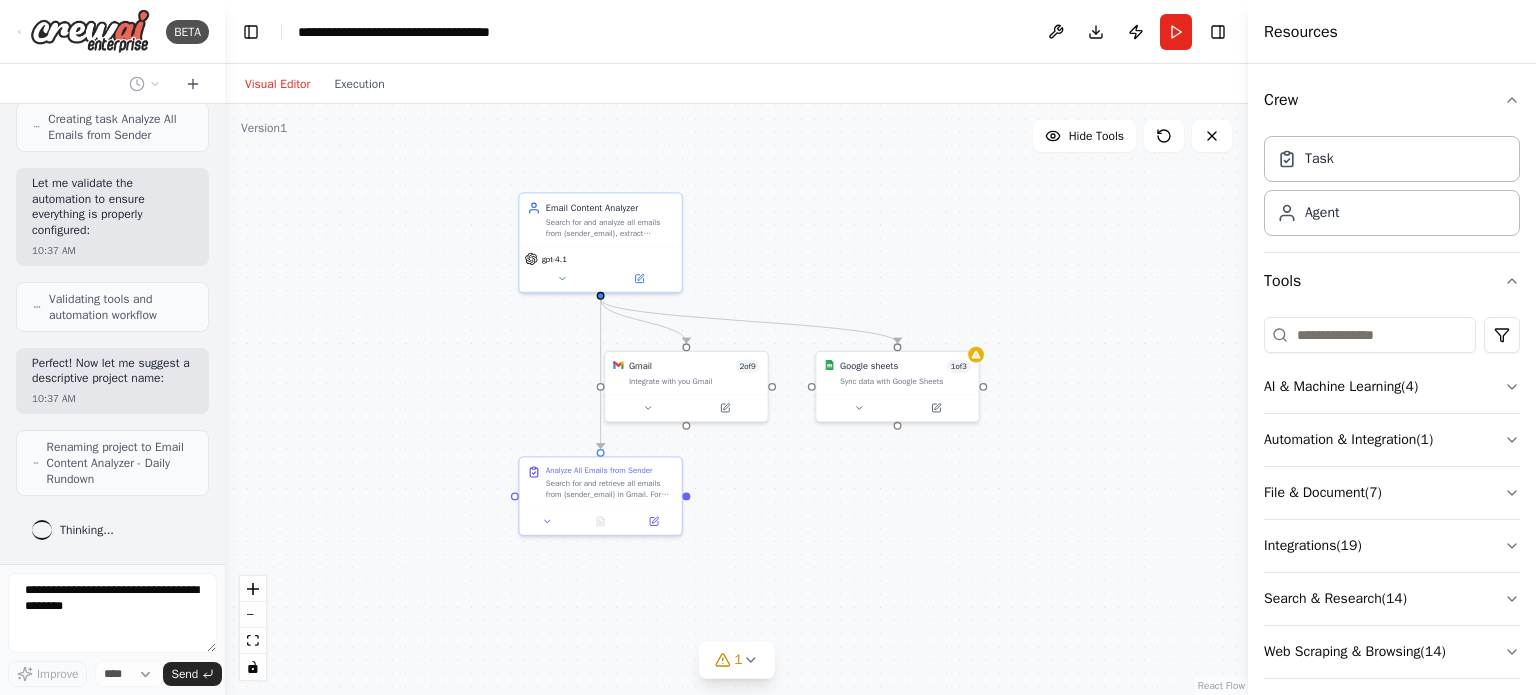 drag, startPoint x: 324, startPoint y: 519, endPoint x: 378, endPoint y: 446, distance: 90.80198 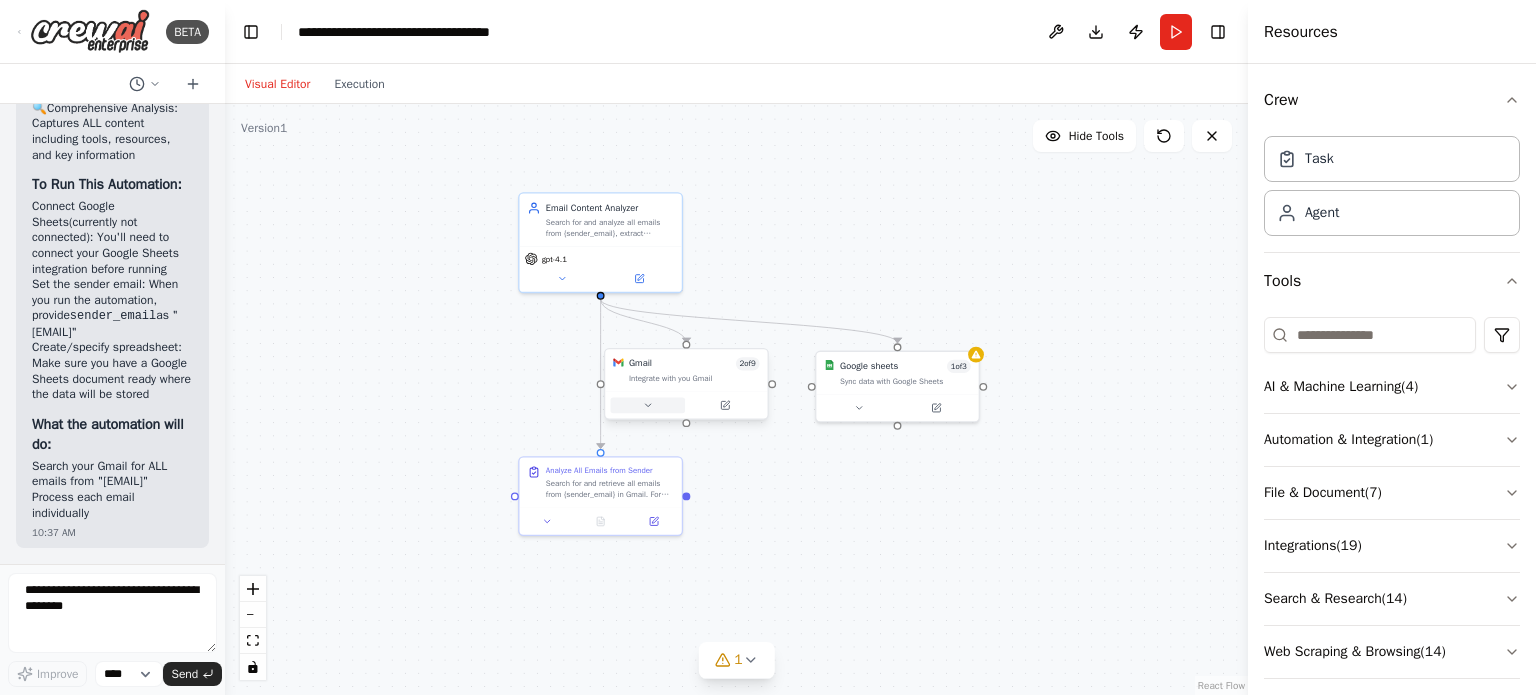 click 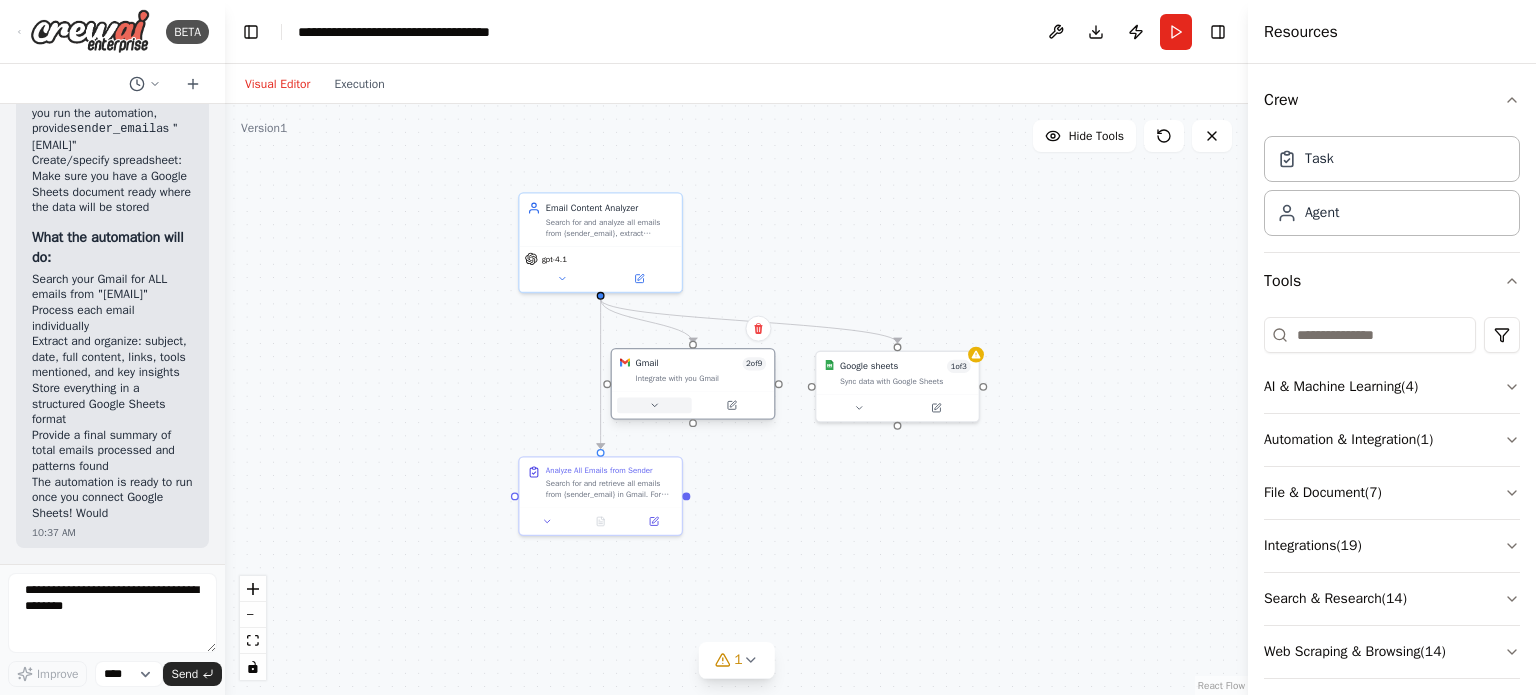 click at bounding box center [654, 405] 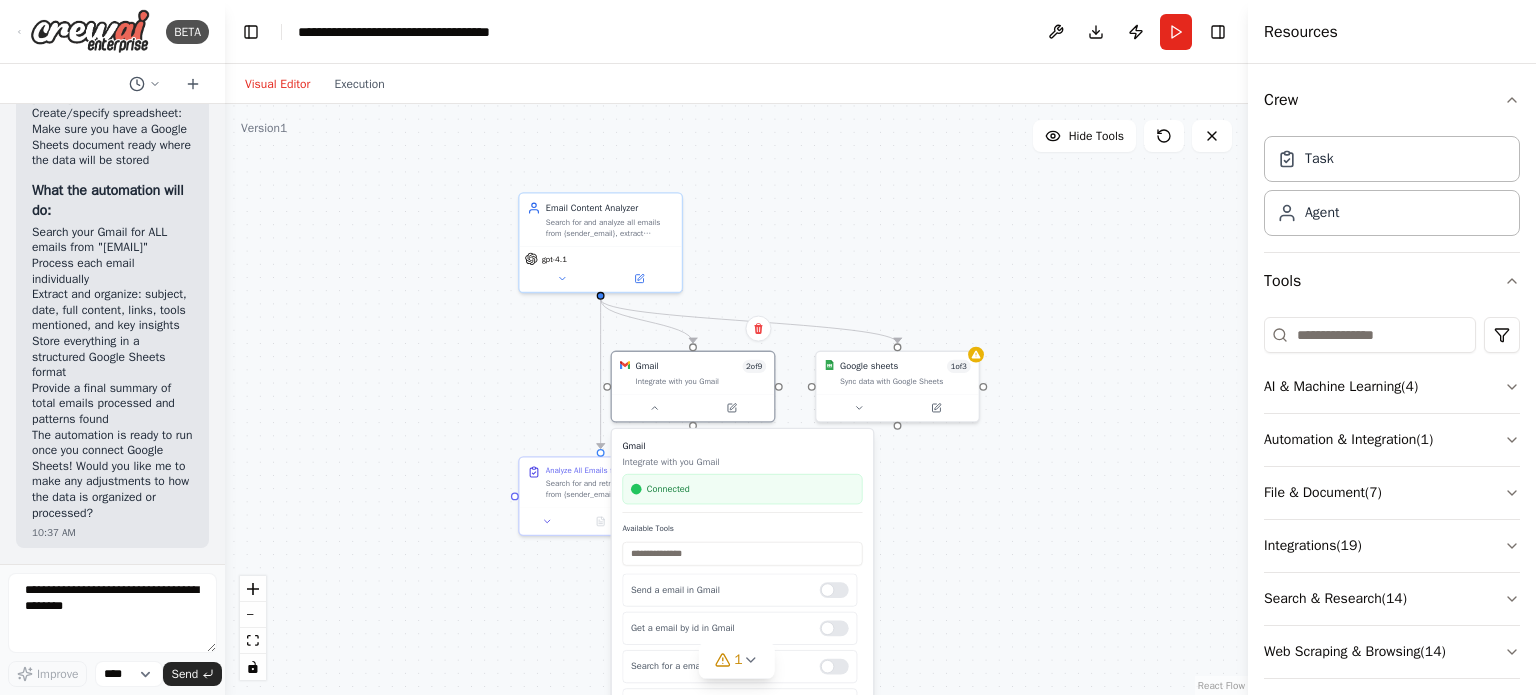 scroll, scrollTop: 2961, scrollLeft: 0, axis: vertical 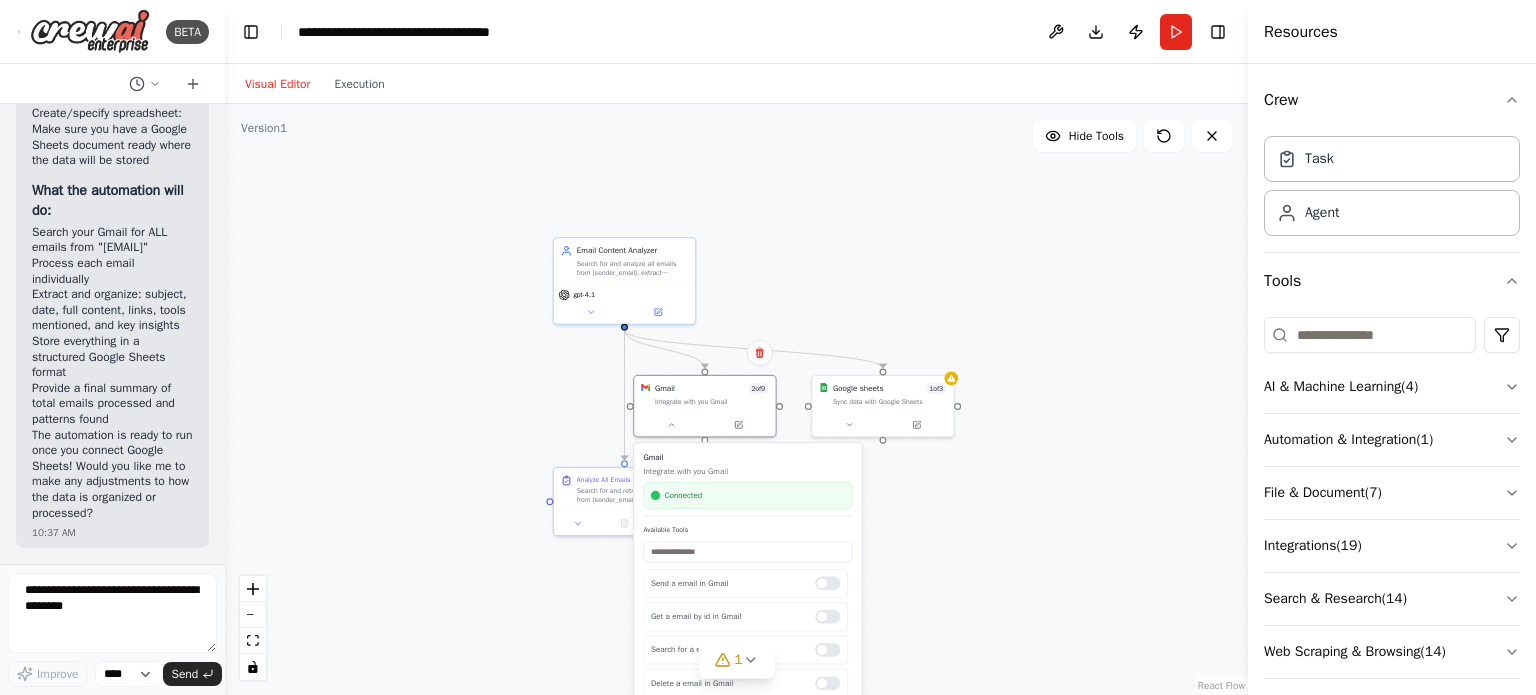 click on "Connected" at bounding box center [747, 495] 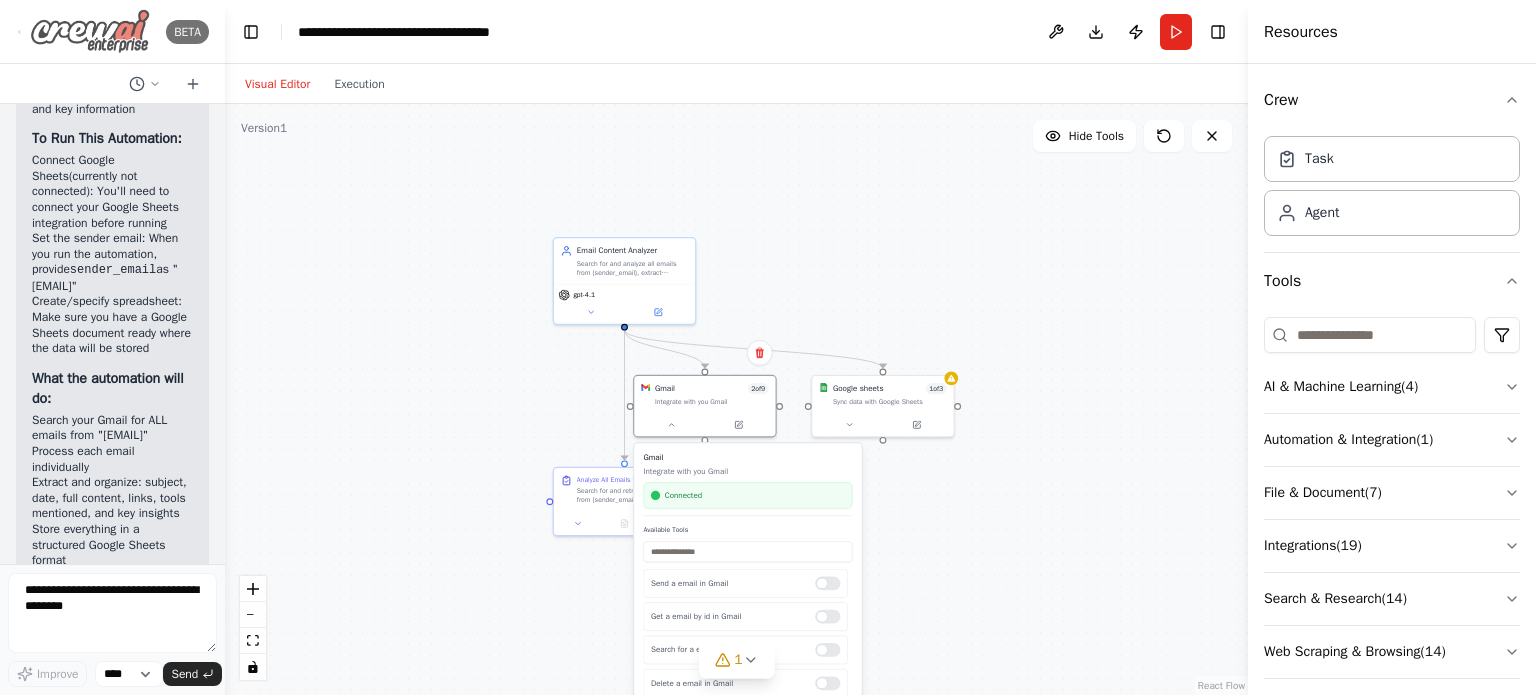 click at bounding box center [90, 31] 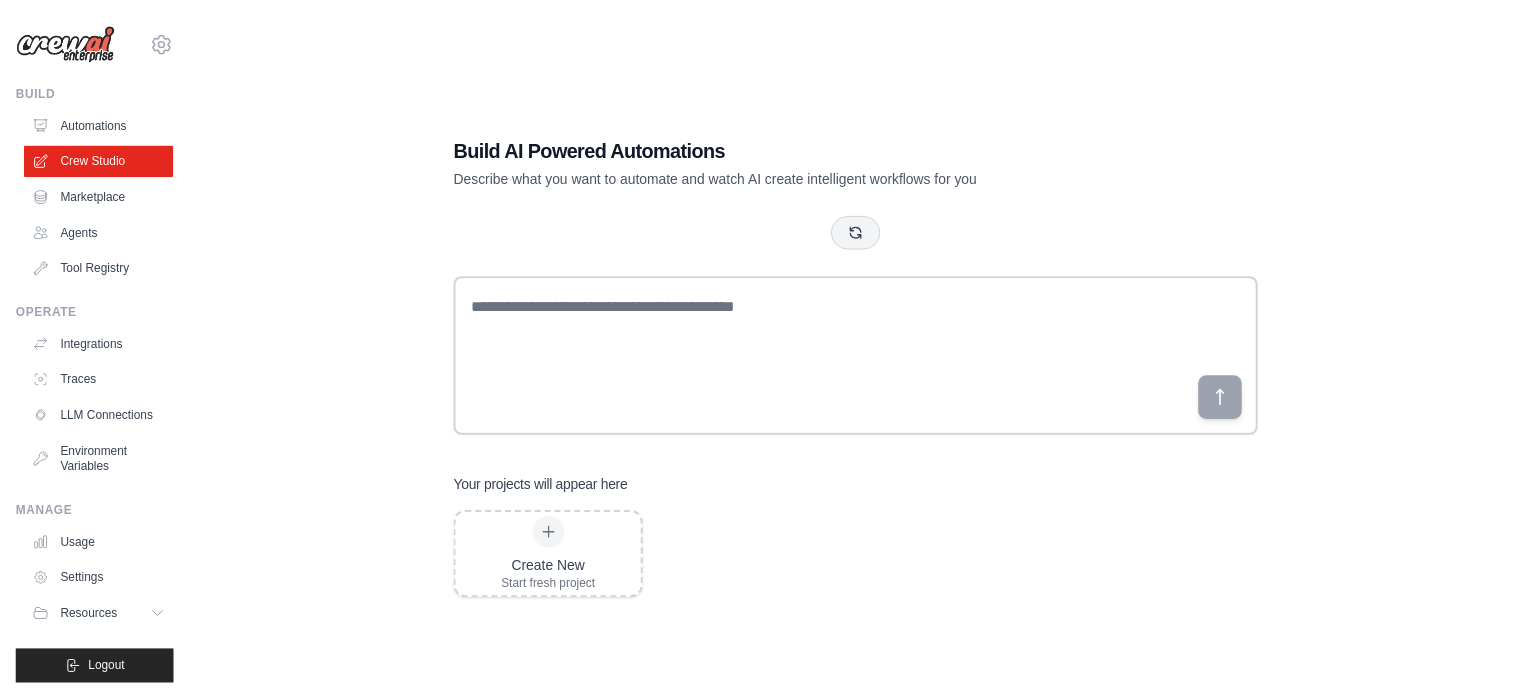 scroll, scrollTop: 0, scrollLeft: 0, axis: both 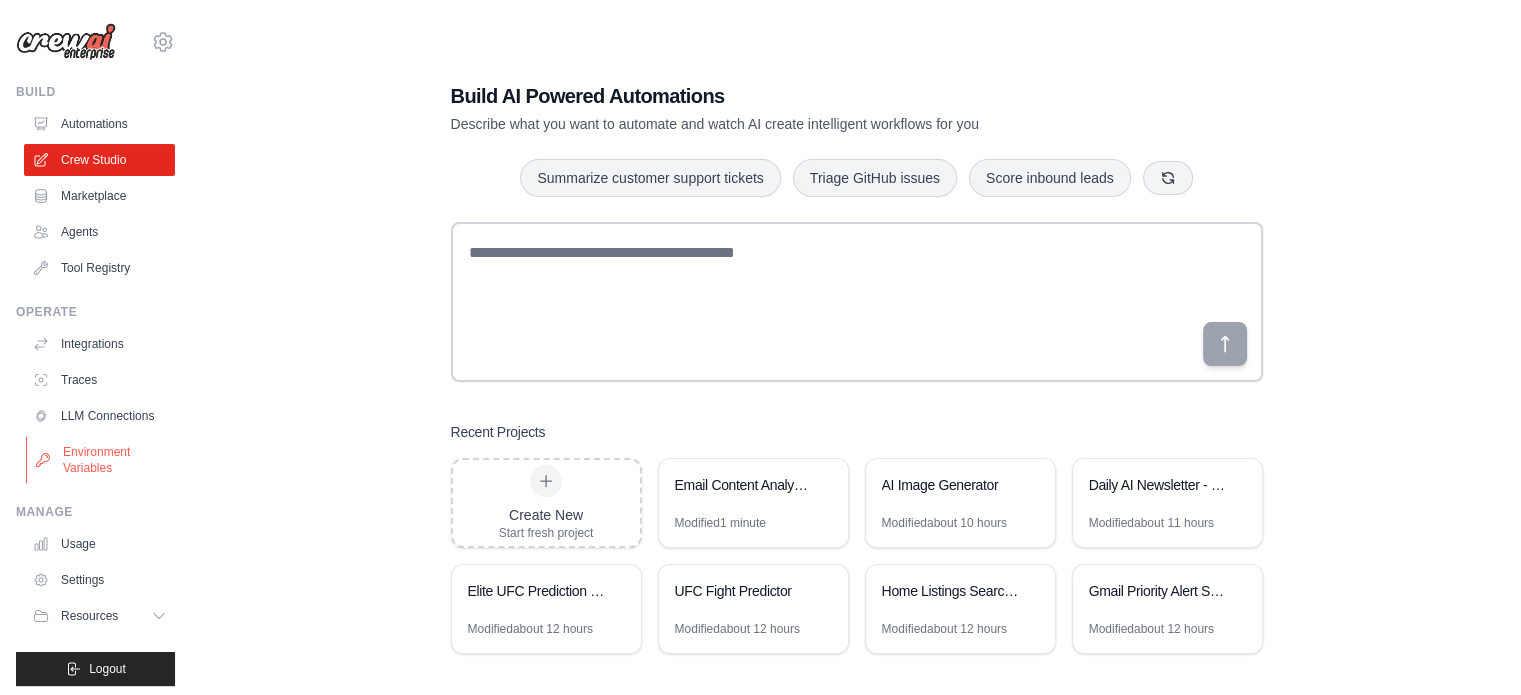 click 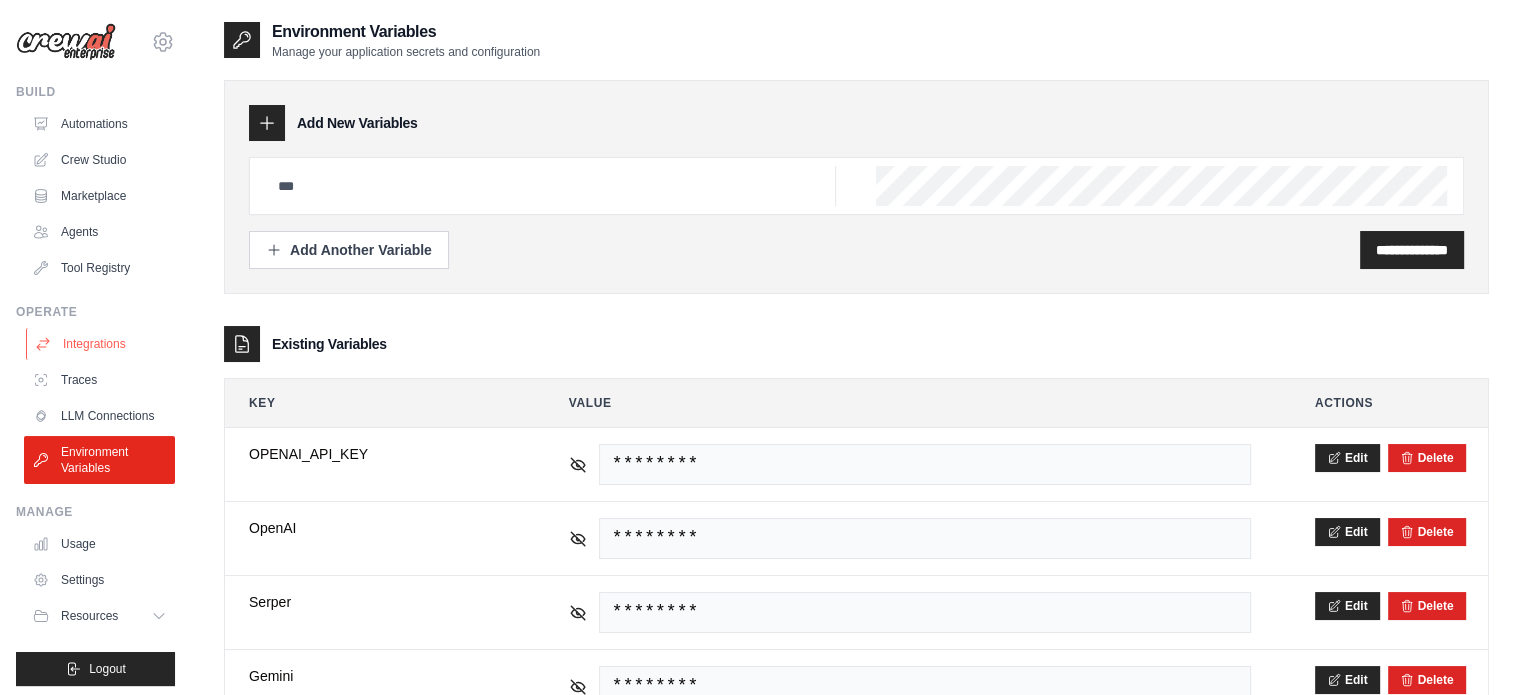 click on "Integrations" at bounding box center [101, 344] 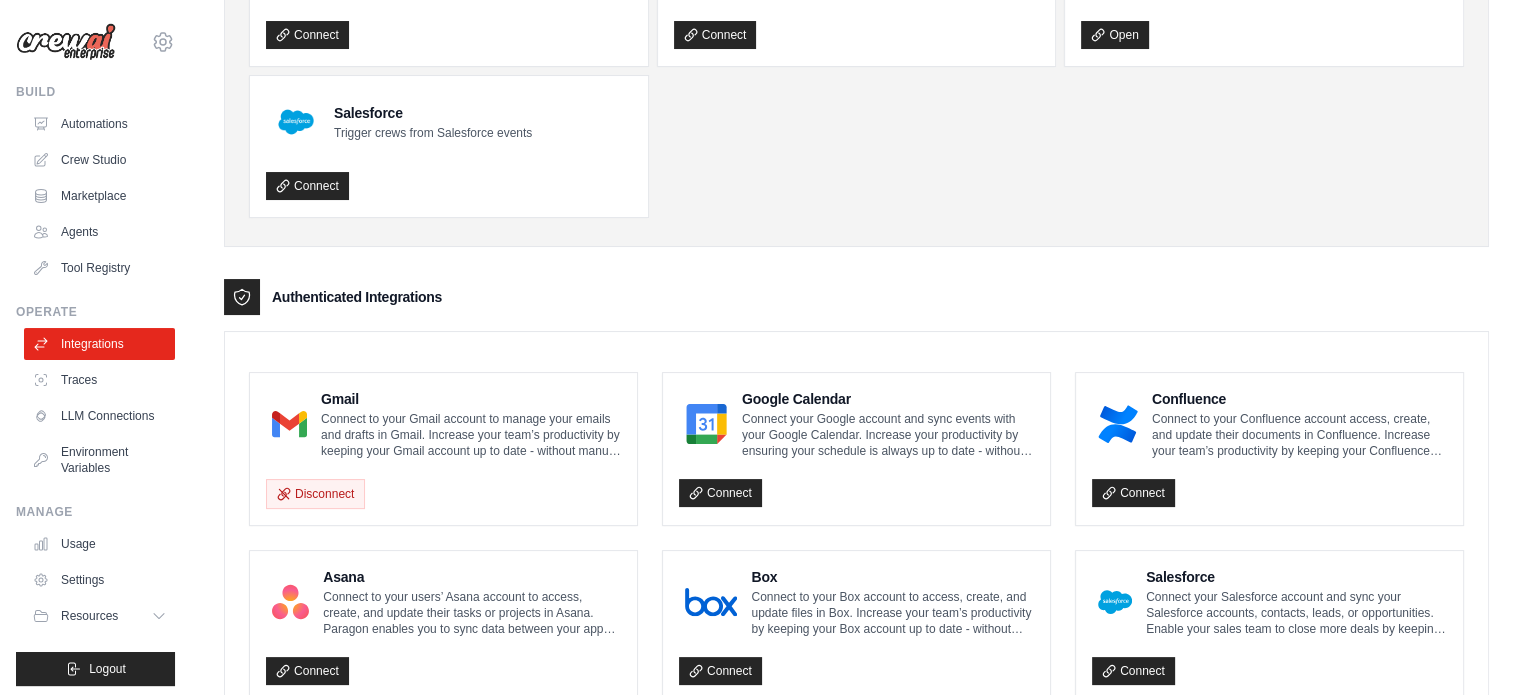scroll, scrollTop: 300, scrollLeft: 0, axis: vertical 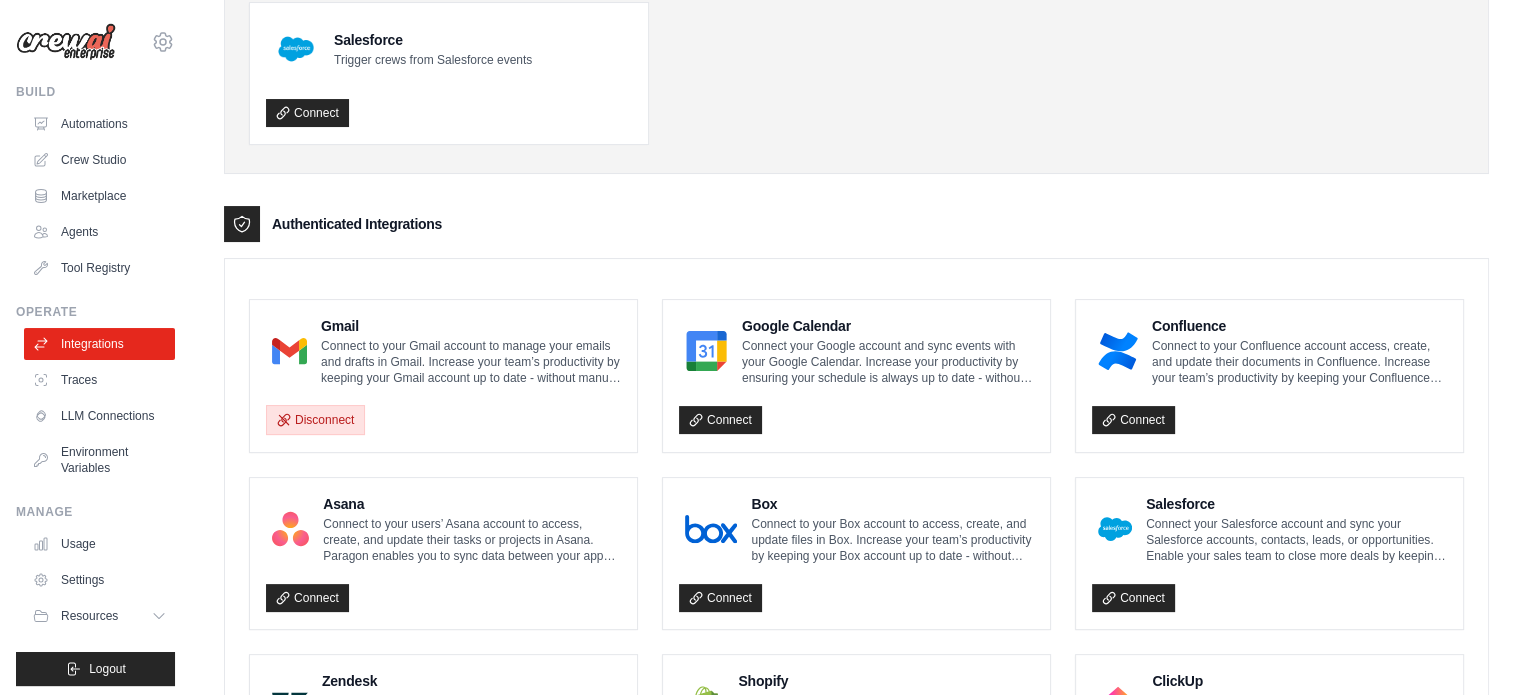 click on "Disconnect" at bounding box center (315, 420) 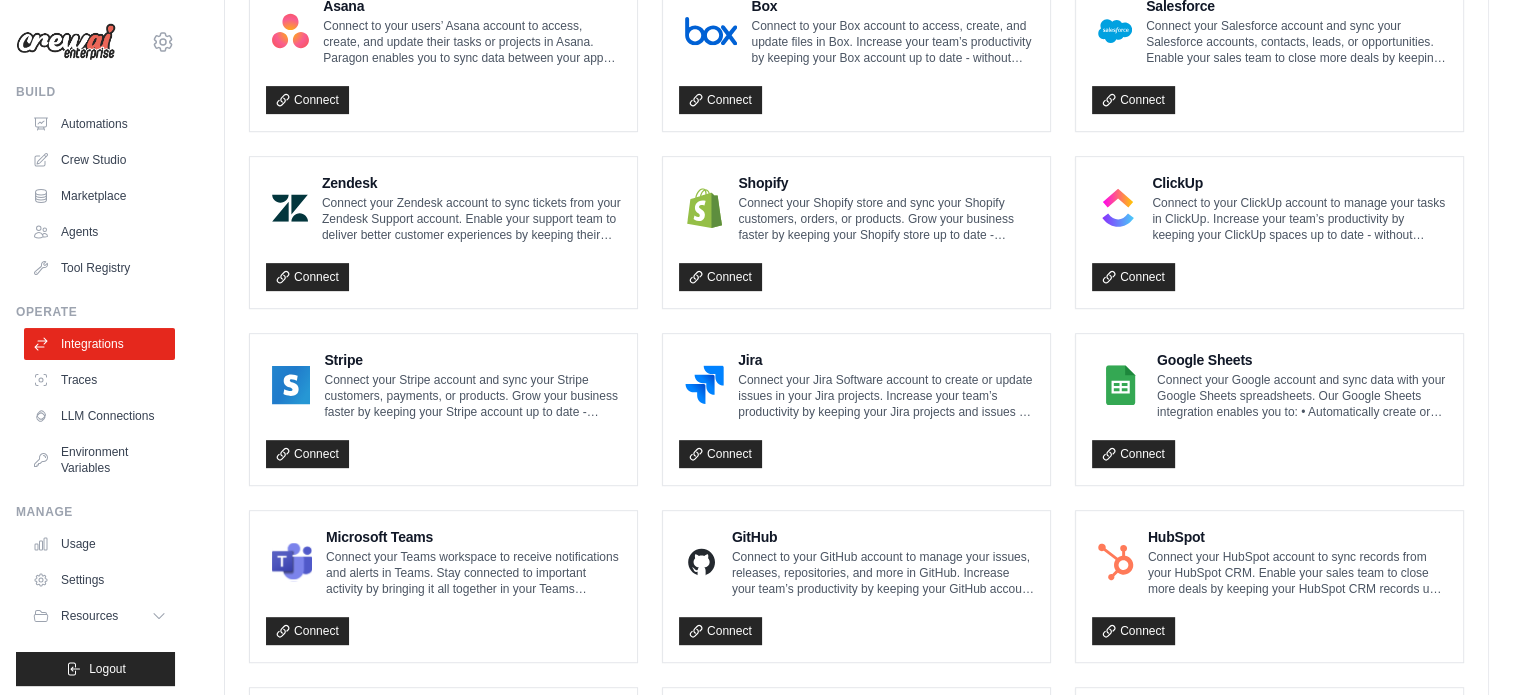 scroll, scrollTop: 1000, scrollLeft: 0, axis: vertical 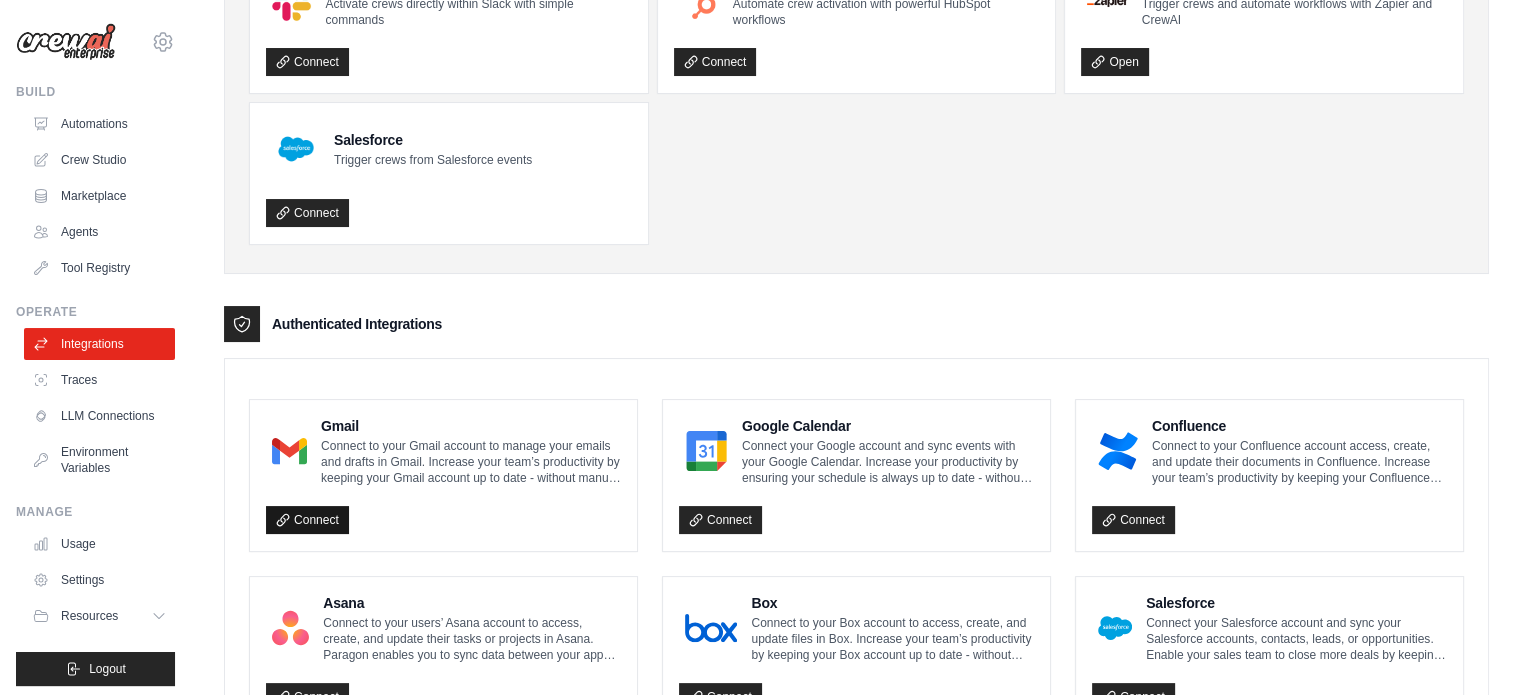 click 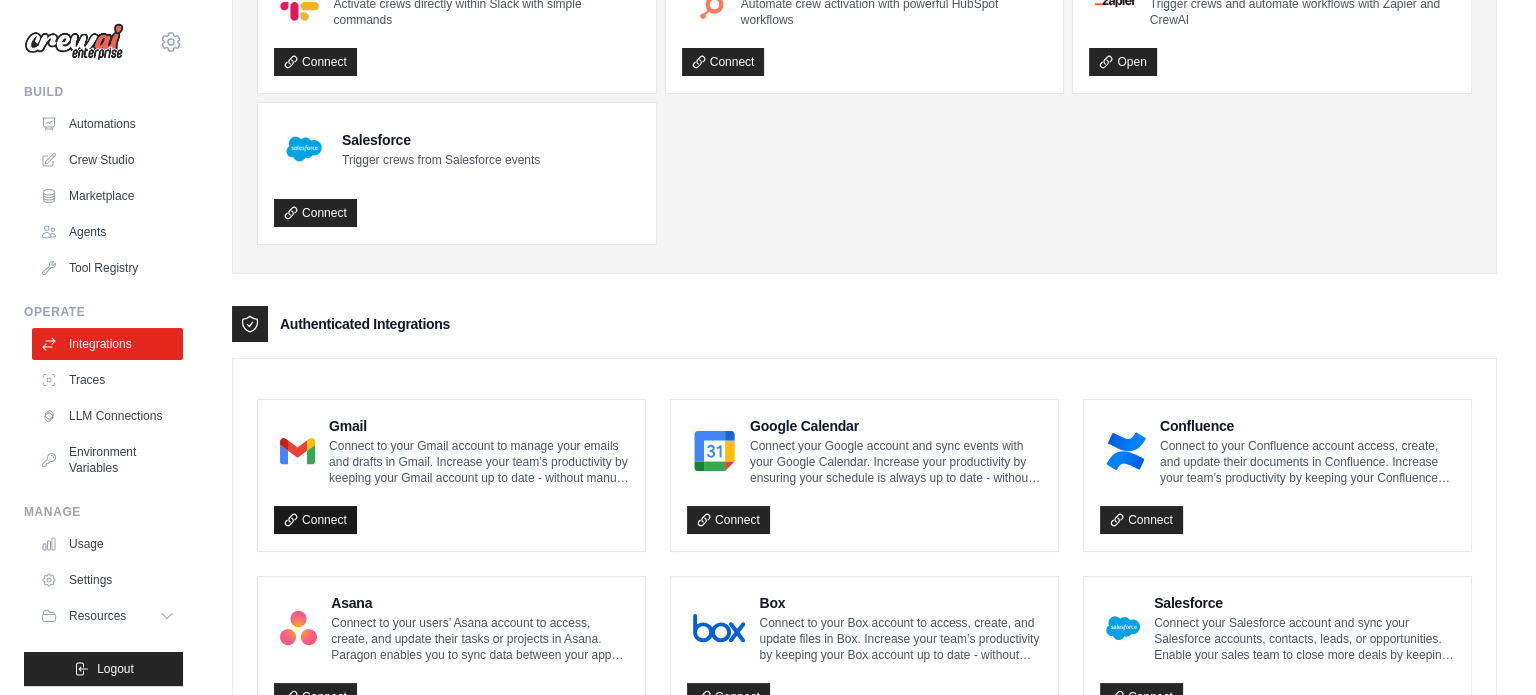 scroll, scrollTop: 199, scrollLeft: 0, axis: vertical 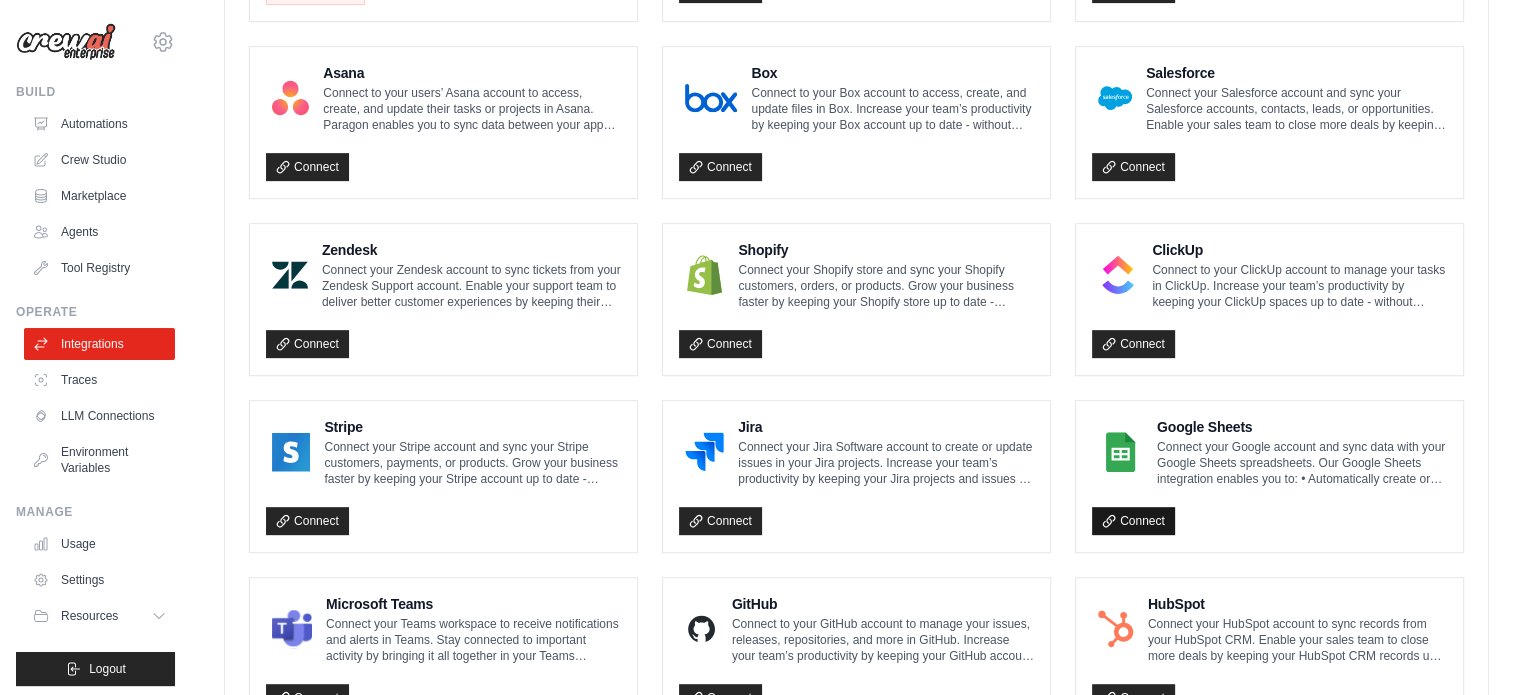click on "Connect" at bounding box center [1133, 521] 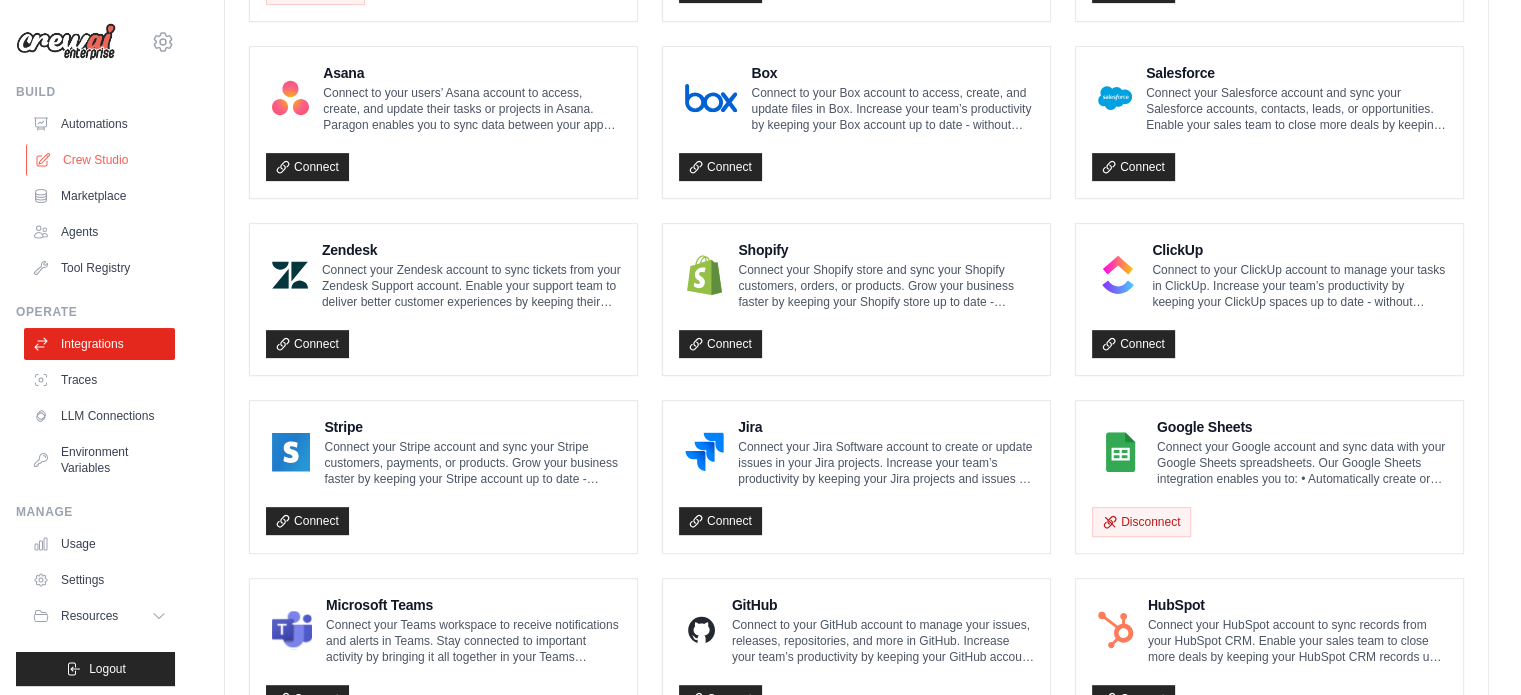 scroll, scrollTop: 0, scrollLeft: 0, axis: both 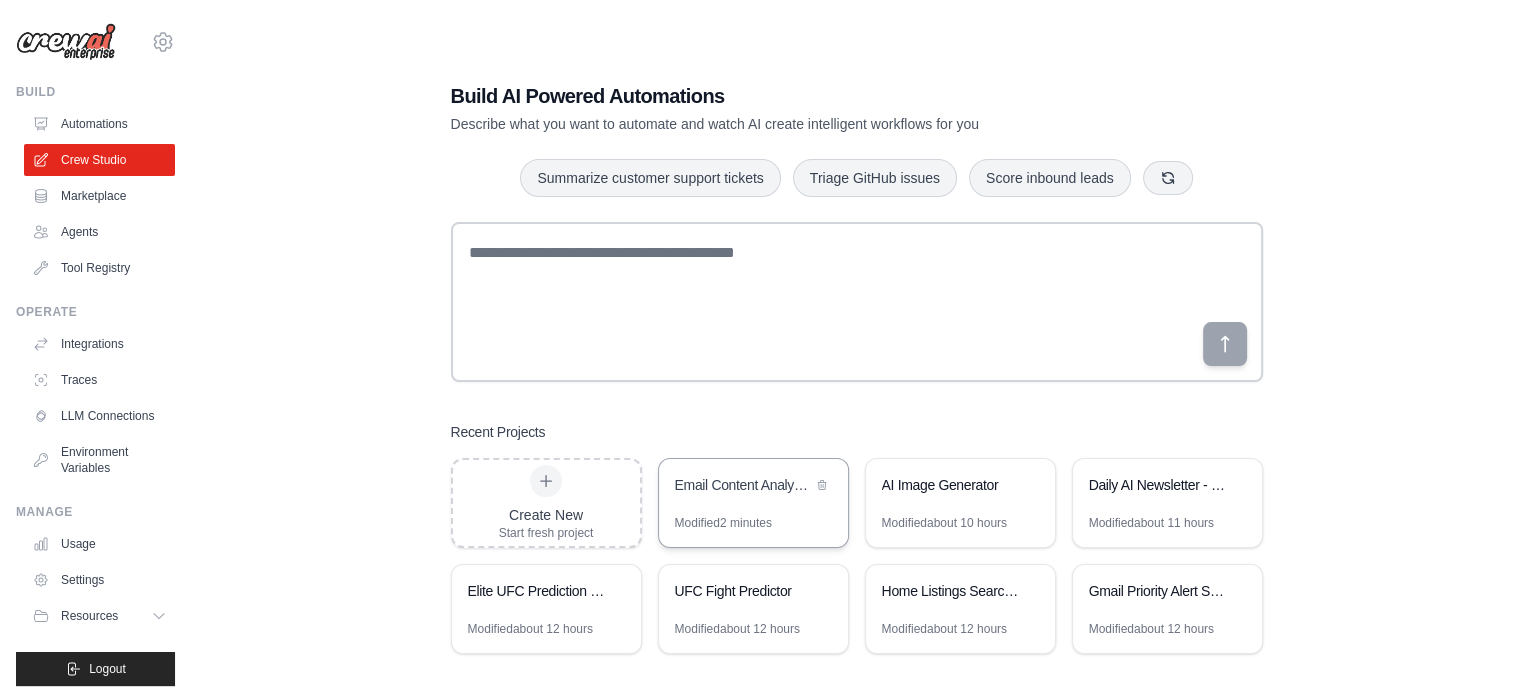 click on "Modified  2 minutes" at bounding box center (723, 523) 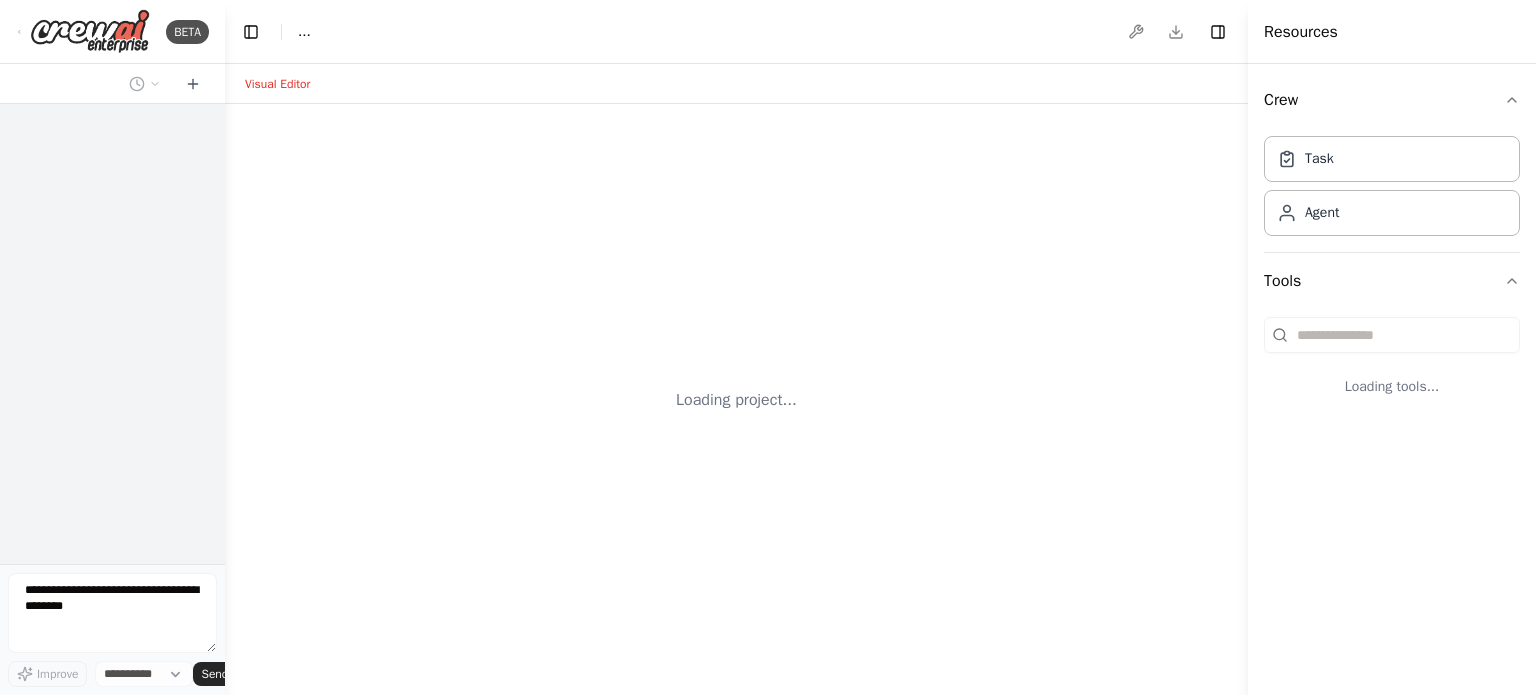 scroll, scrollTop: 0, scrollLeft: 0, axis: both 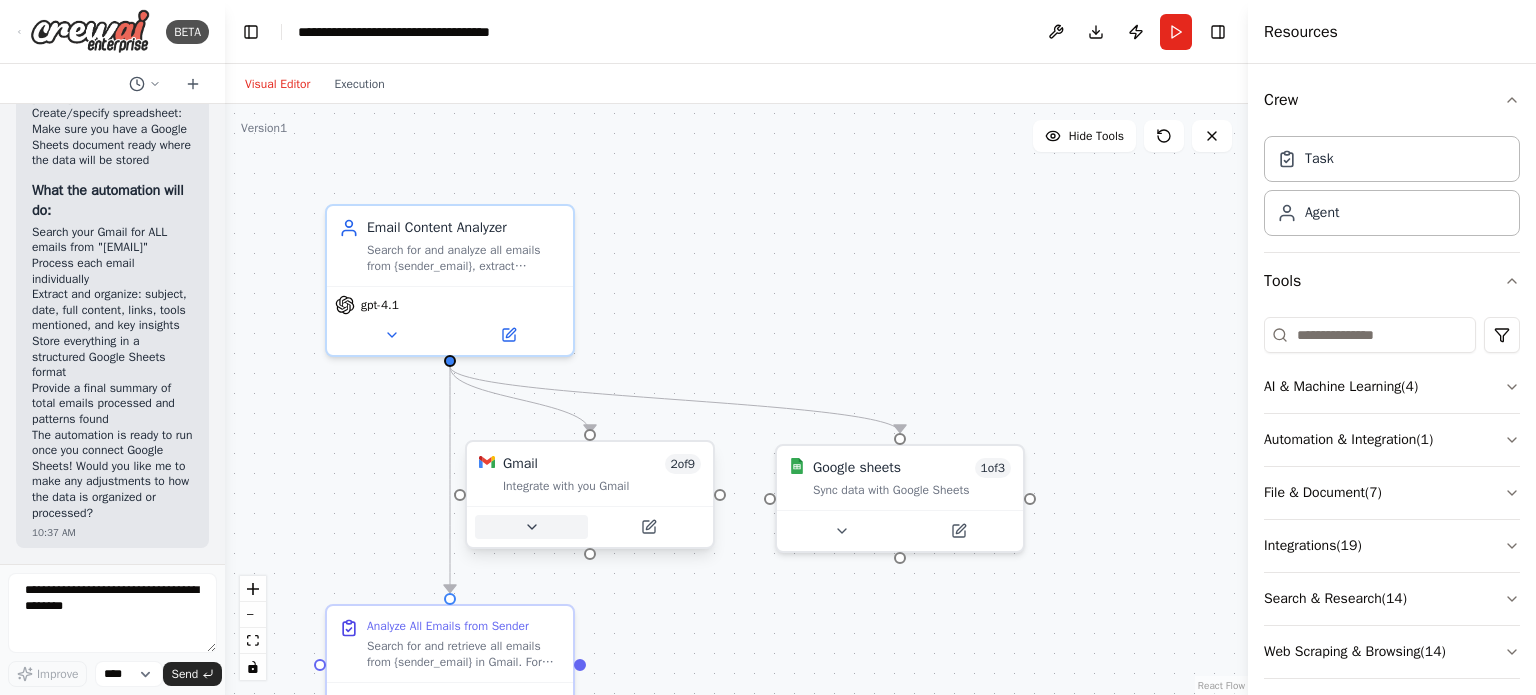 click at bounding box center [531, 527] 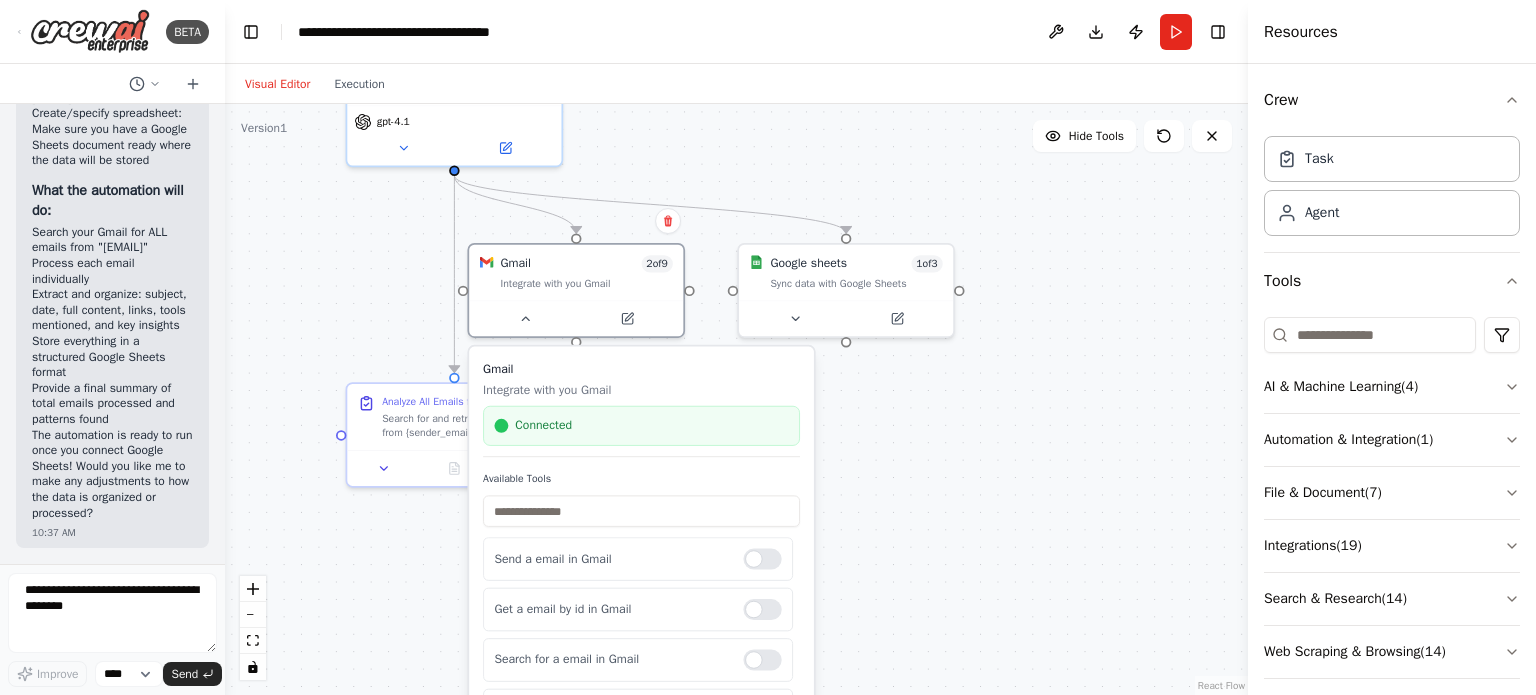 drag, startPoint x: 879, startPoint y: 334, endPoint x: 860, endPoint y: 110, distance: 224.80435 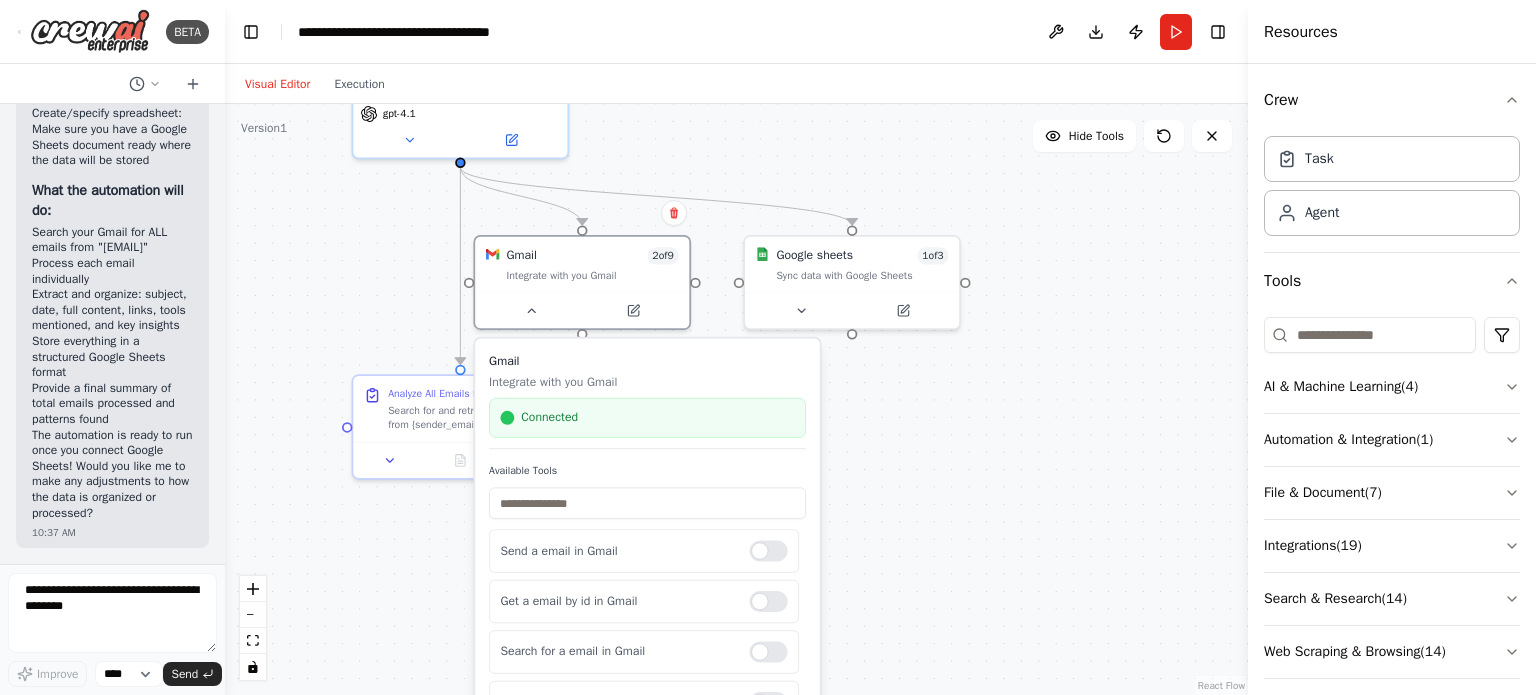 click on "Visual Editor Execution" at bounding box center [736, 84] 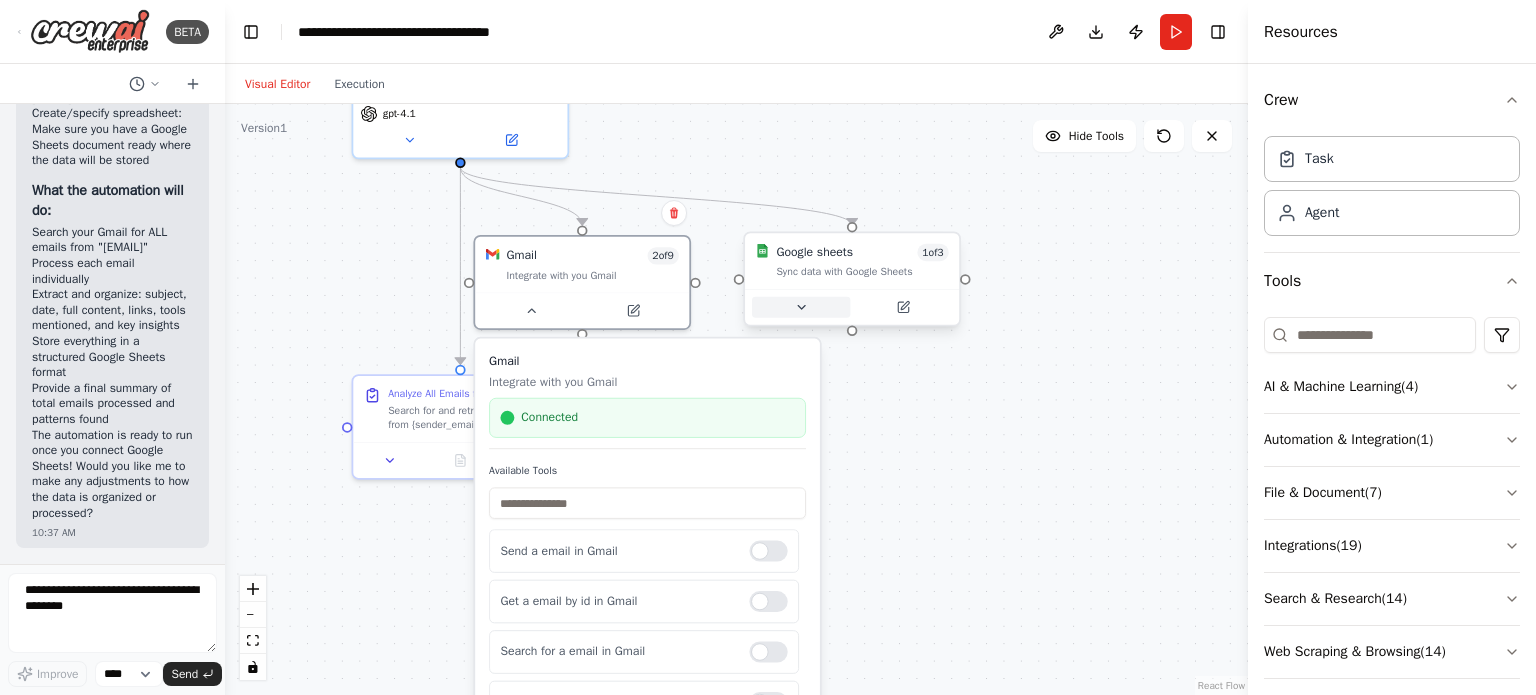click at bounding box center (801, 307) 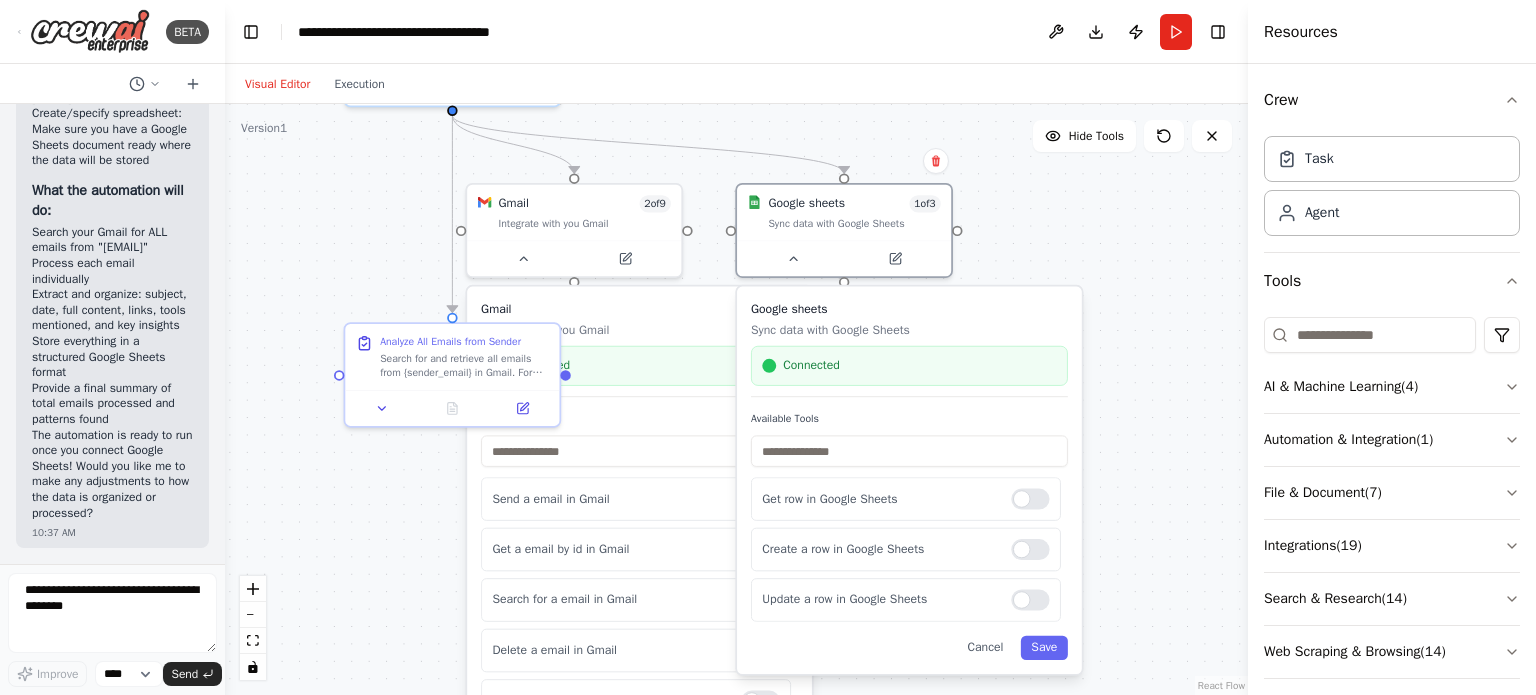 drag, startPoint x: 1084, startPoint y: 327, endPoint x: 1076, endPoint y: 275, distance: 52.611786 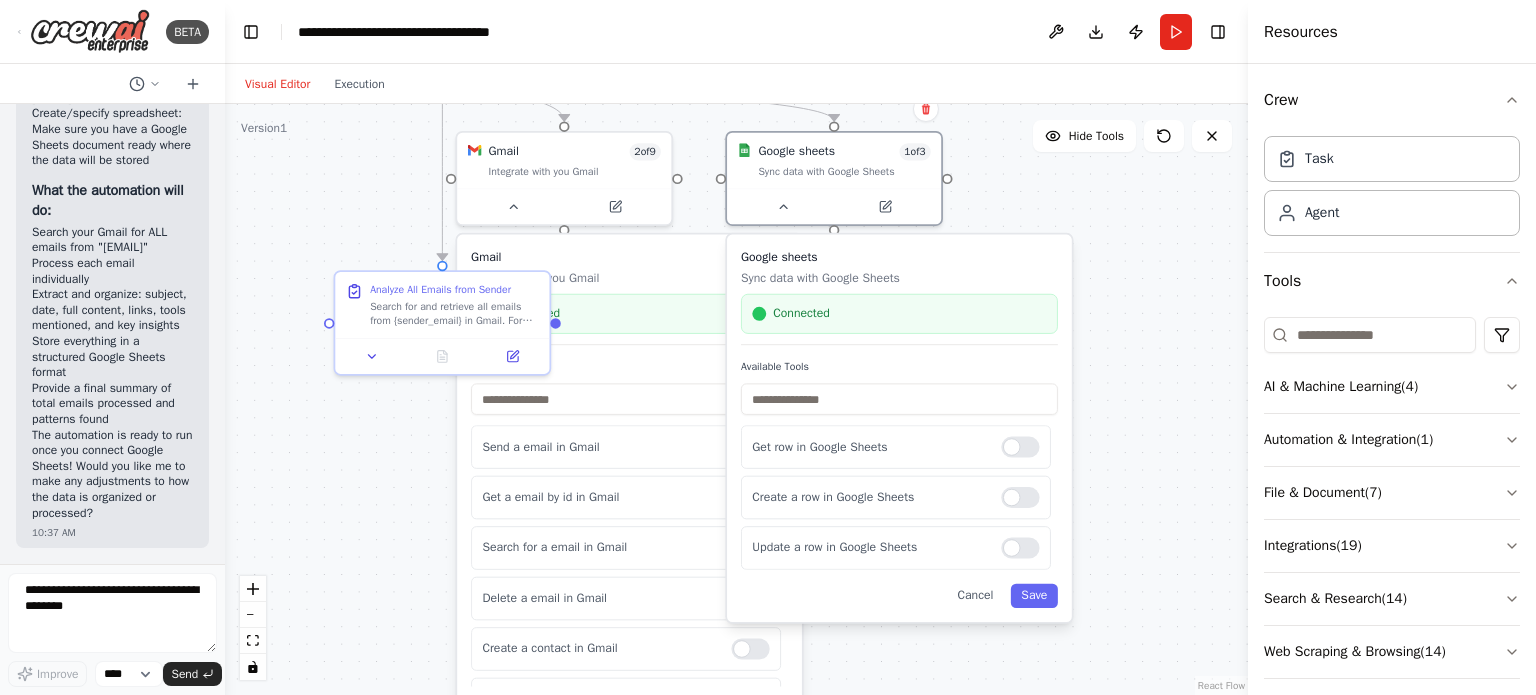 drag, startPoint x: 335, startPoint y: 491, endPoint x: 323, endPoint y: 458, distance: 35.1141 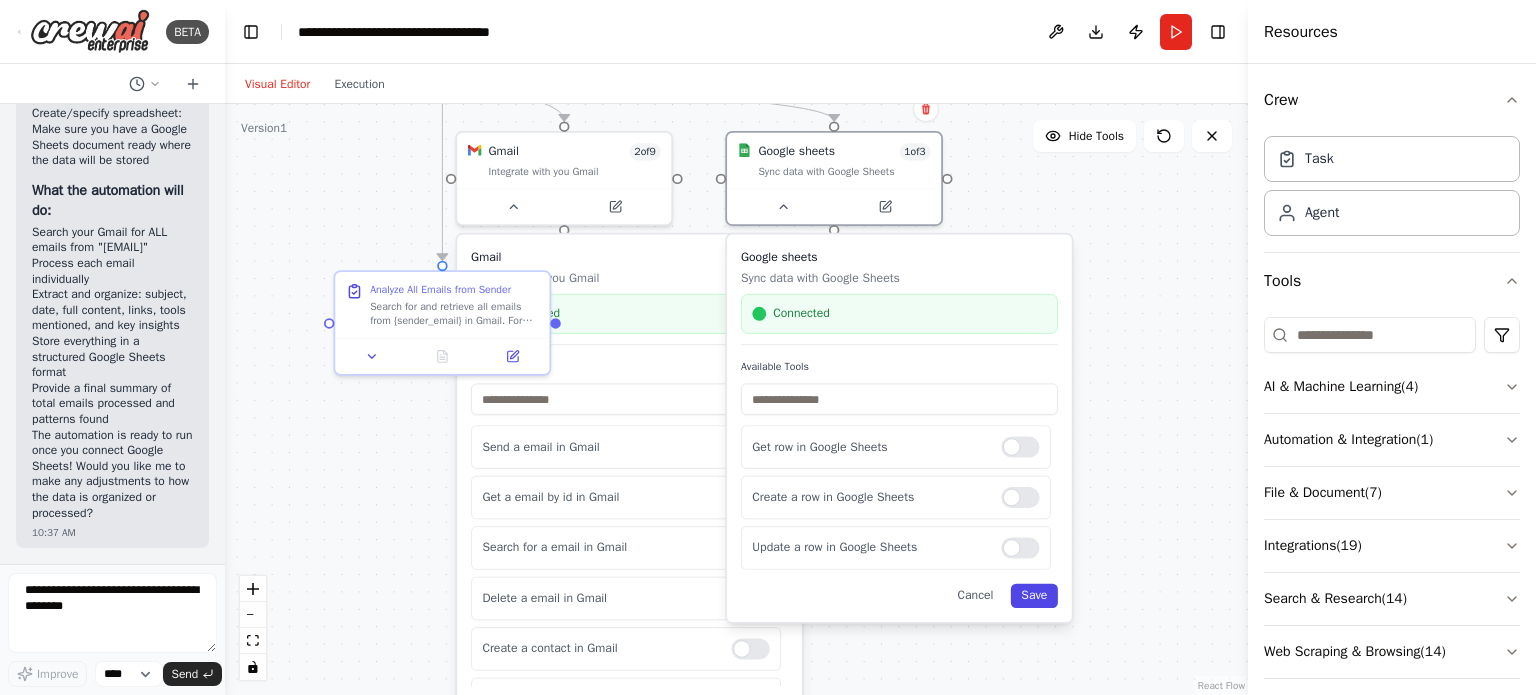 click on "Save" at bounding box center [1034, 596] 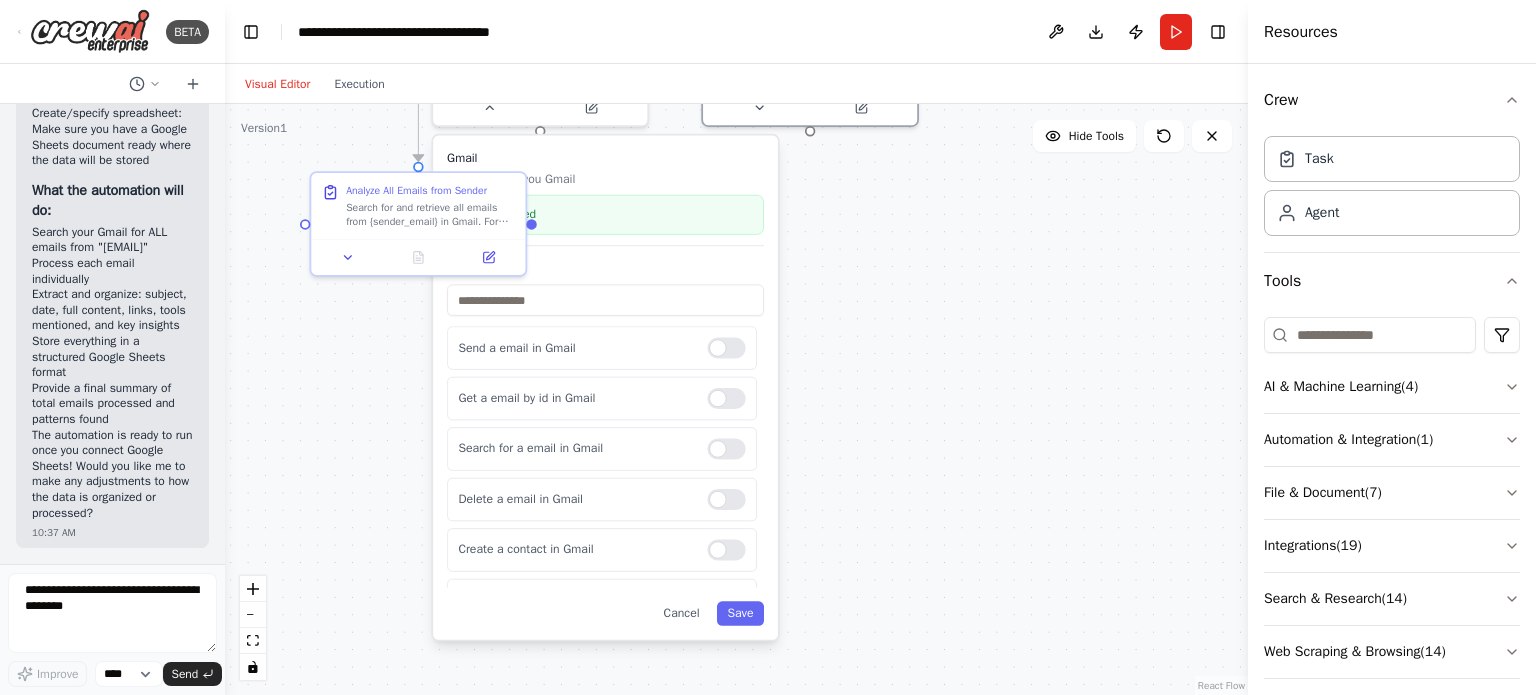 drag, startPoint x: 944, startPoint y: 499, endPoint x: 920, endPoint y: 394, distance: 107.70794 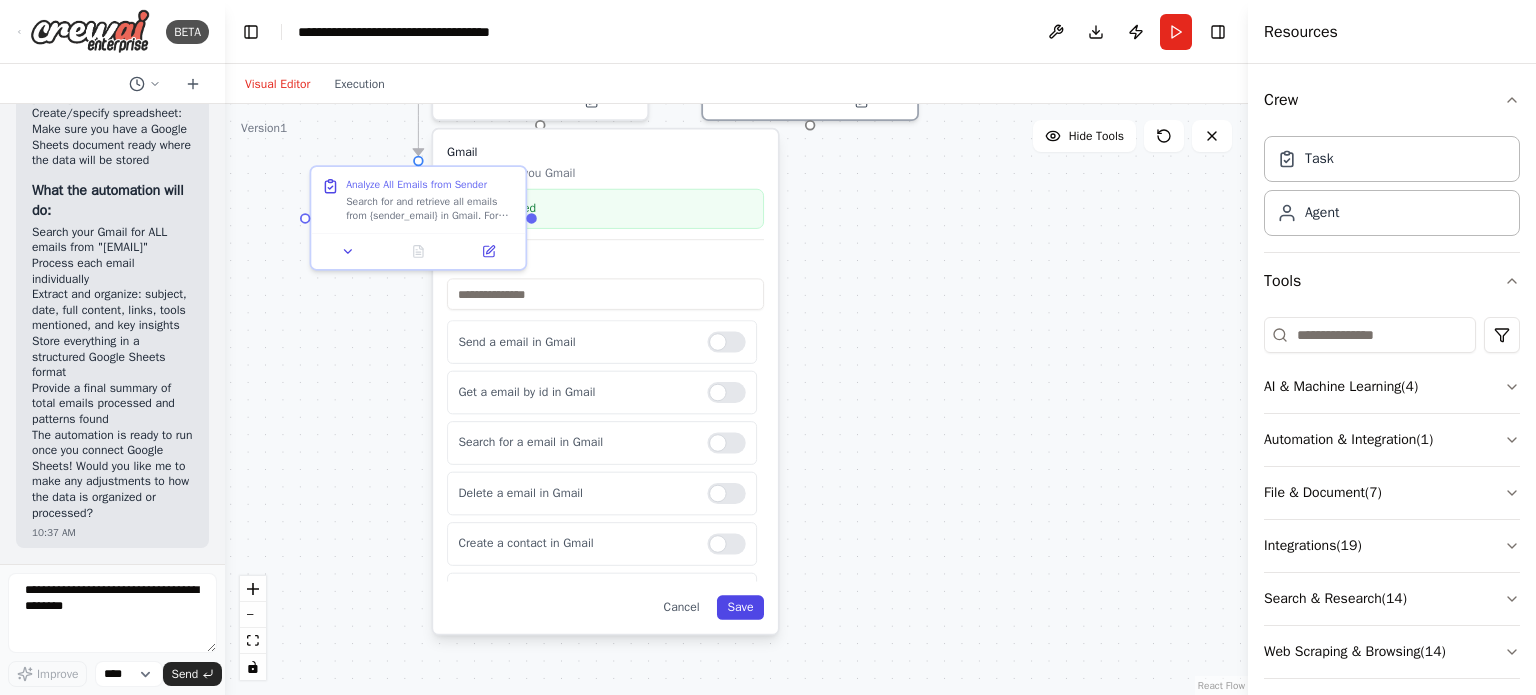 click on "Save" at bounding box center (740, 607) 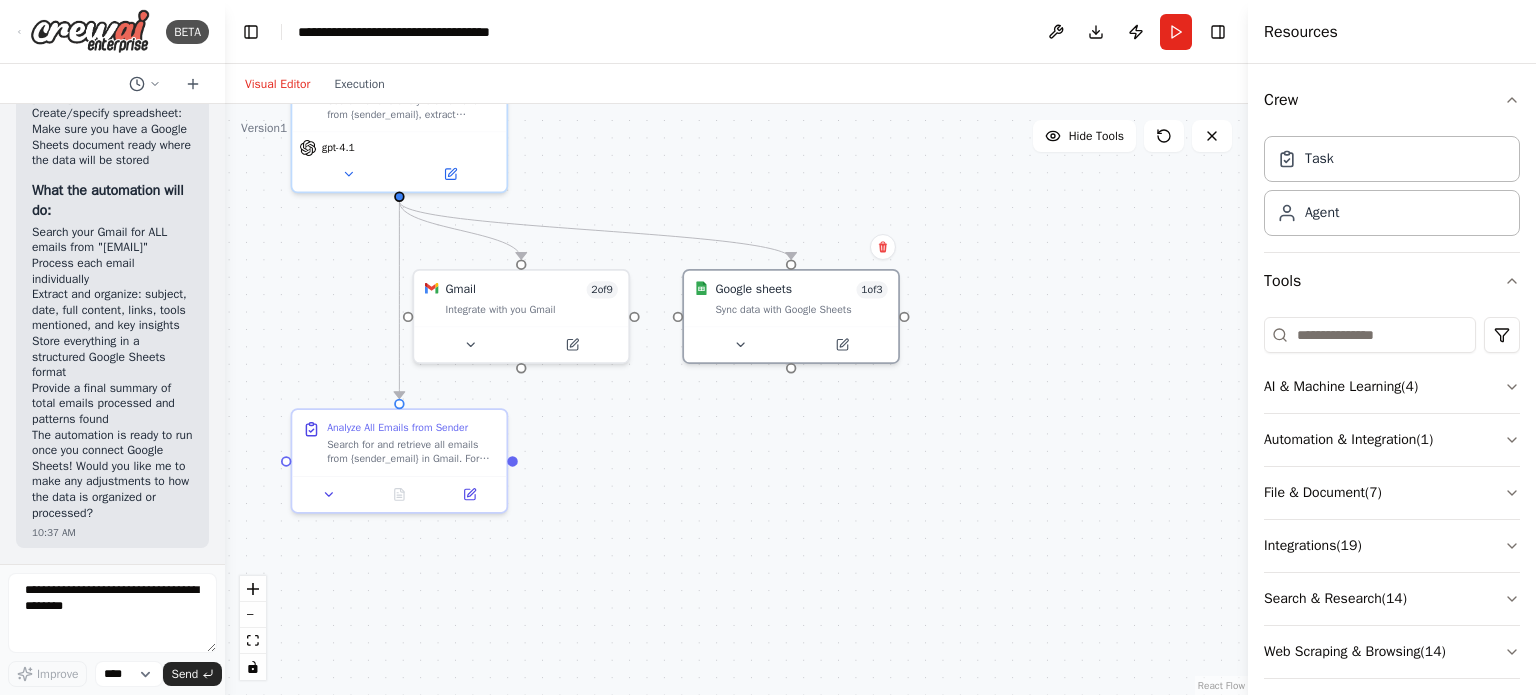 drag, startPoint x: 935, startPoint y: 460, endPoint x: 924, endPoint y: 684, distance: 224.26993 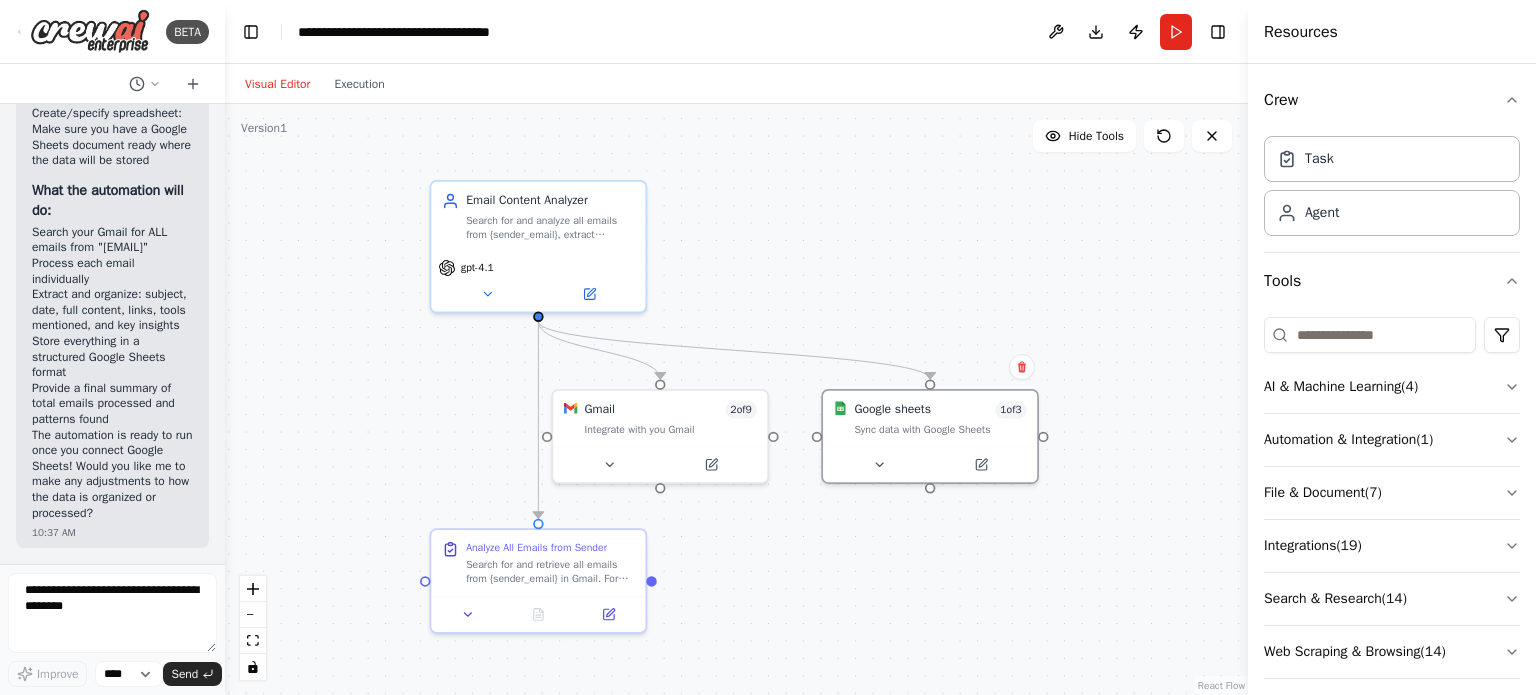 drag, startPoint x: 822, startPoint y: 571, endPoint x: 891, endPoint y: 624, distance: 87.005745 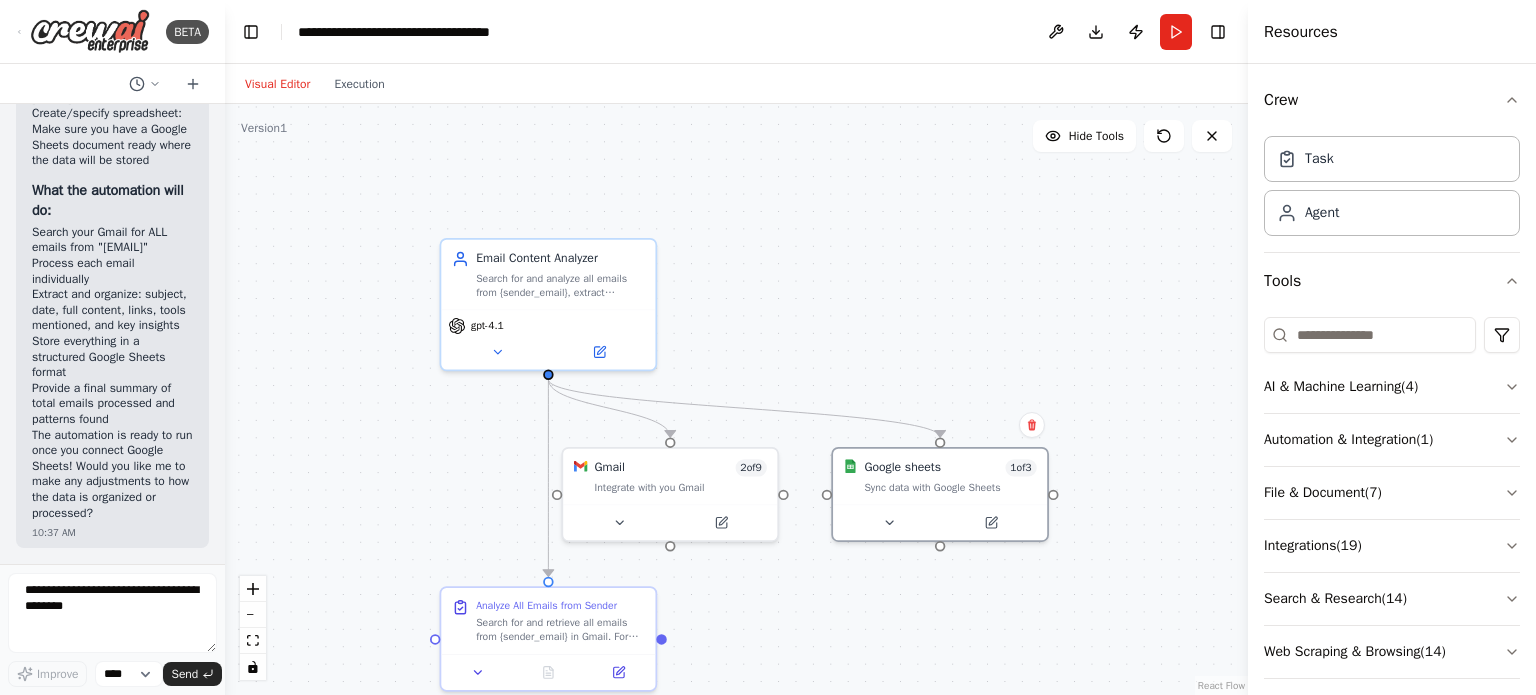 drag, startPoint x: 826, startPoint y: 271, endPoint x: 836, endPoint y: 326, distance: 55.9017 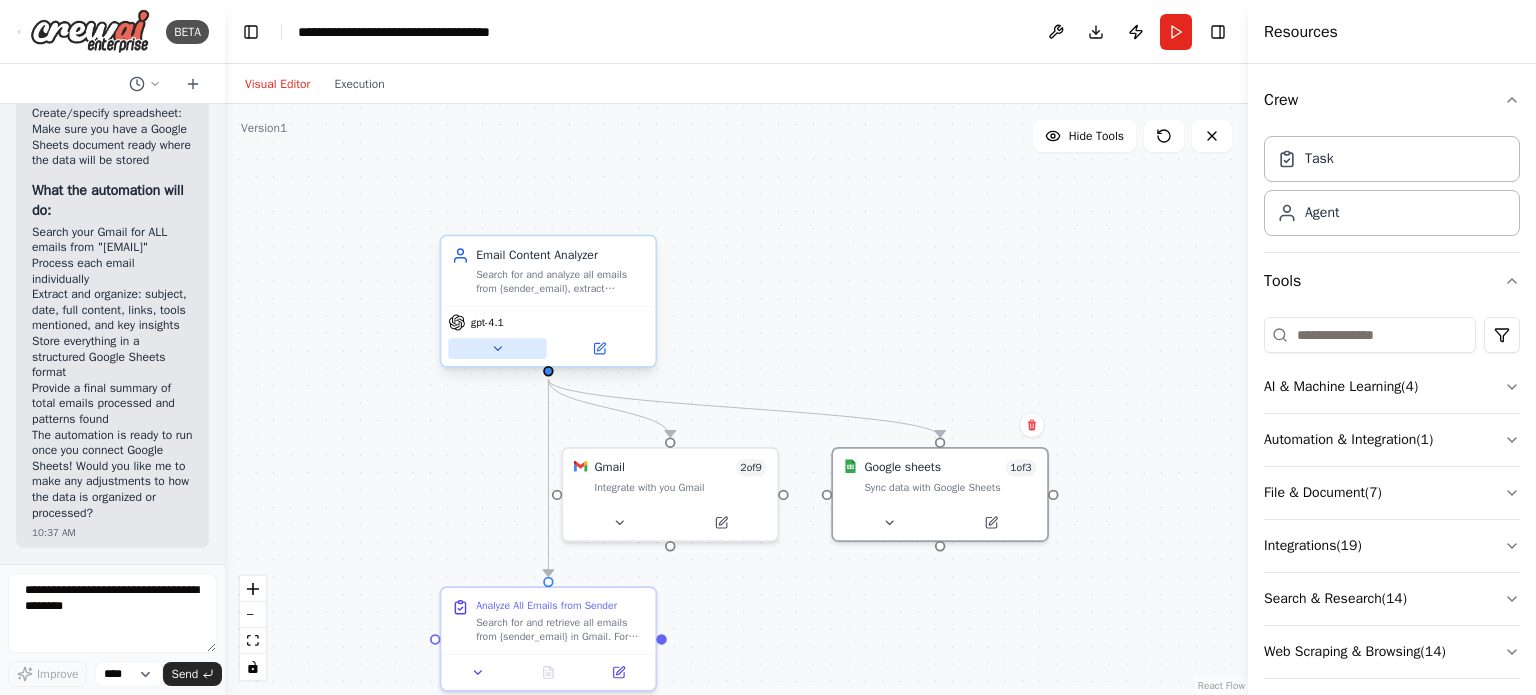 click 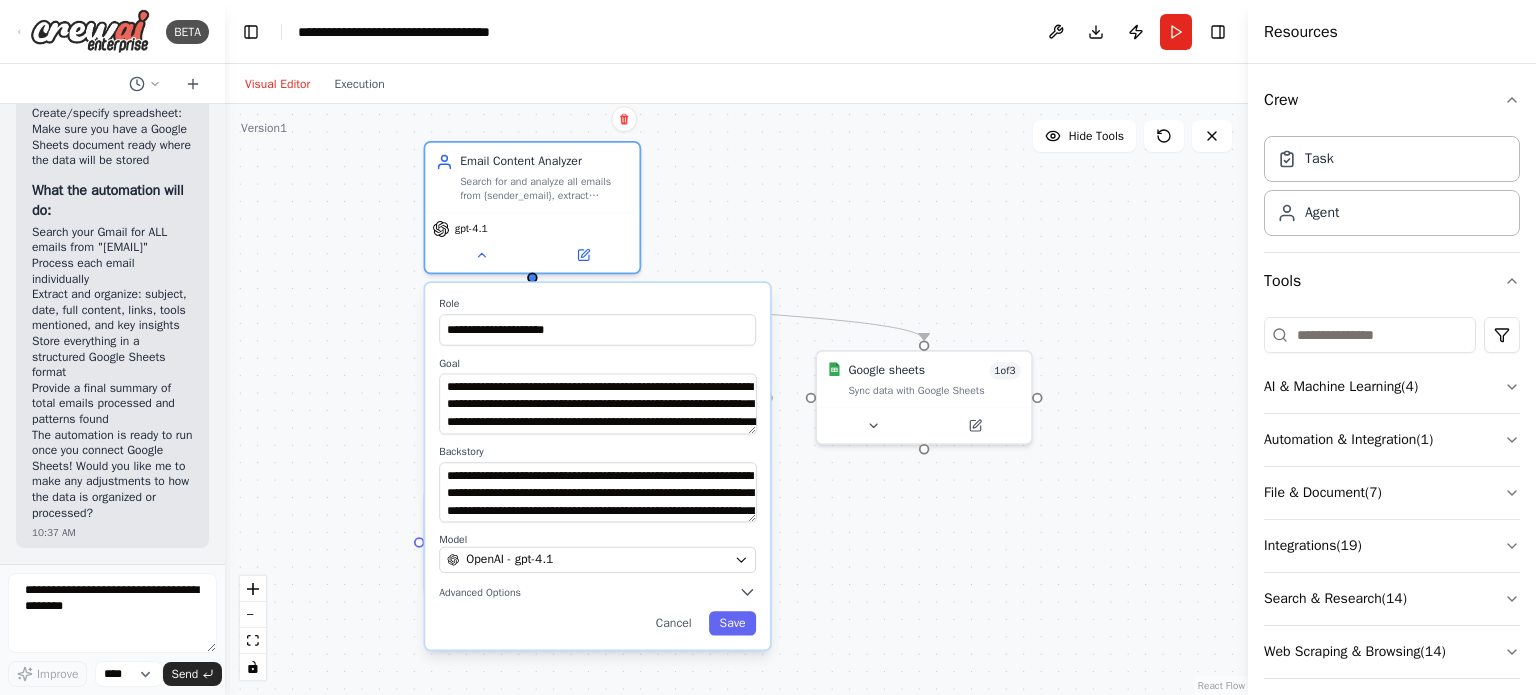 drag, startPoint x: 992, startPoint y: 349, endPoint x: 972, endPoint y: 239, distance: 111.8034 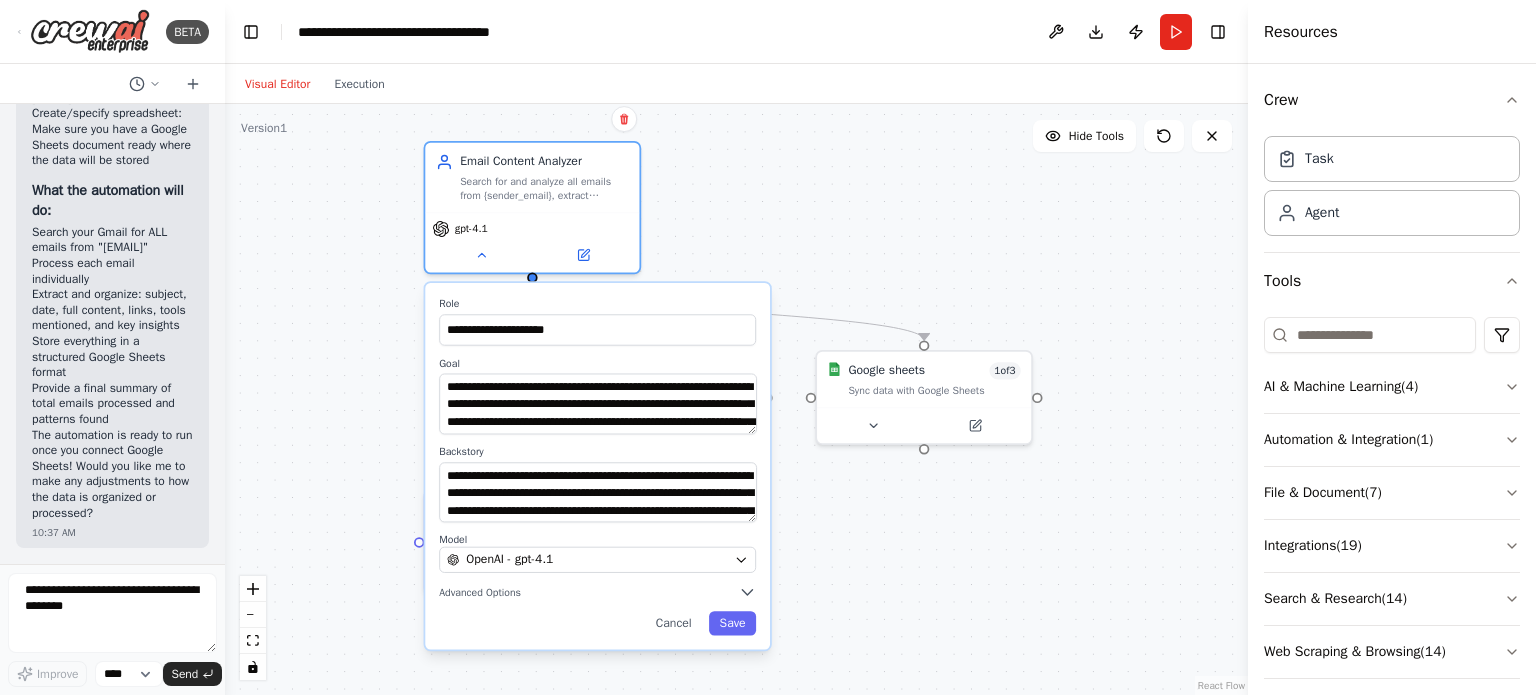 click on "**********" at bounding box center (736, 399) 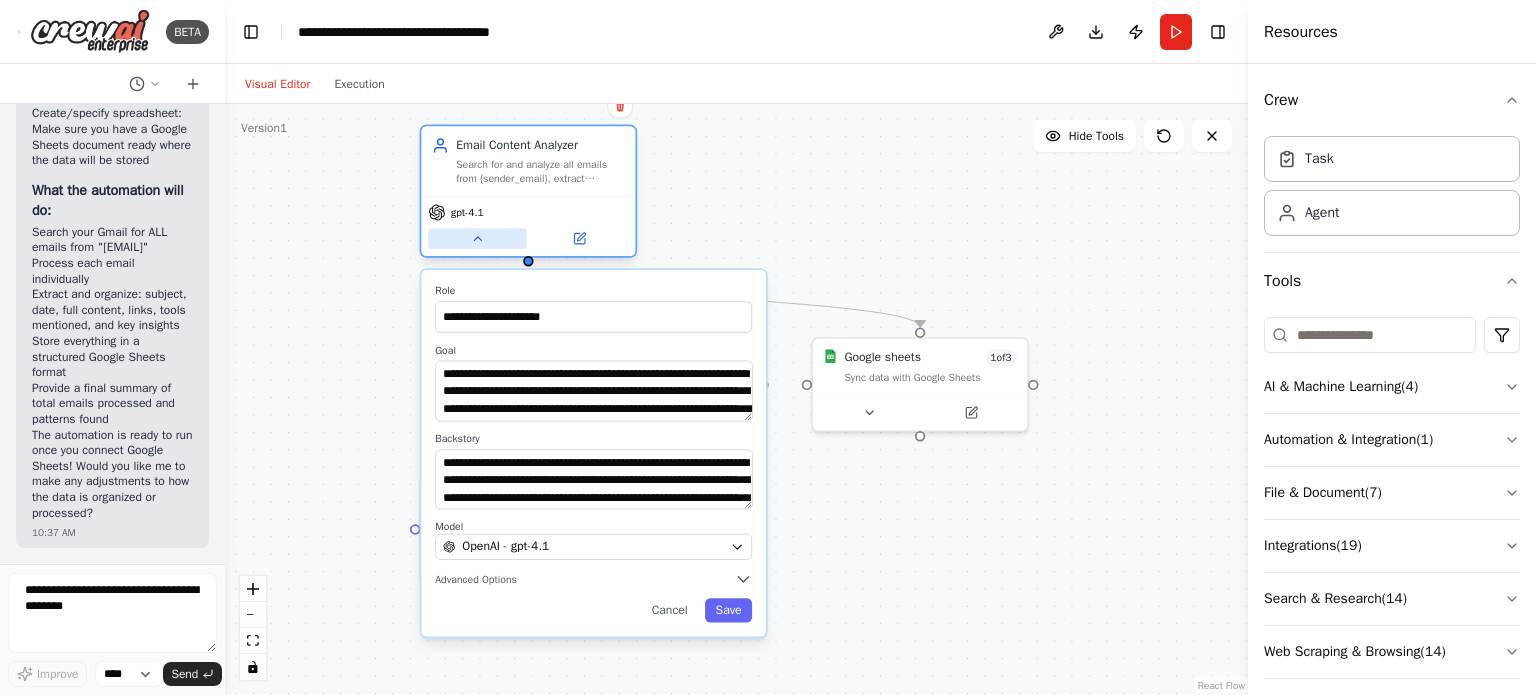 click 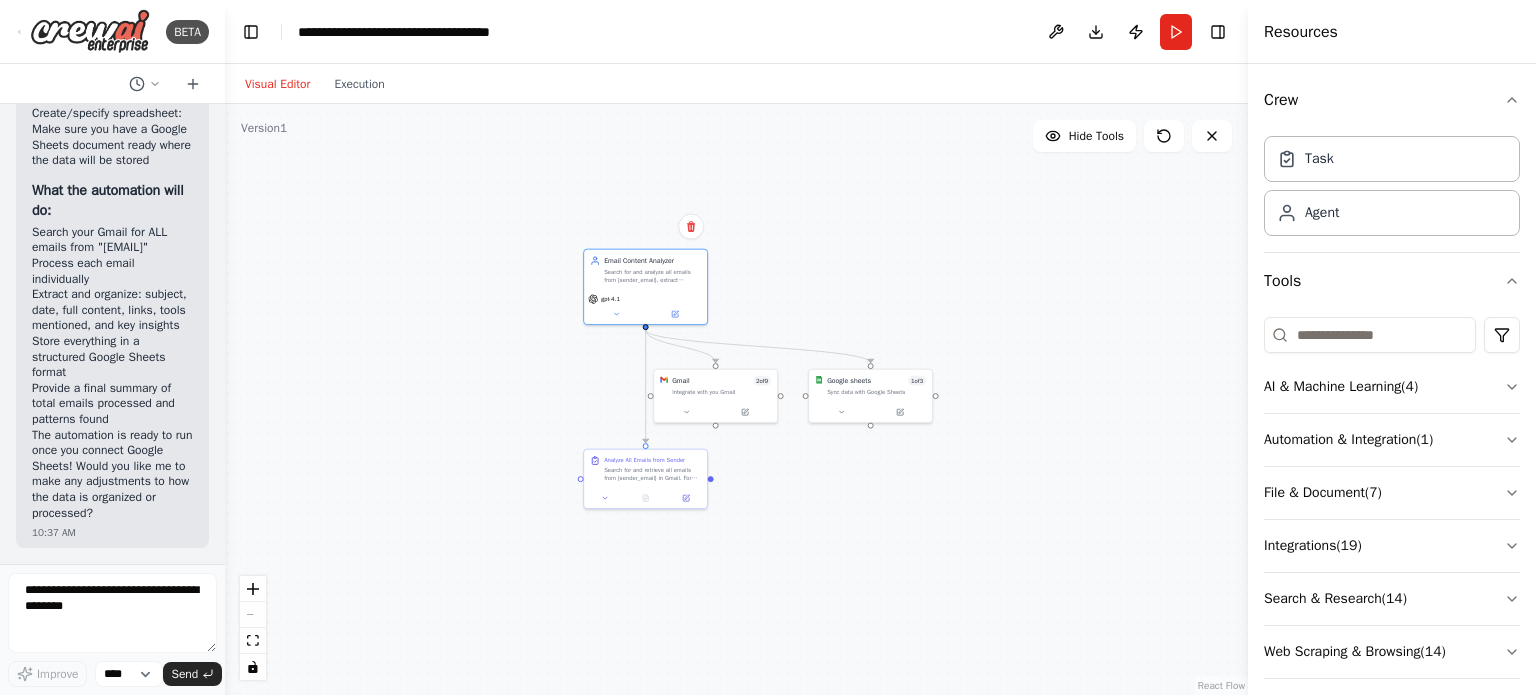 drag, startPoint x: 904, startPoint y: 489, endPoint x: 897, endPoint y: 553, distance: 64.381676 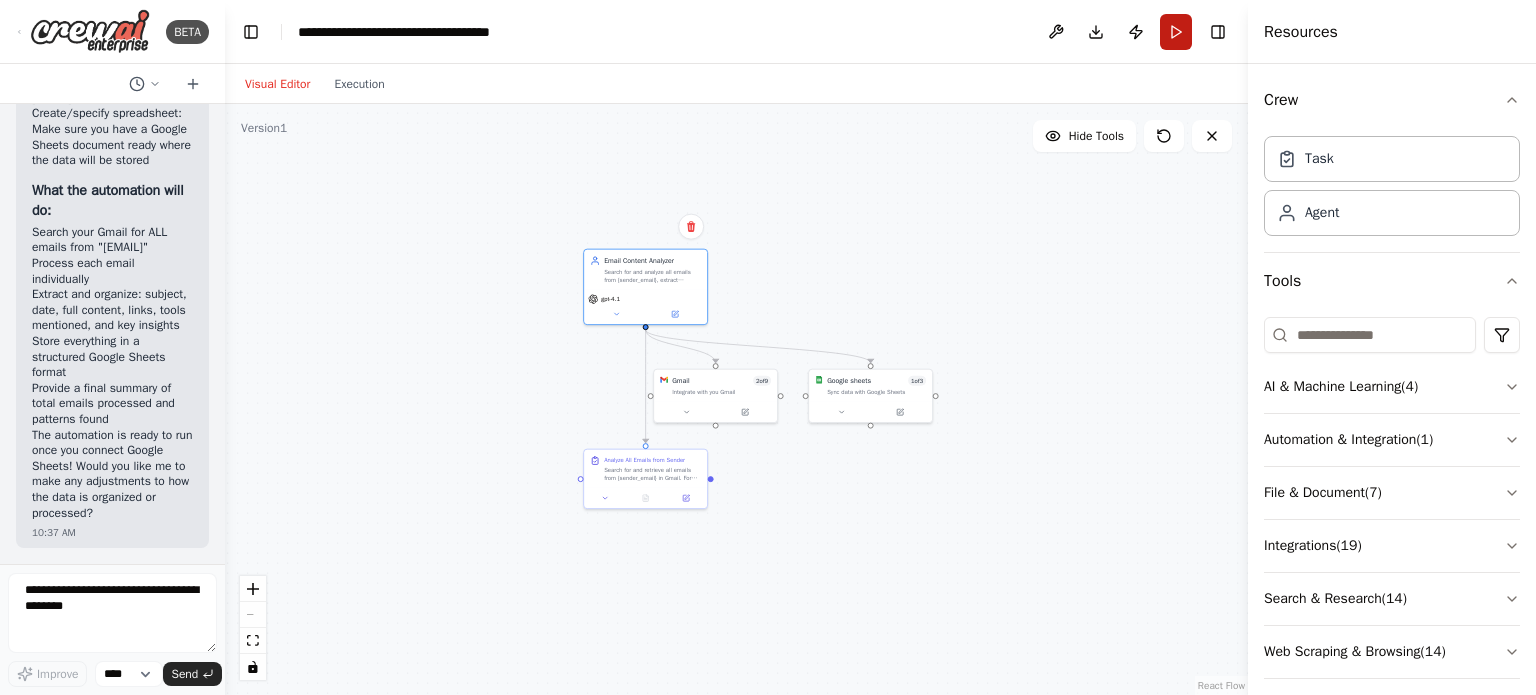 click on "Run" at bounding box center [1176, 32] 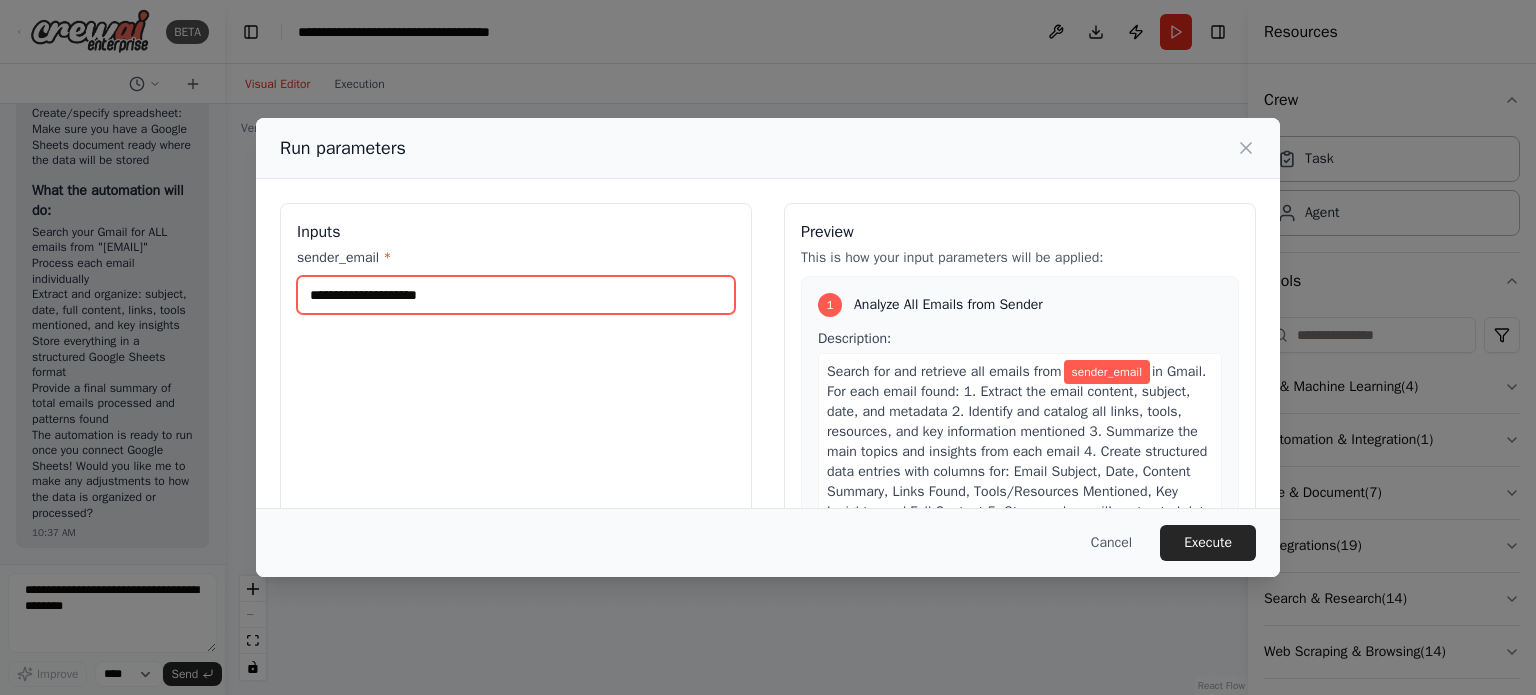 click on "sender_email *" at bounding box center (516, 295) 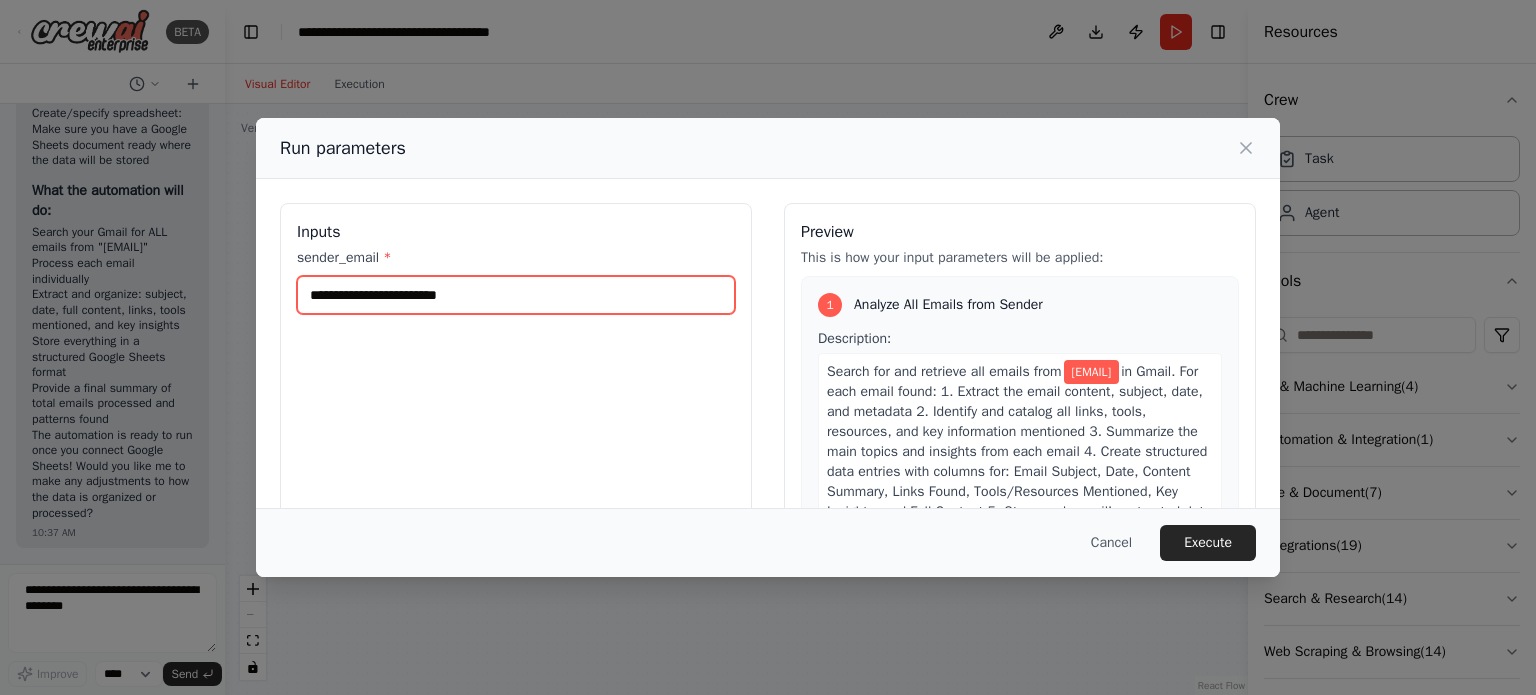 type on "**********" 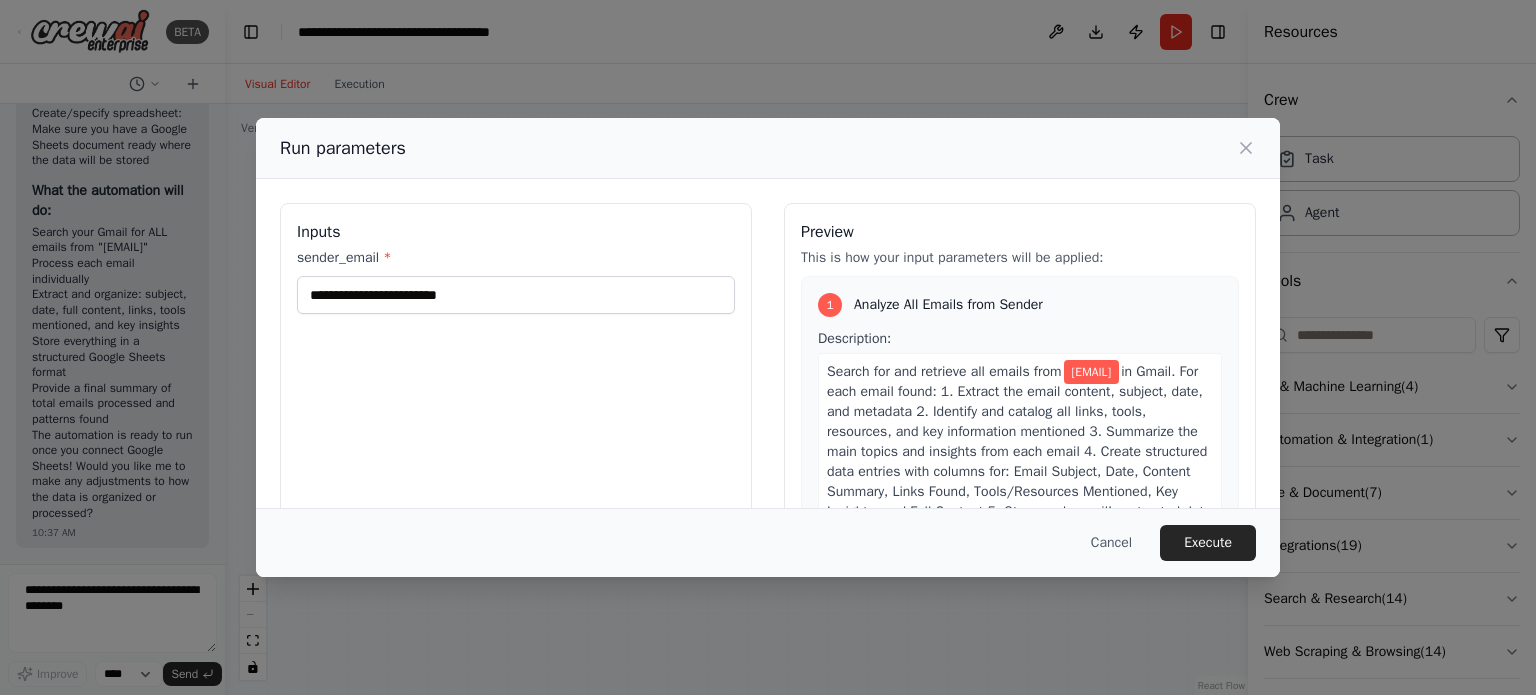 click on "**********" at bounding box center [516, 440] 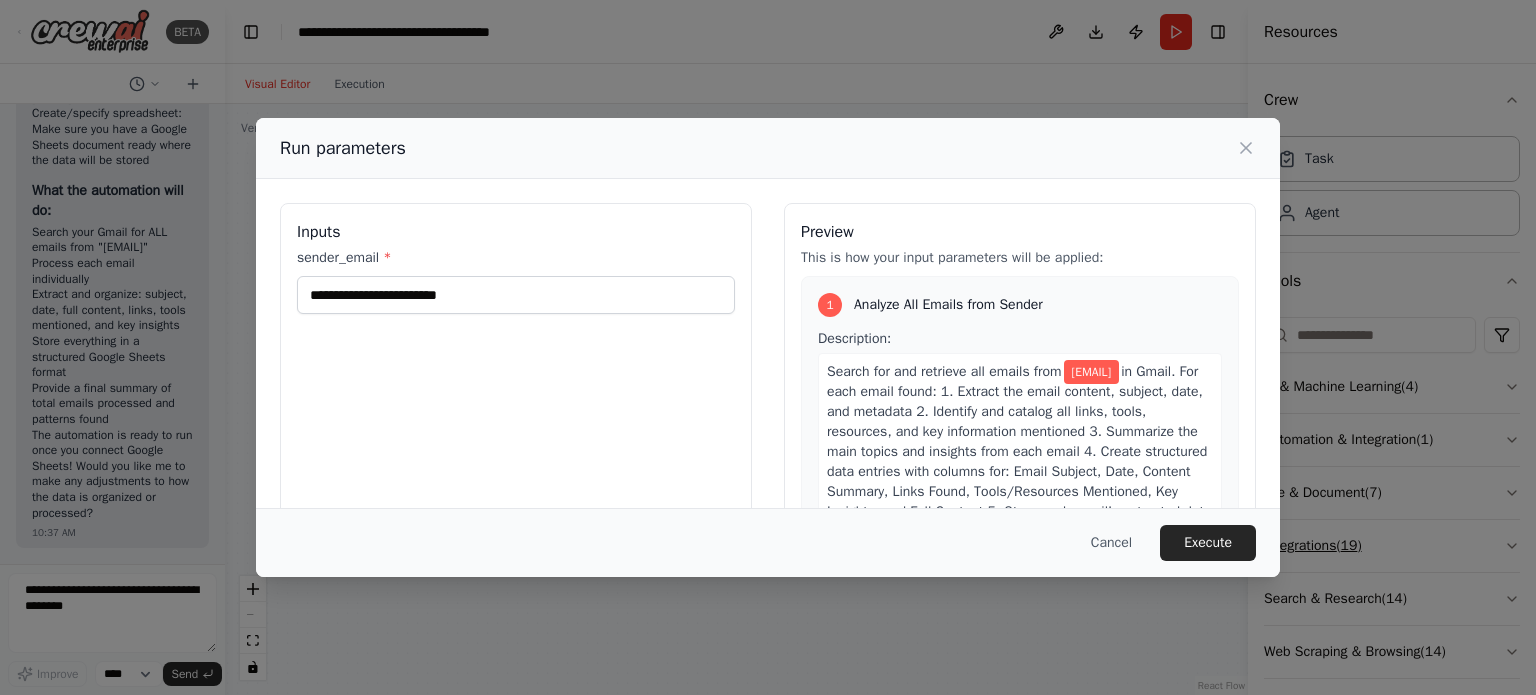 drag, startPoint x: 1228, startPoint y: 536, endPoint x: 1404, endPoint y: 531, distance: 176.07101 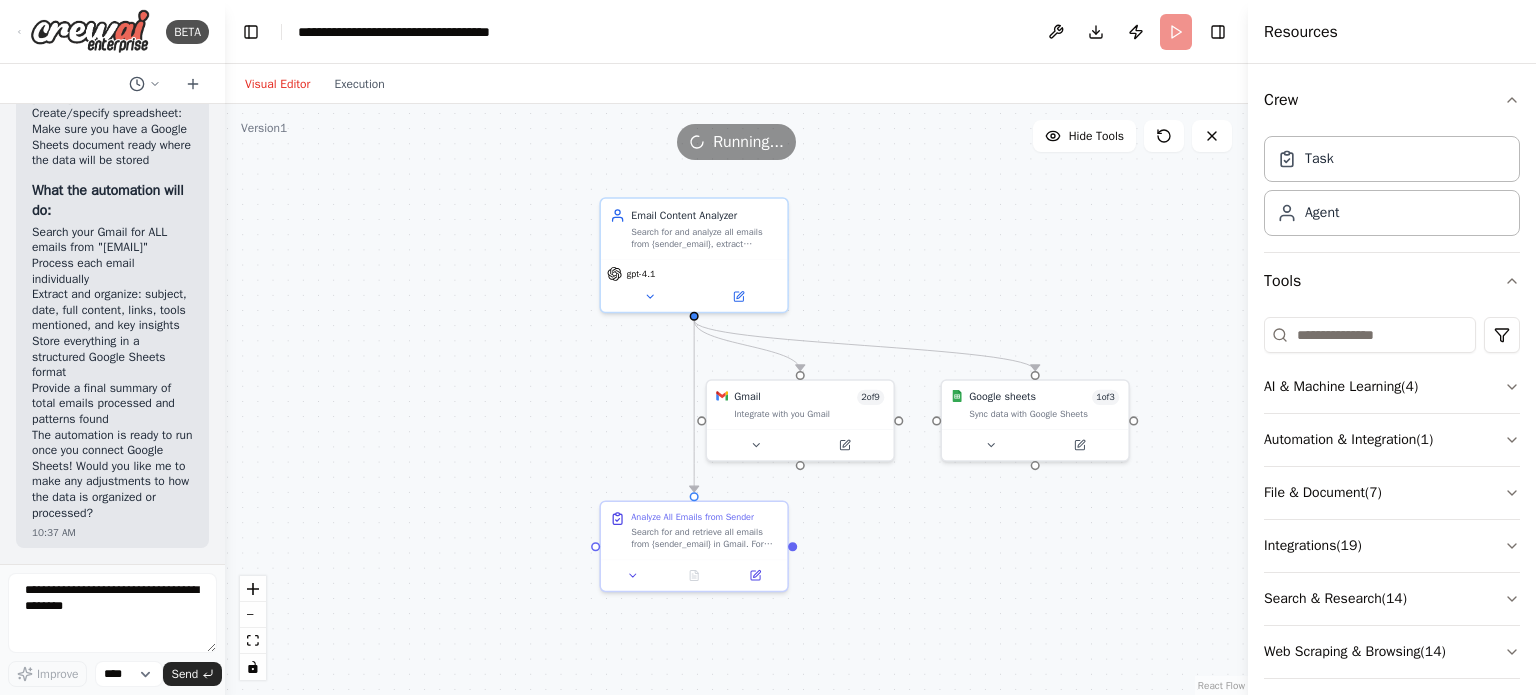 drag, startPoint x: 767, startPoint y: 268, endPoint x: 924, endPoint y: 219, distance: 164.46884 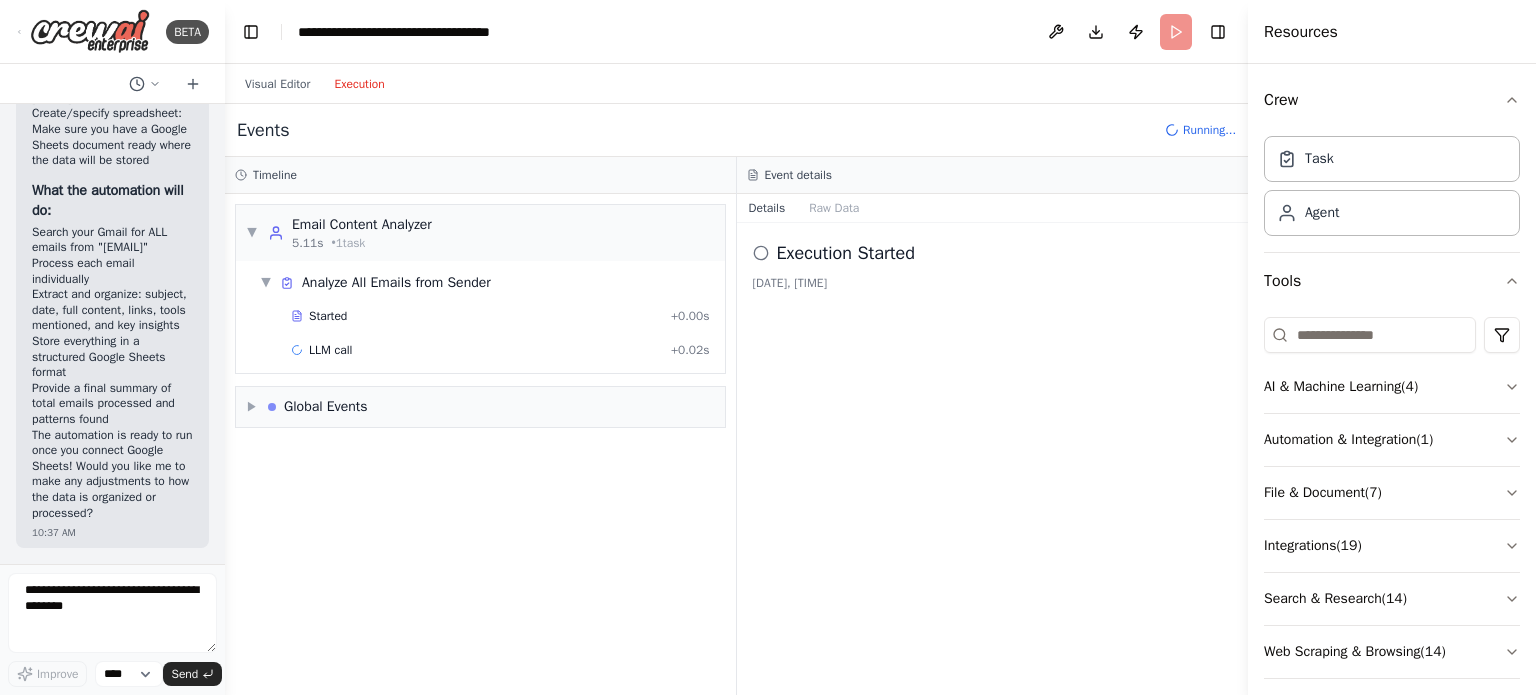 click on "Execution" at bounding box center [359, 84] 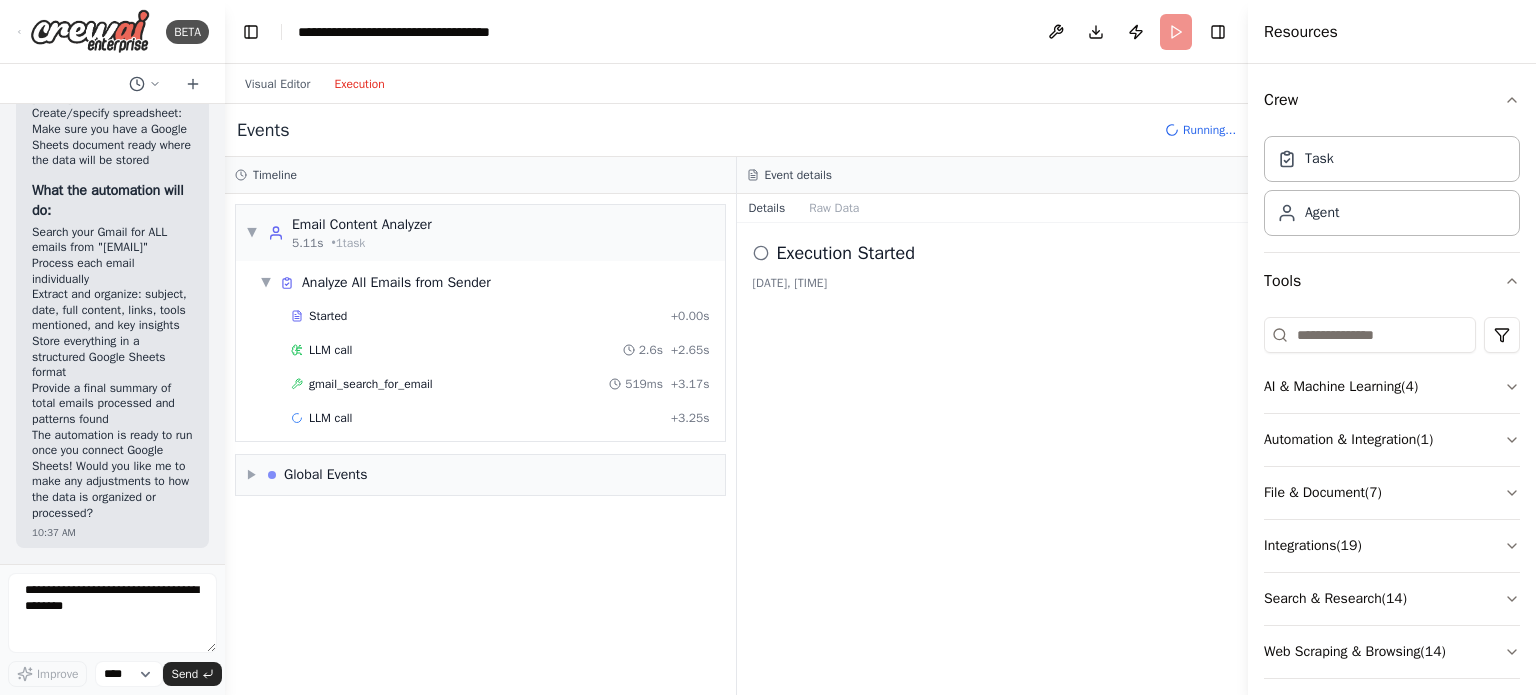 click on "Started + 0.00s LLM call 2.6s + 2.65s gmail_search_for_email 519ms + 3.17s LLM call + 3.25s" at bounding box center [488, 369] 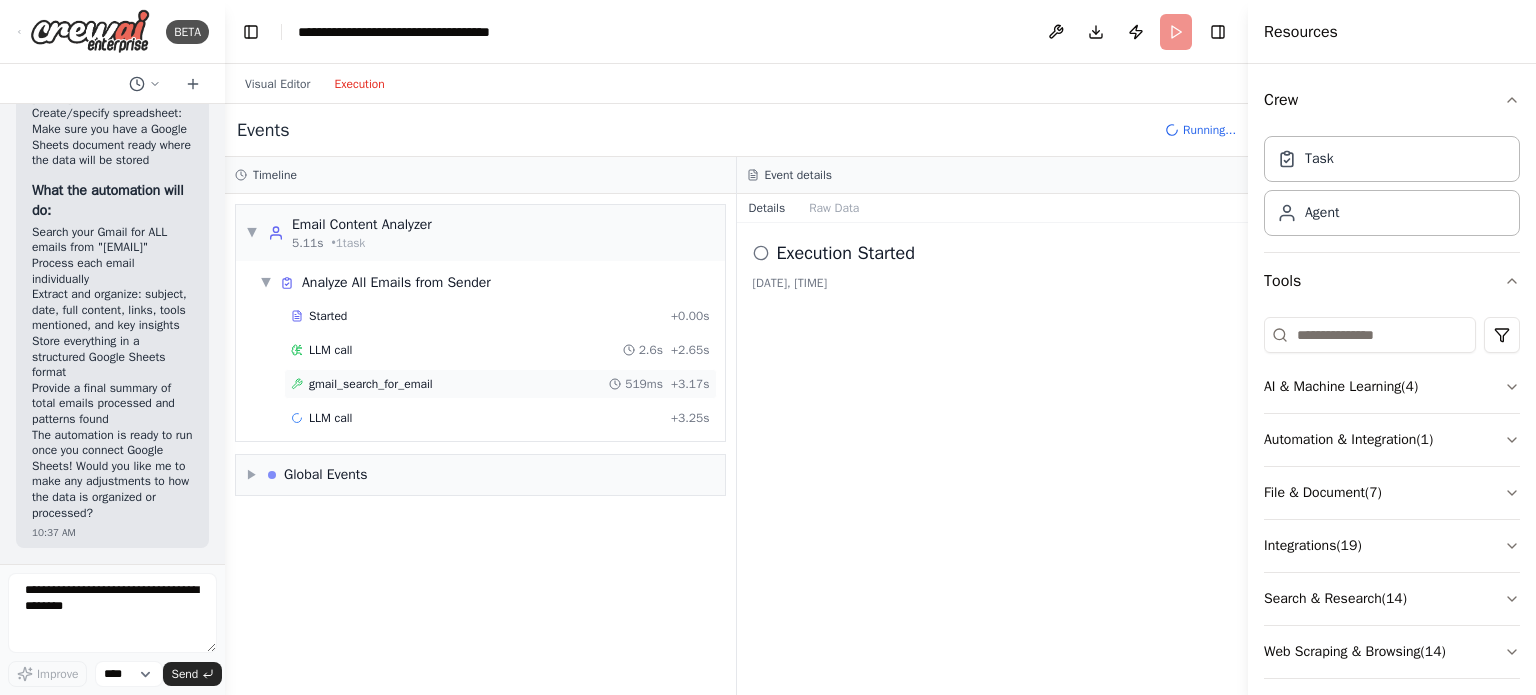 click on "gmail_search_for_email 519ms + 3.17s" at bounding box center [500, 384] 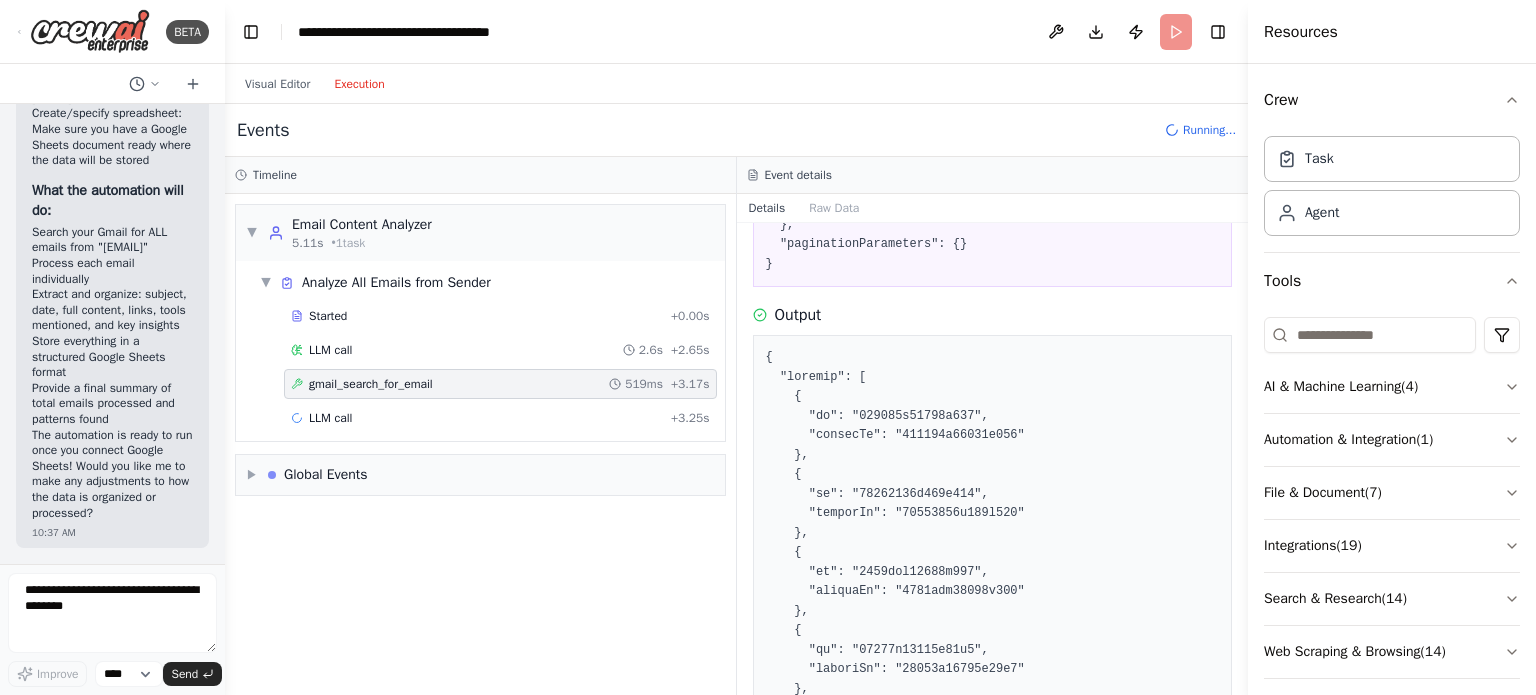 scroll, scrollTop: 600, scrollLeft: 0, axis: vertical 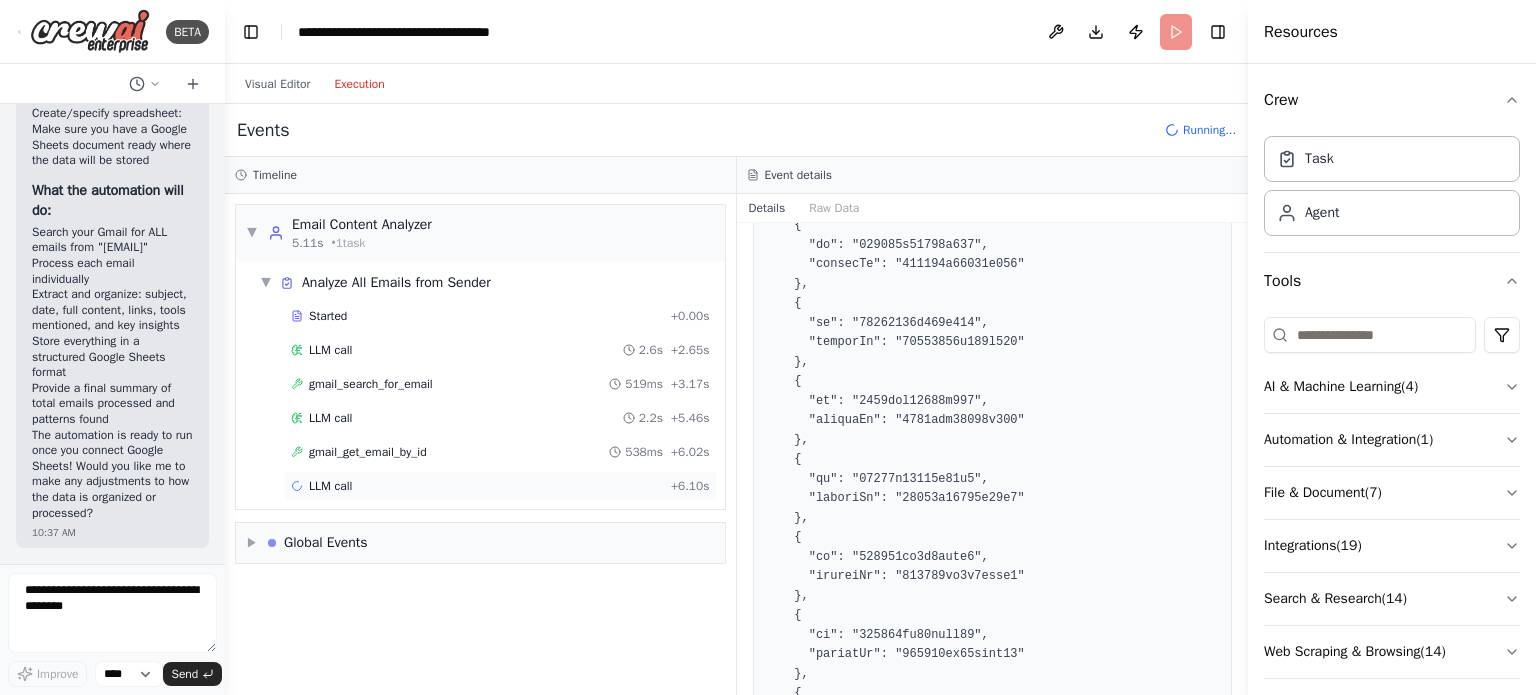 click on "LLM call + 6.10s" at bounding box center (500, 486) 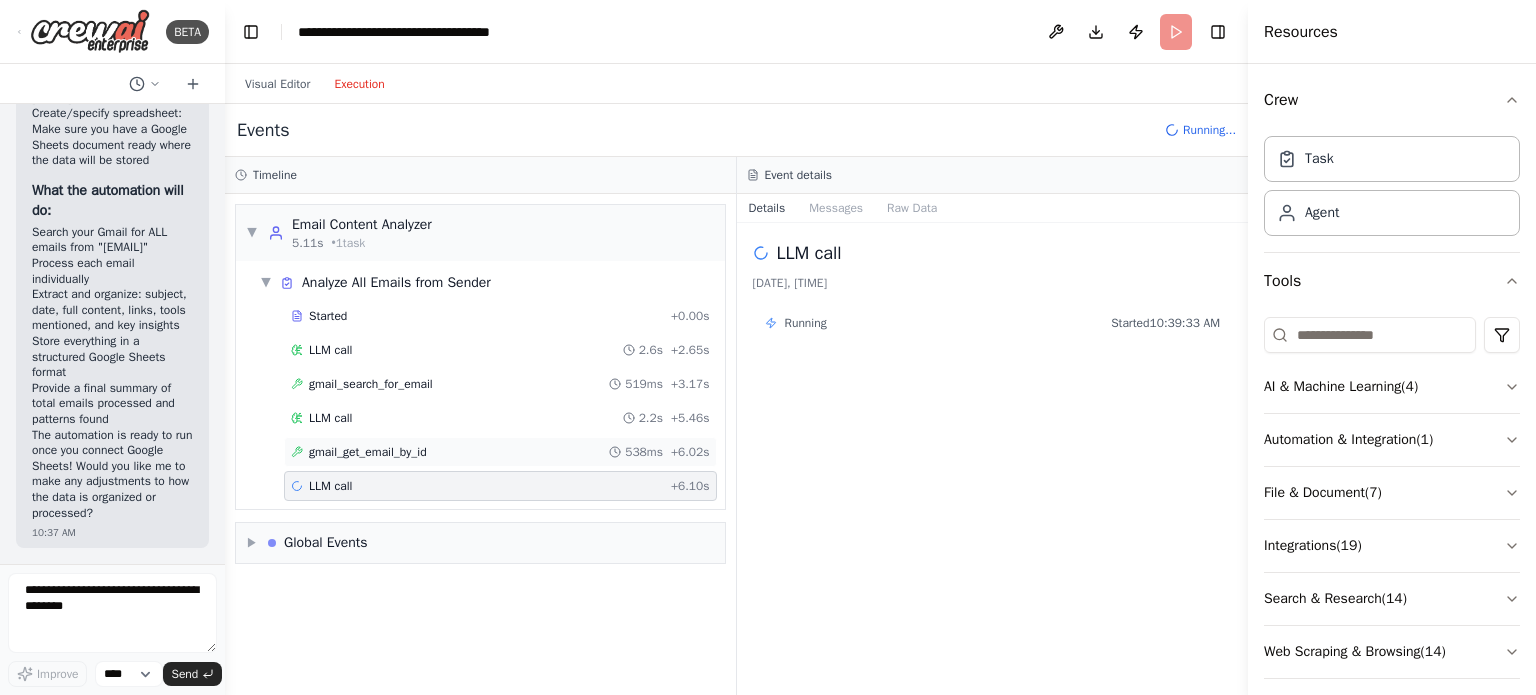 click on "gmail_get_email_by_id 538ms + 6.02s" at bounding box center (500, 452) 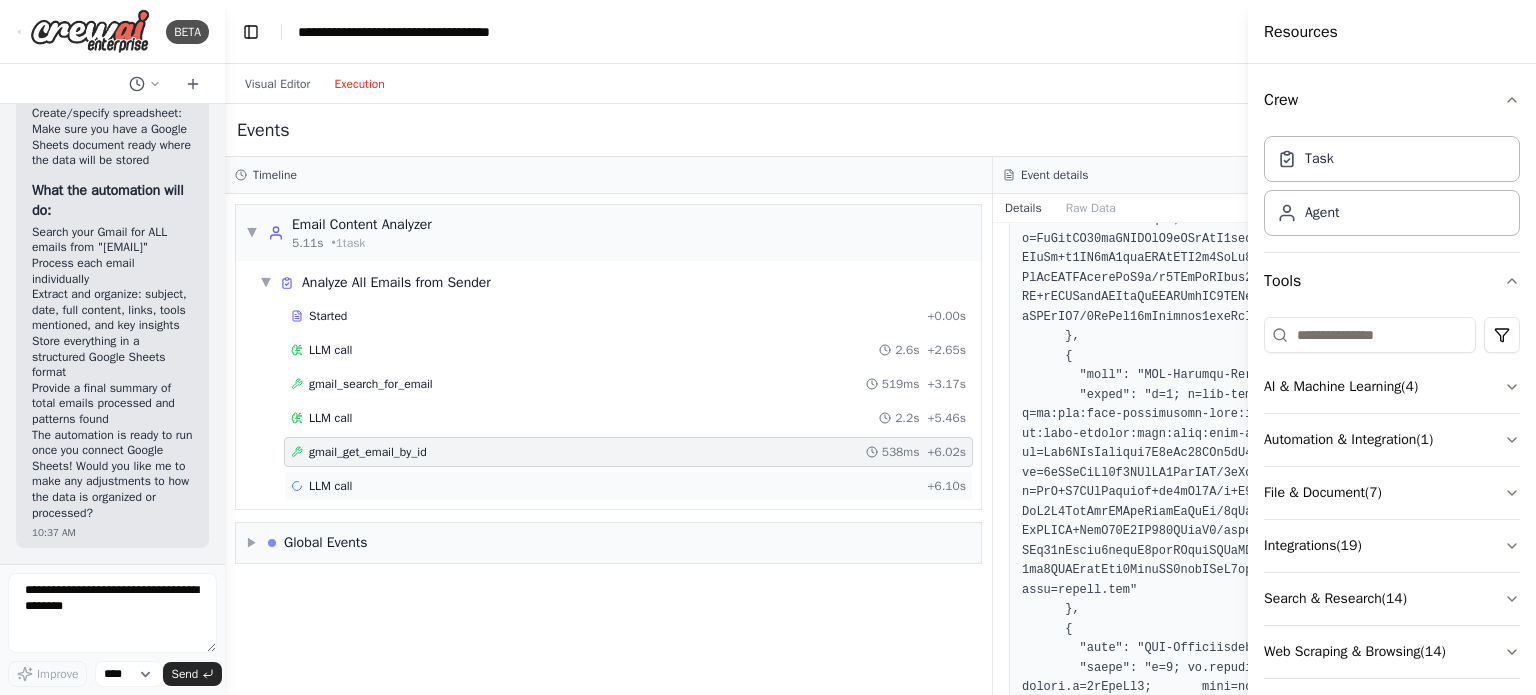 scroll, scrollTop: 1000, scrollLeft: 0, axis: vertical 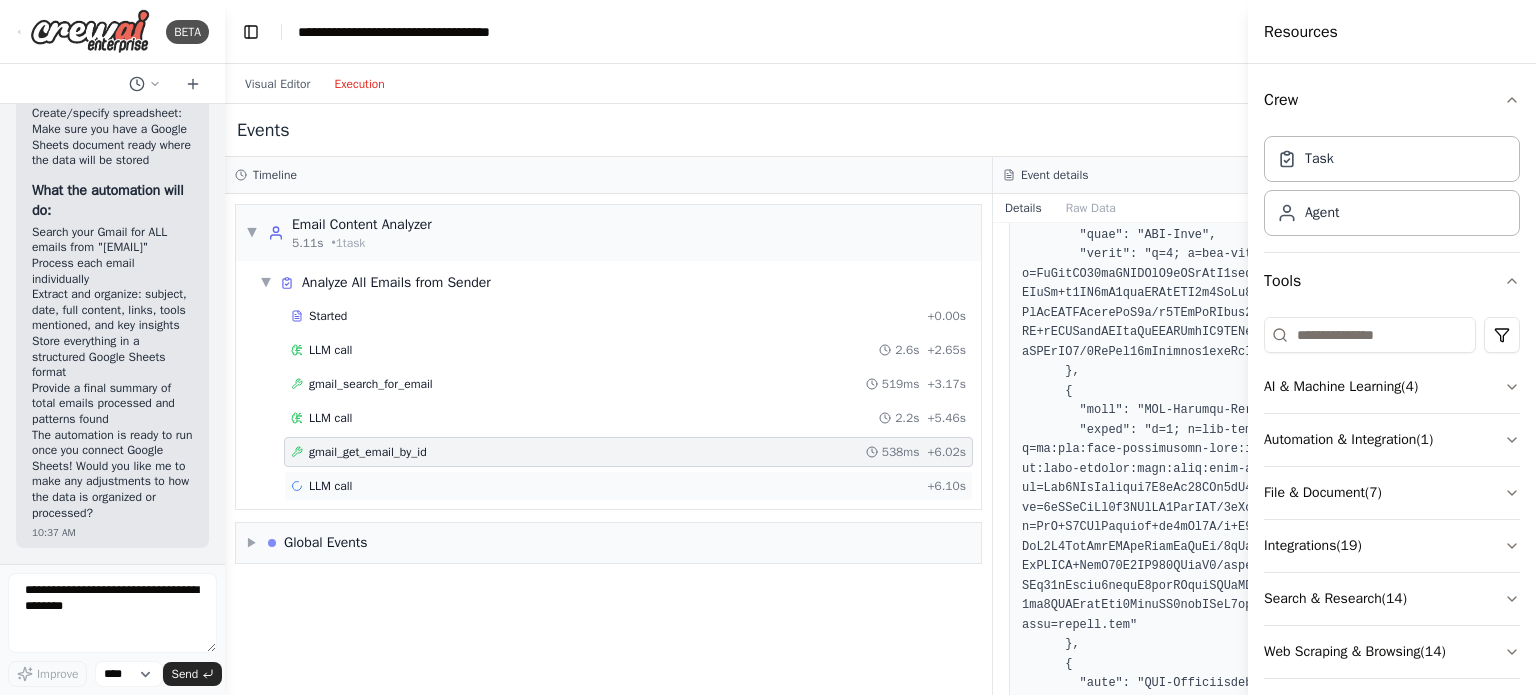 click on "LLM call + 6.10s" at bounding box center (628, 486) 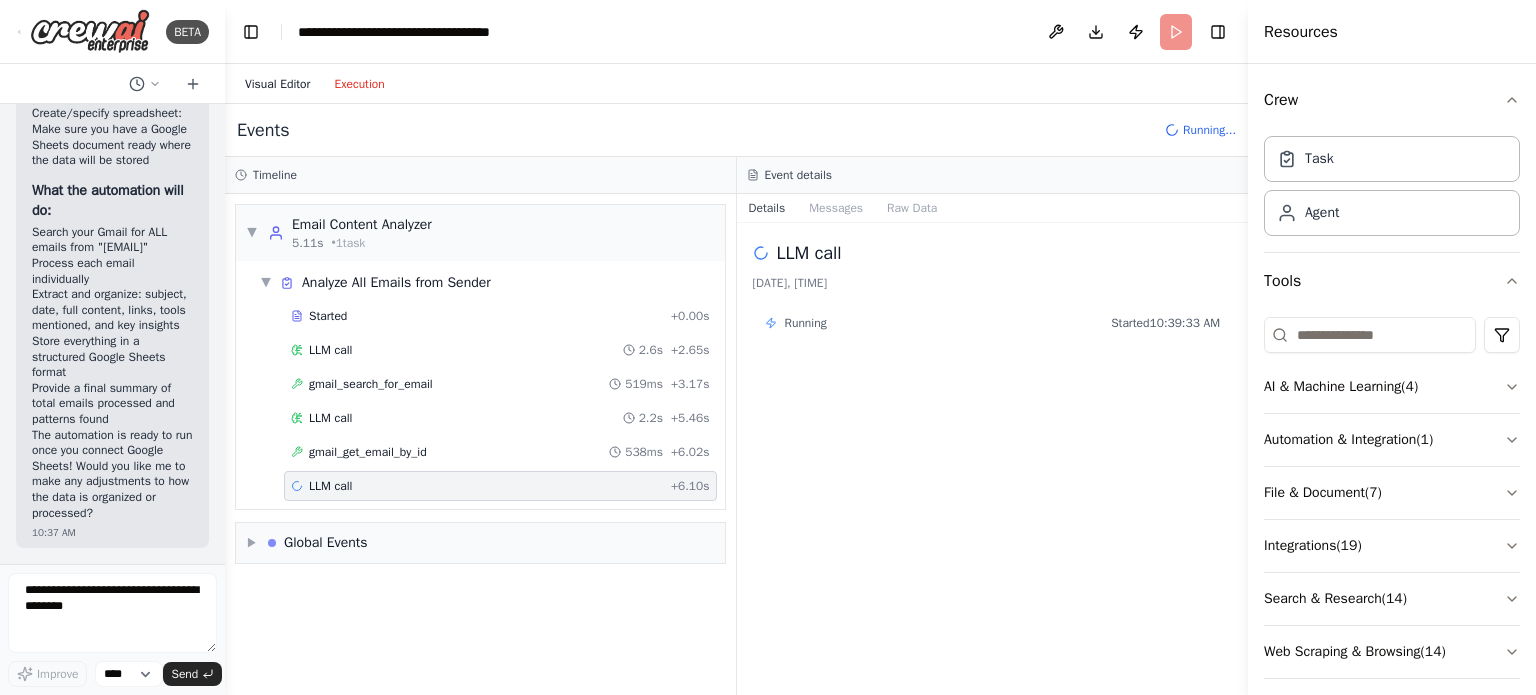 click on "Visual Editor" at bounding box center (277, 84) 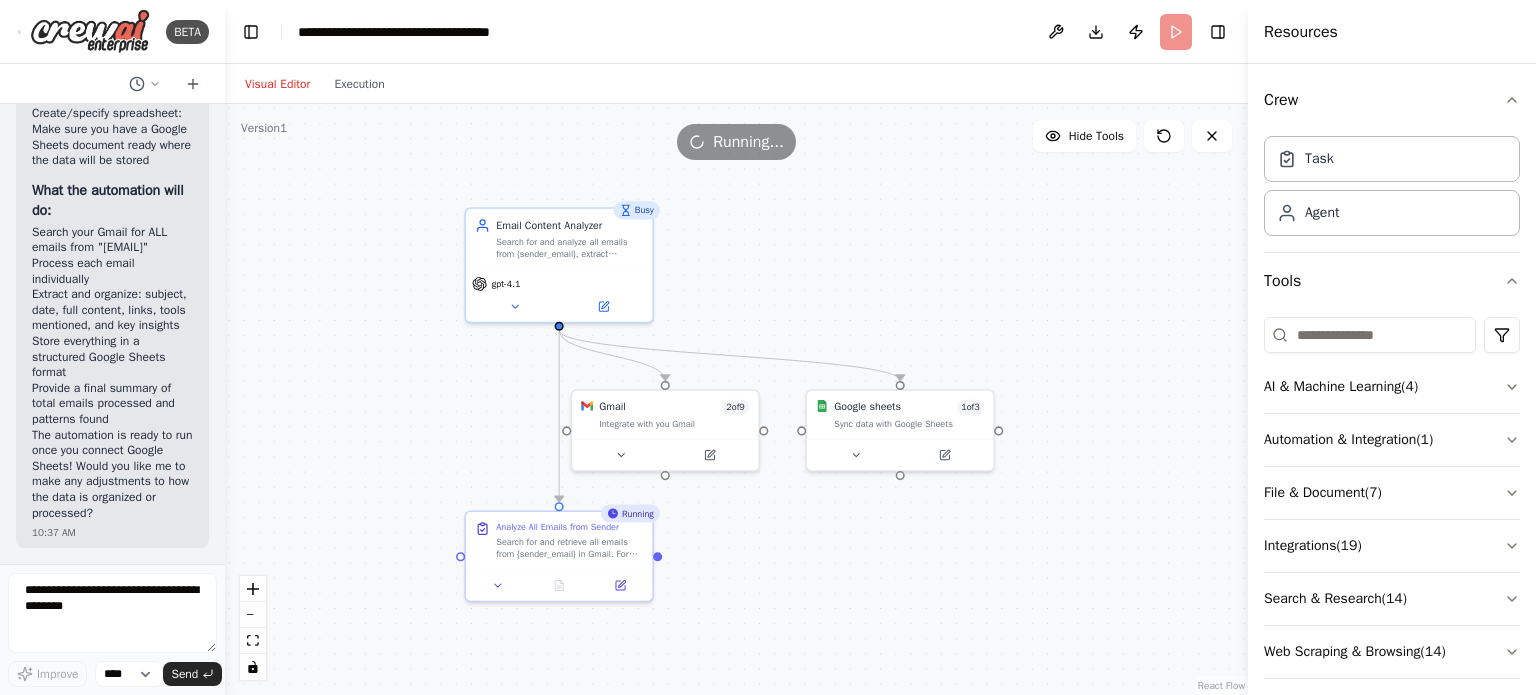 drag, startPoint x: 428, startPoint y: 415, endPoint x: 340, endPoint y: 447, distance: 93.637596 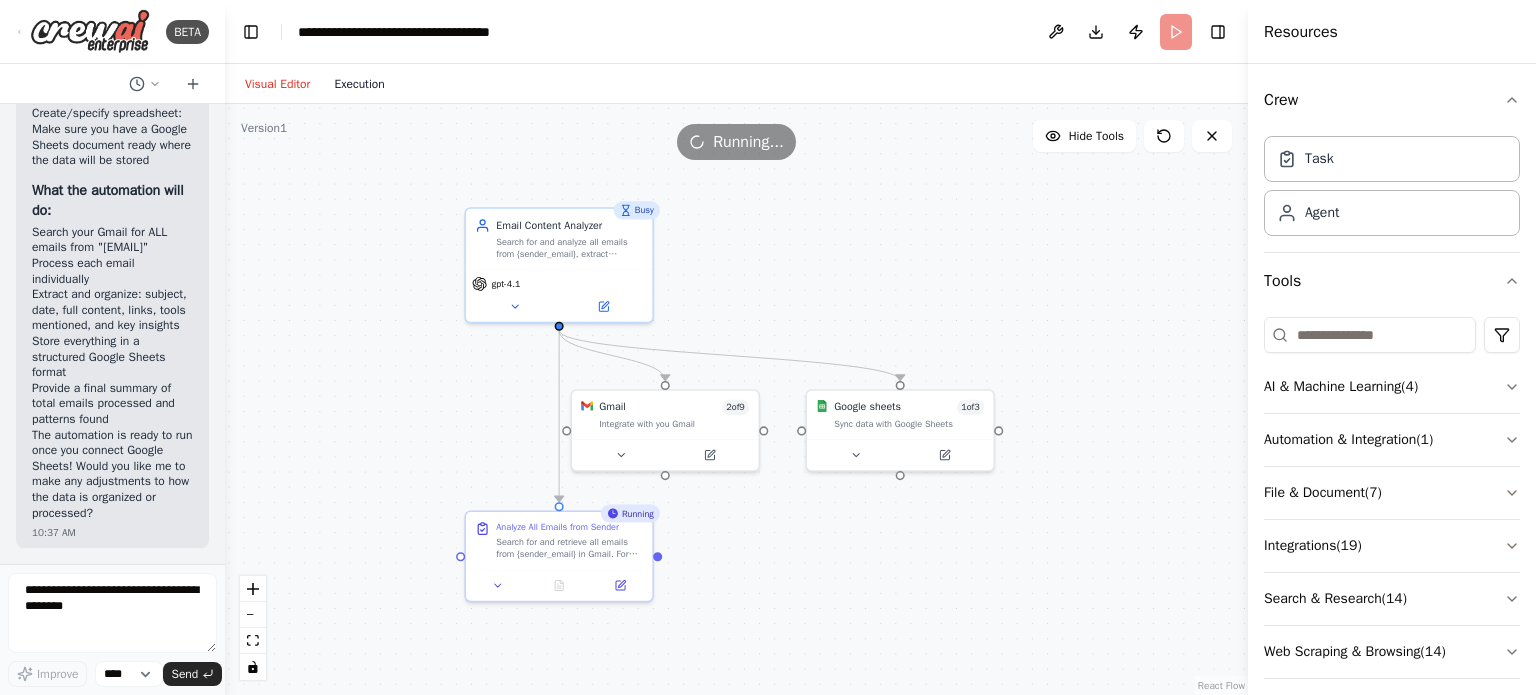 click on "Execution" at bounding box center [359, 84] 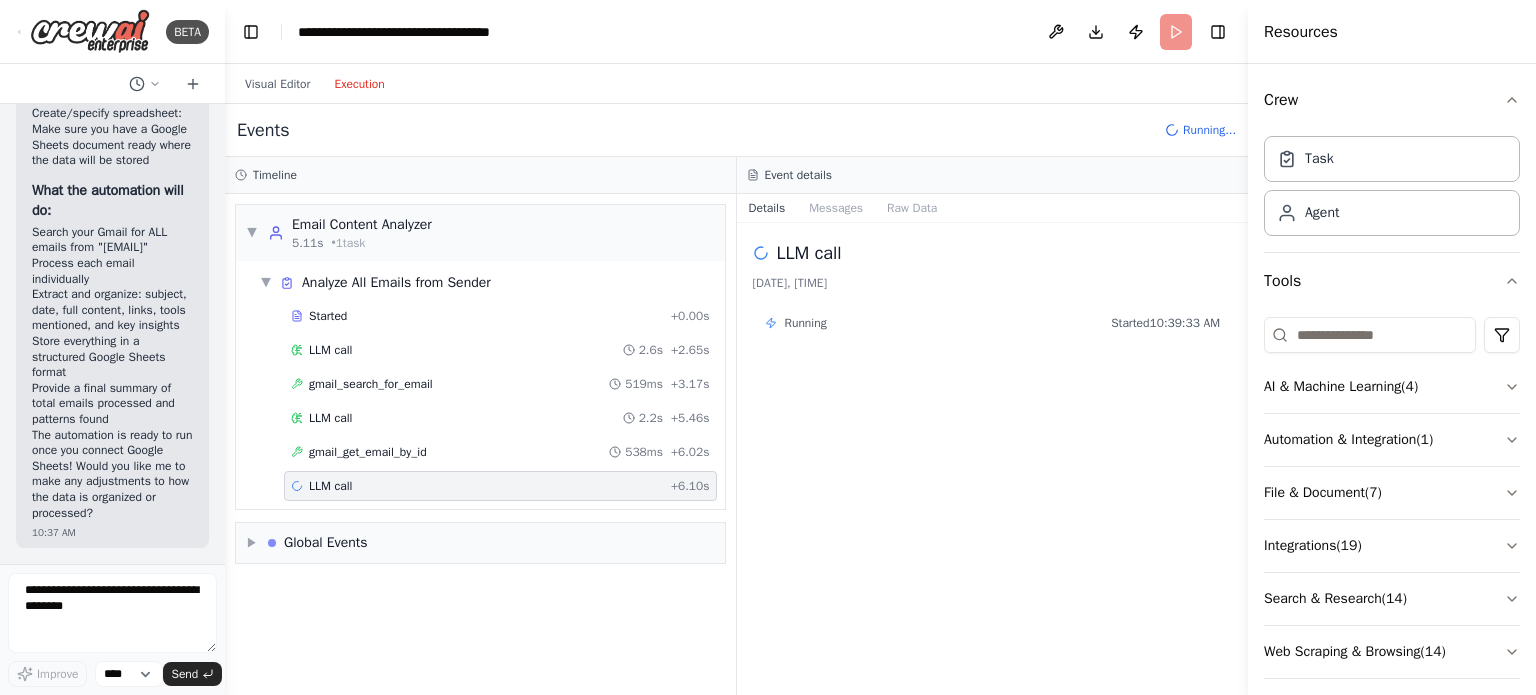 click on "LLM call + 6.10s" at bounding box center (500, 486) 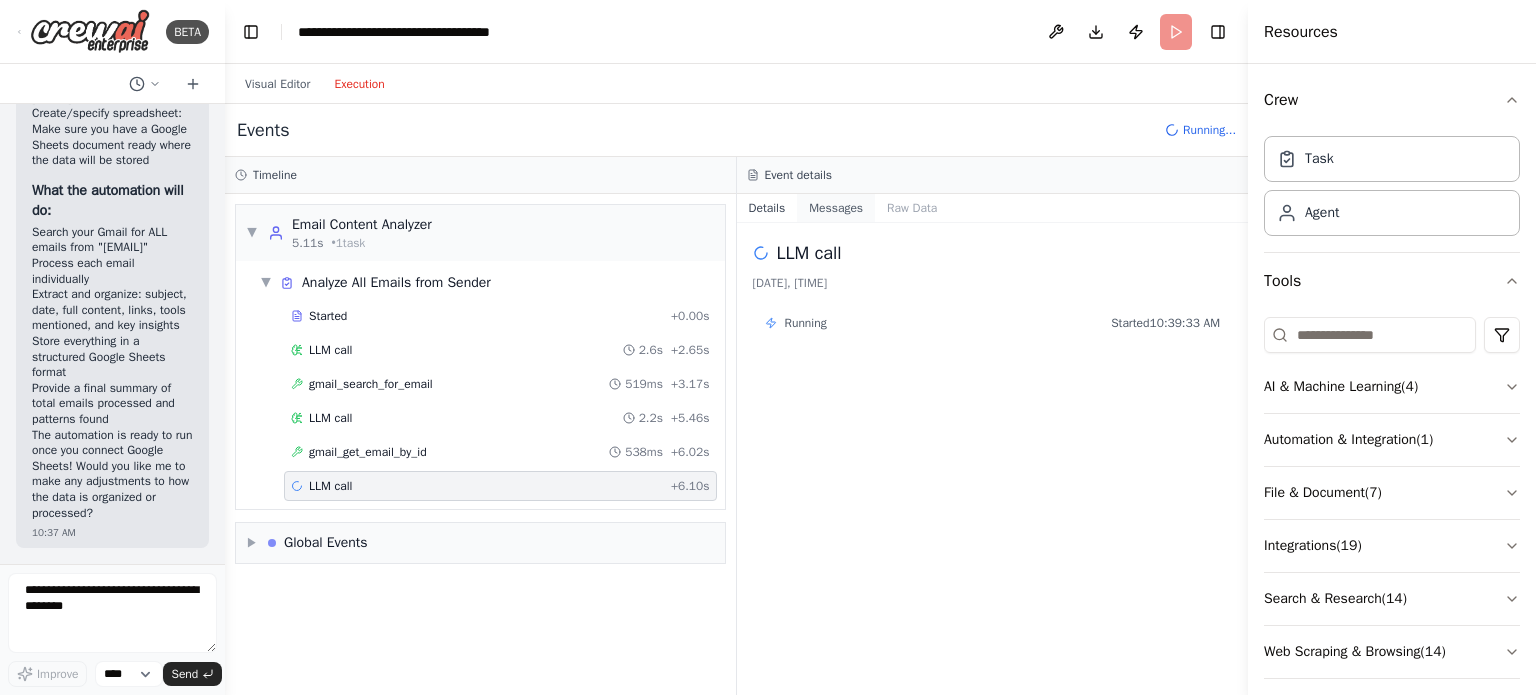 click on "Messages" at bounding box center [836, 208] 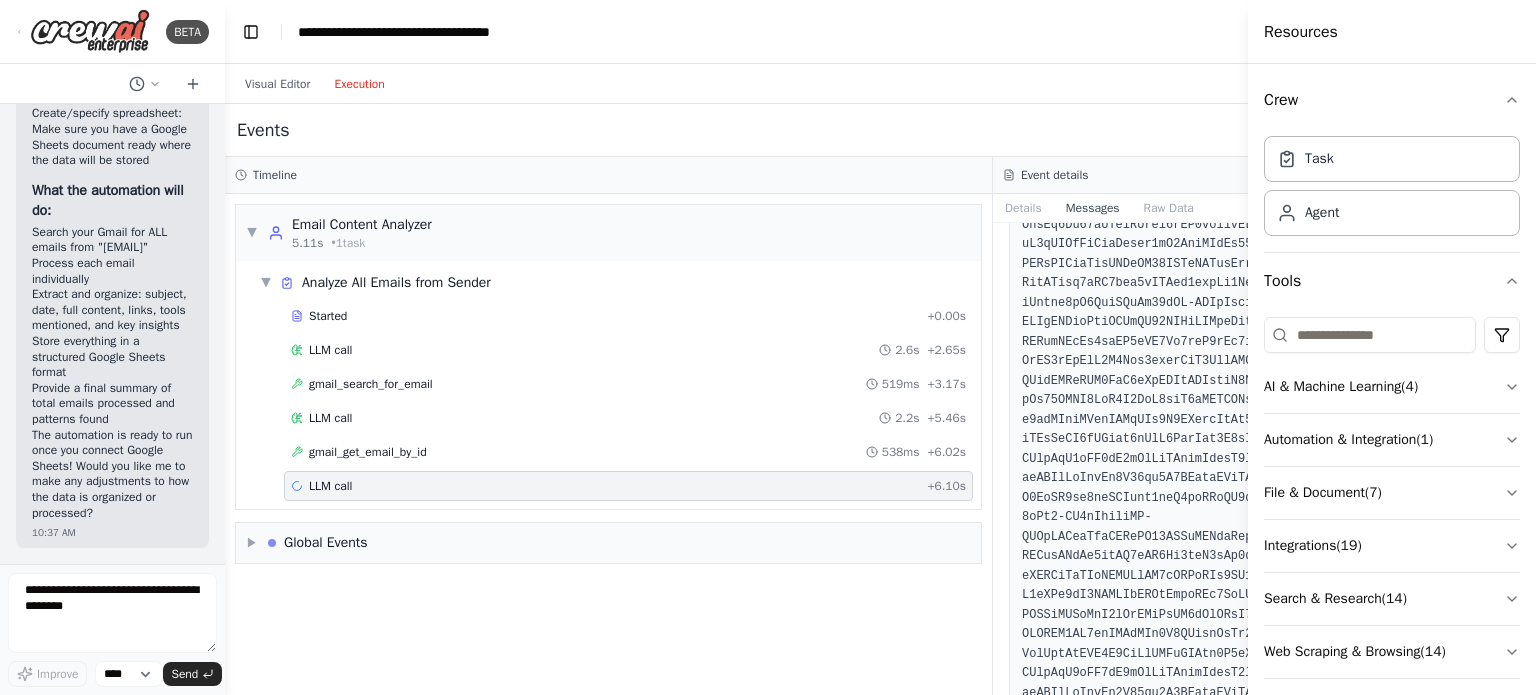 scroll, scrollTop: 50906, scrollLeft: 0, axis: vertical 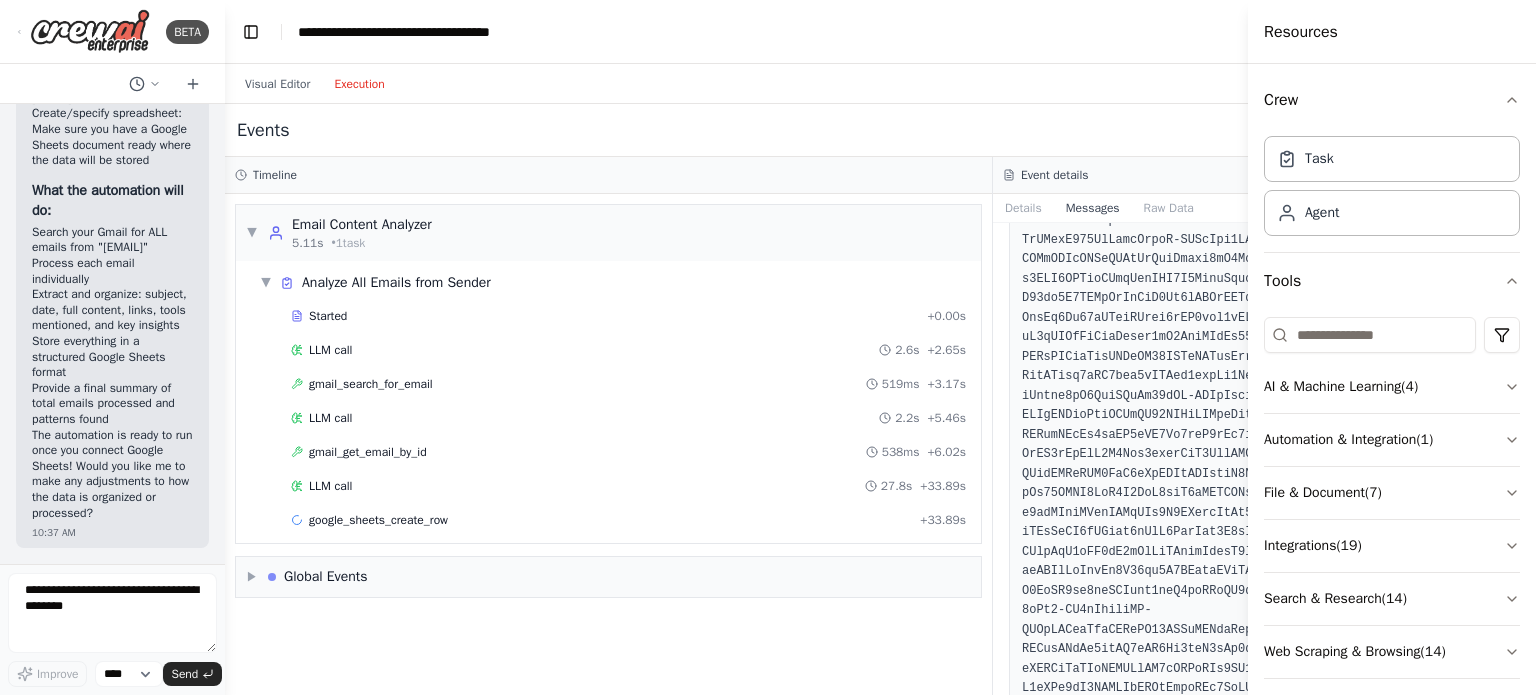 click on "**********" at bounding box center [993, 32] 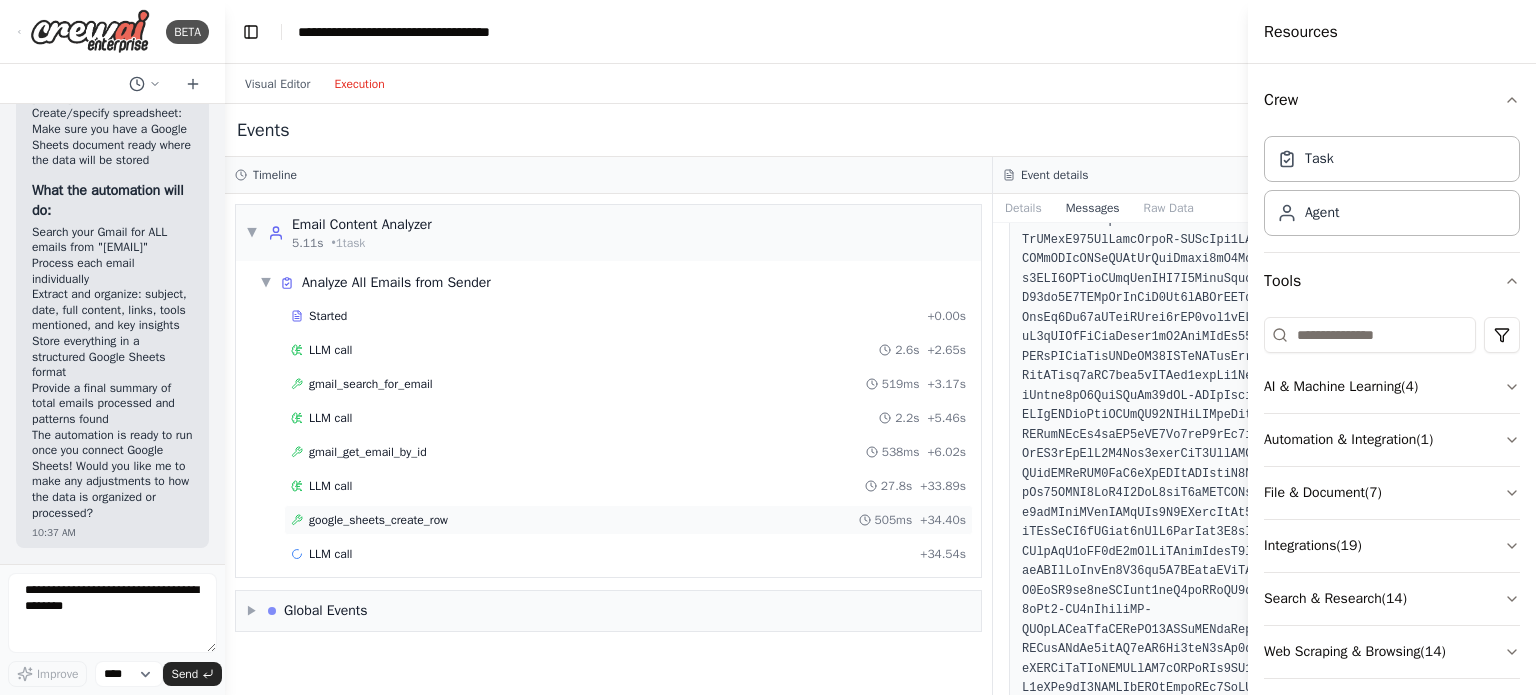 click on "google_sheets_create_row 505ms + 34.40s" at bounding box center [628, 520] 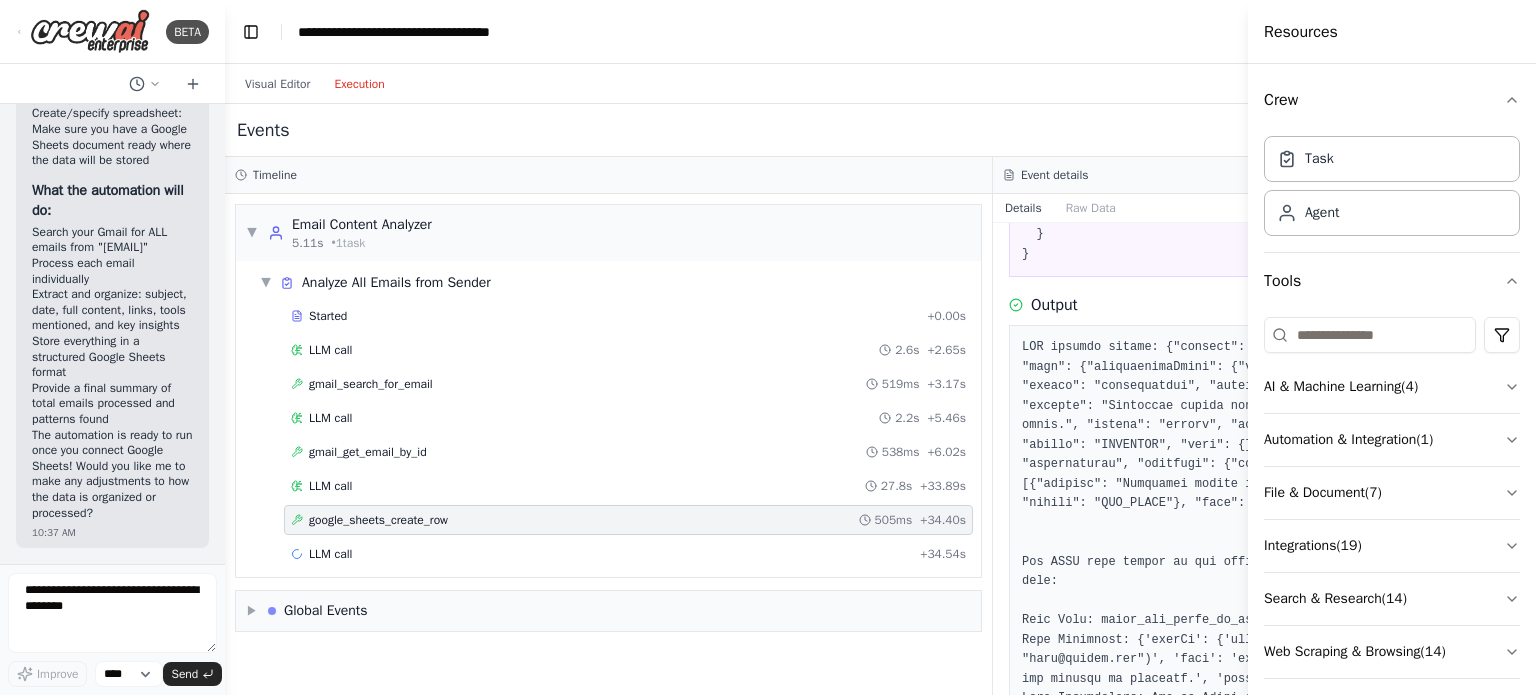 scroll, scrollTop: 1900, scrollLeft: 0, axis: vertical 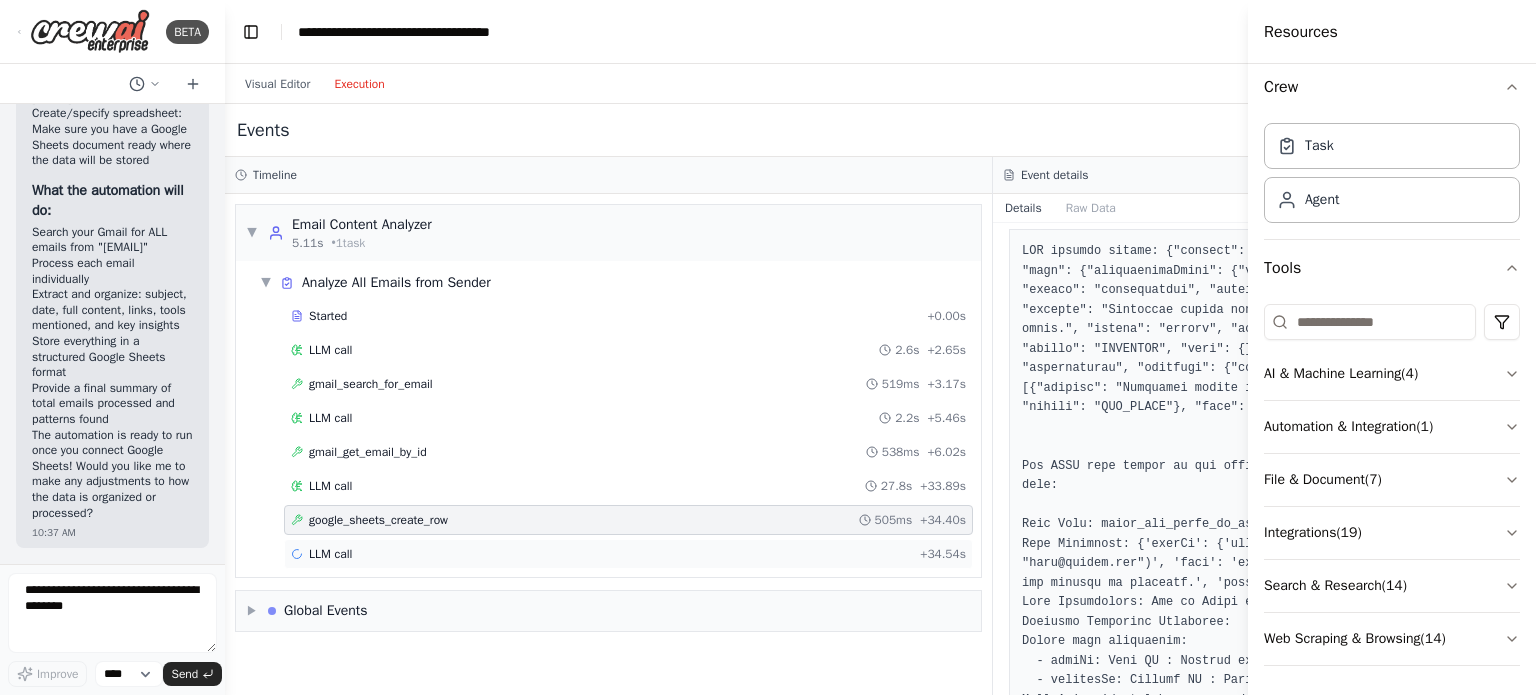 click on "LLM call + 34.54s" at bounding box center (628, 554) 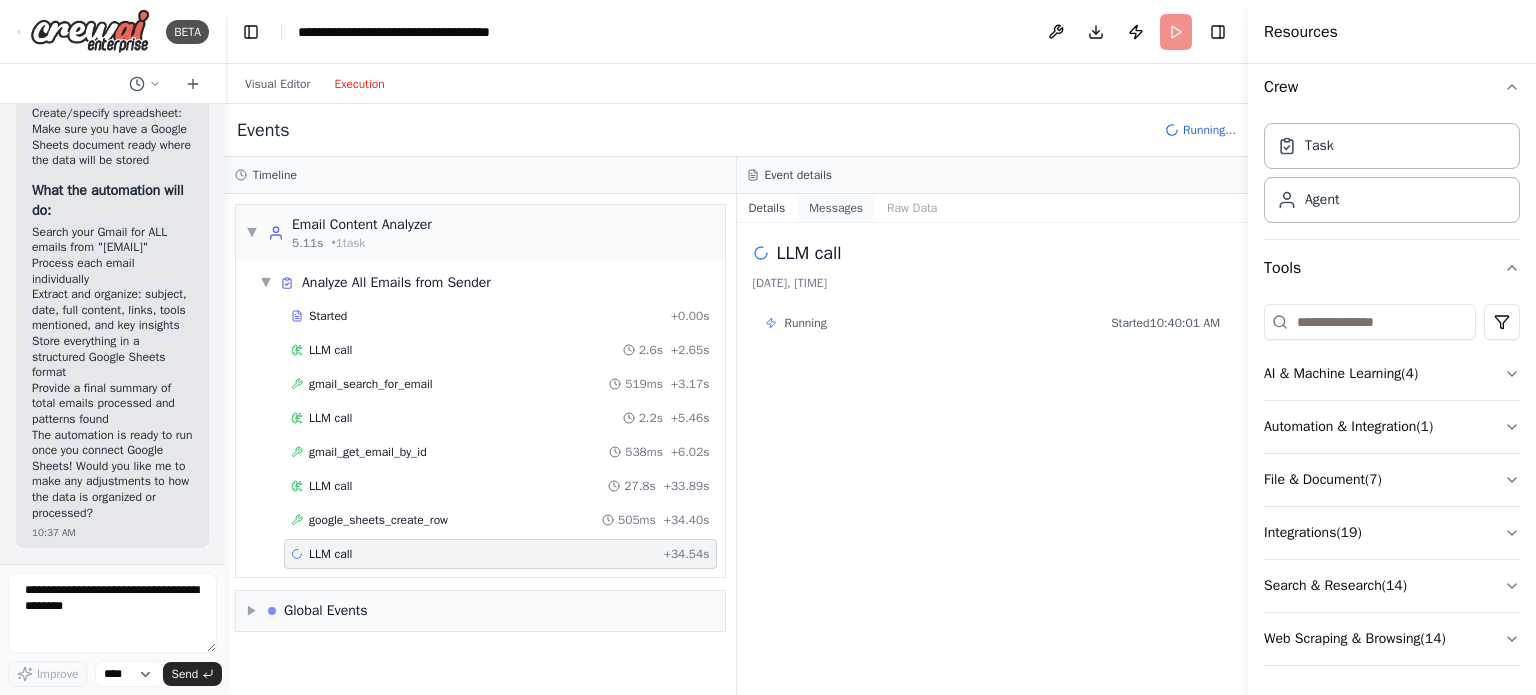 click on "Messages" at bounding box center (836, 208) 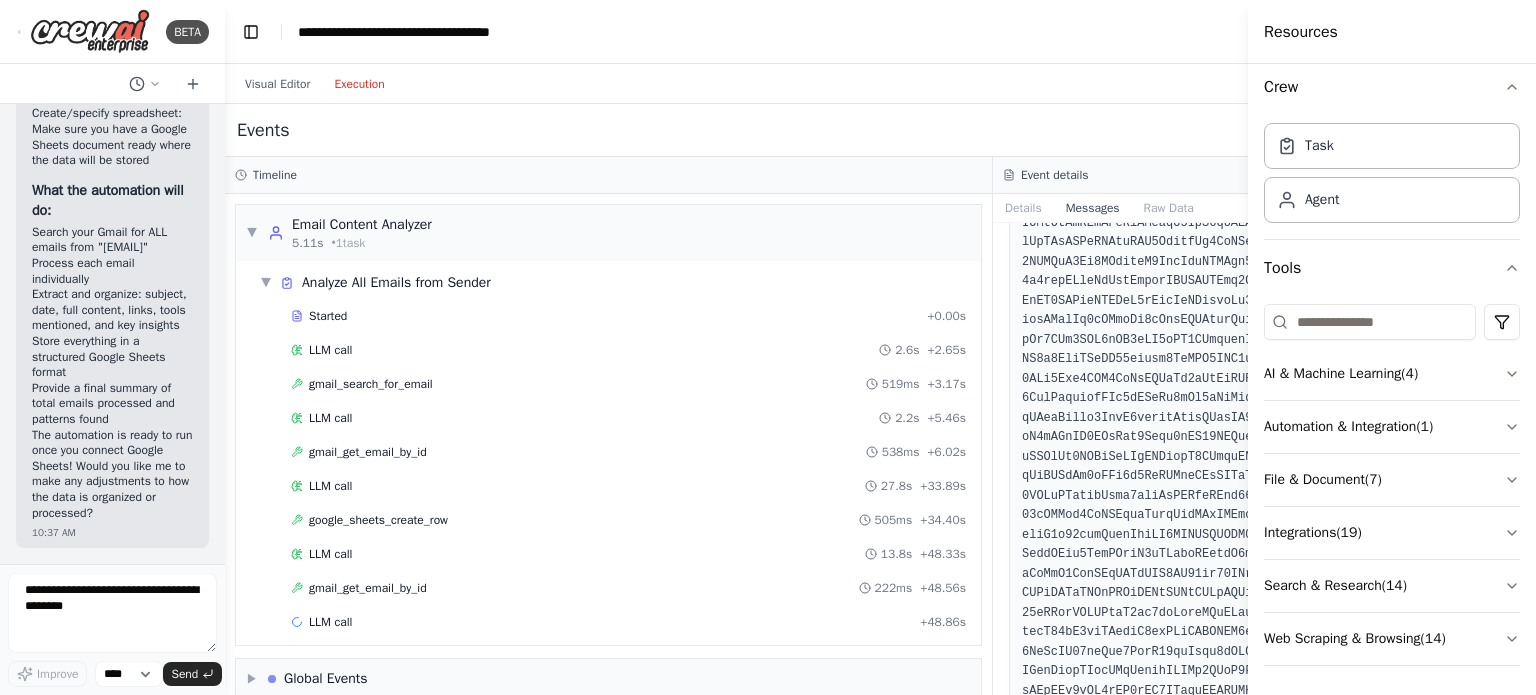 scroll, scrollTop: 21800, scrollLeft: 0, axis: vertical 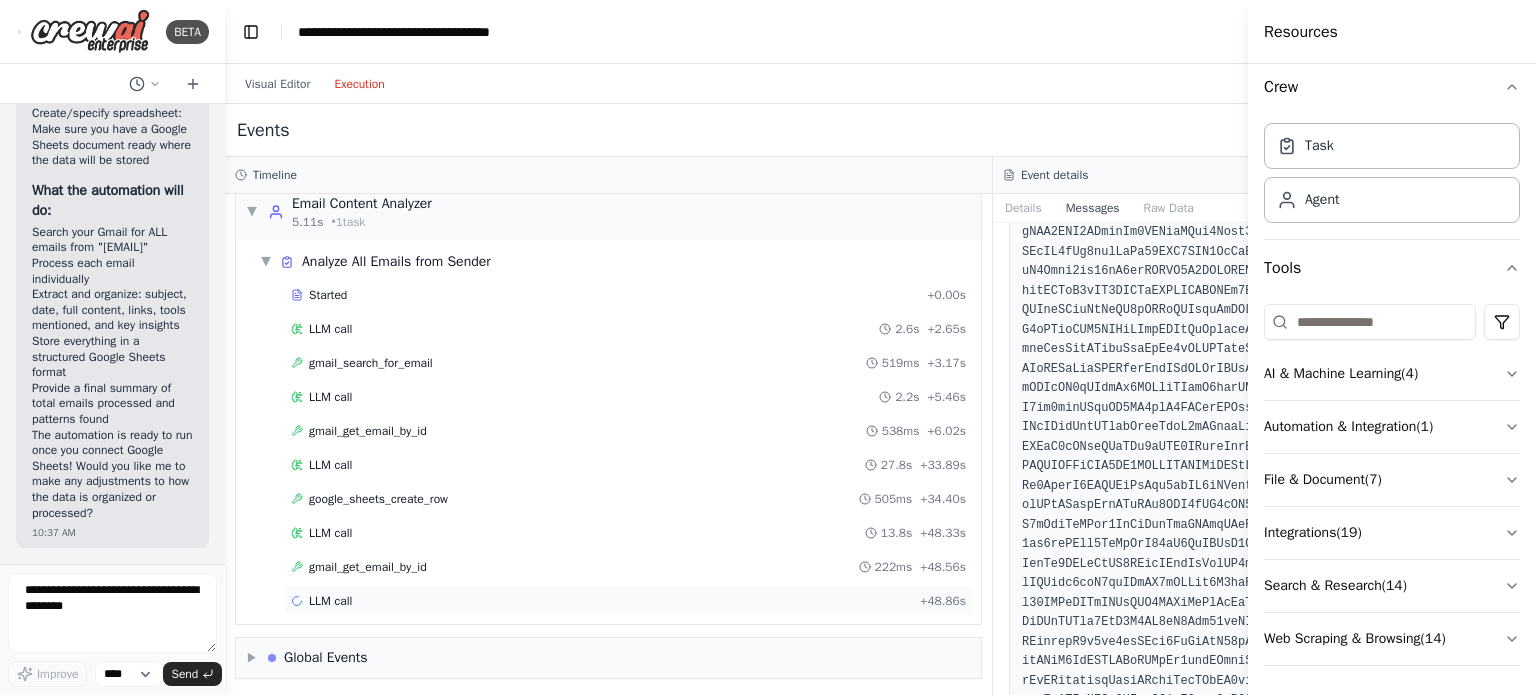 click on "LLM call + 48.86s" at bounding box center [628, 601] 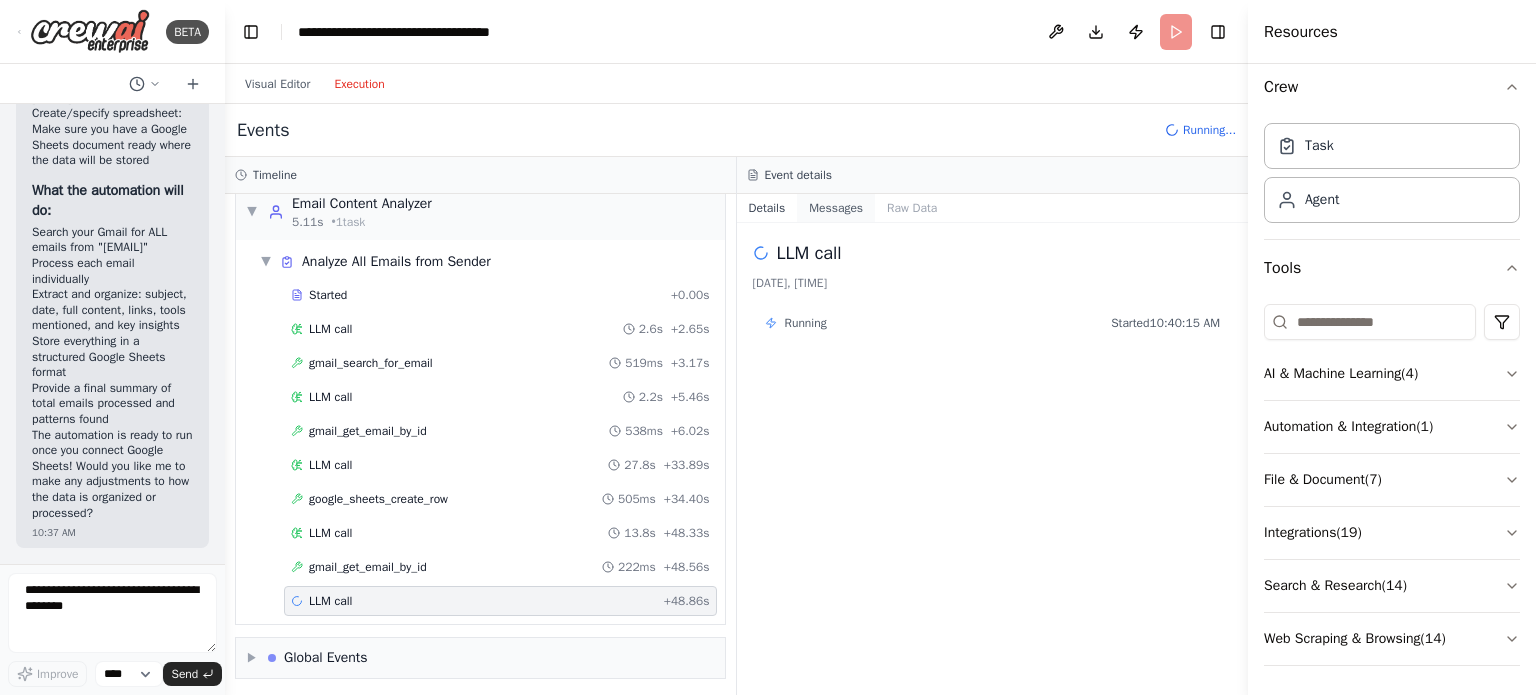 click on "Messages" at bounding box center [836, 208] 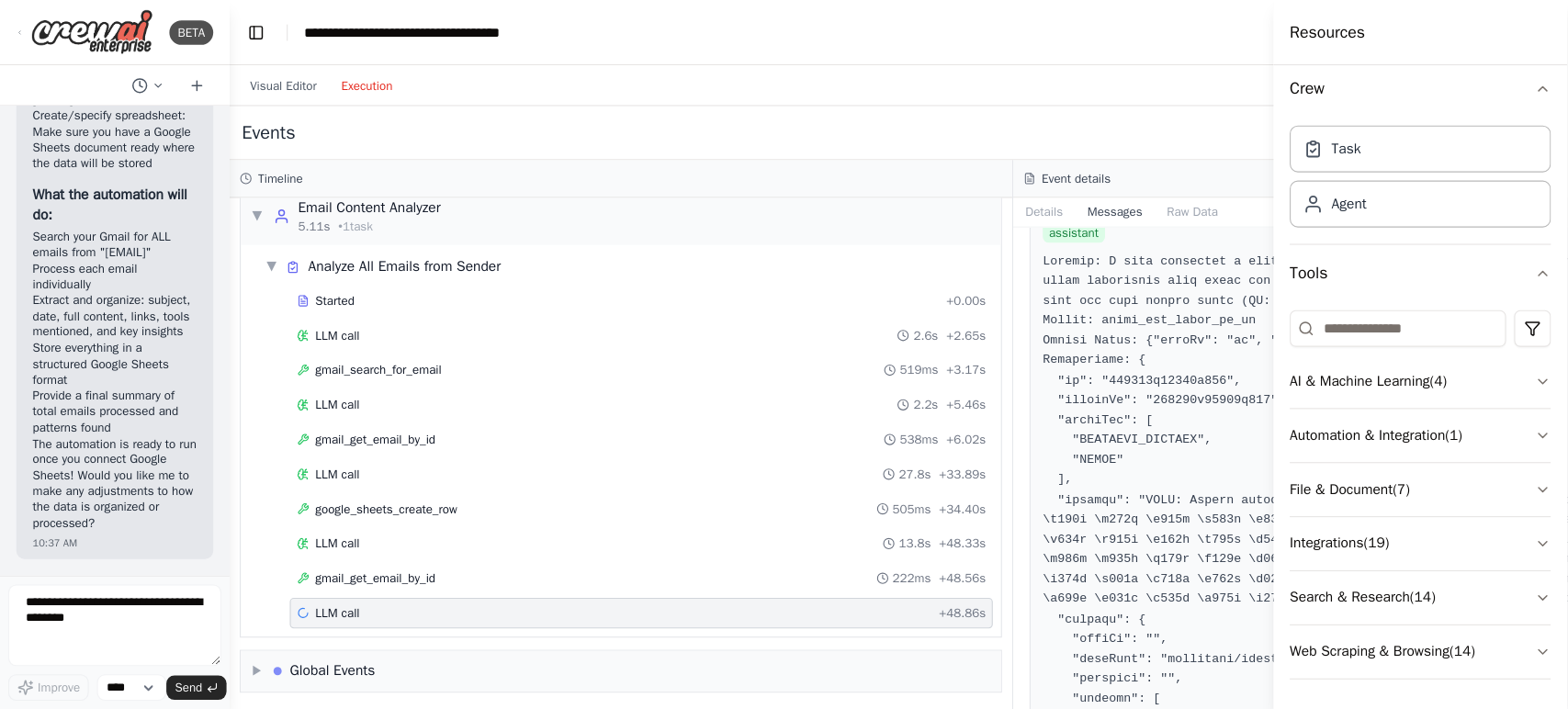 scroll, scrollTop: 15613, scrollLeft: 0, axis: vertical 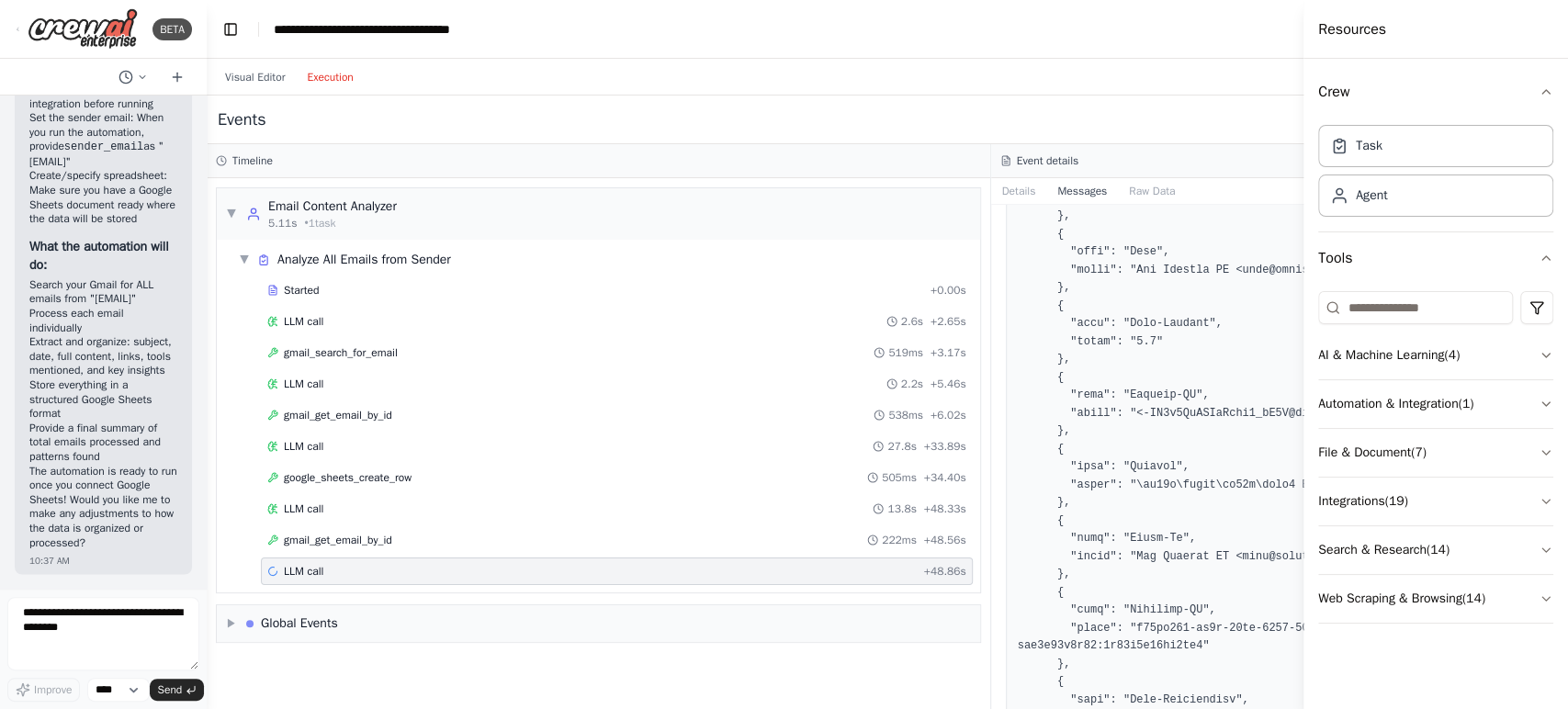 drag, startPoint x: 1393, startPoint y: 1, endPoint x: 1036, endPoint y: 34, distance: 358.52197 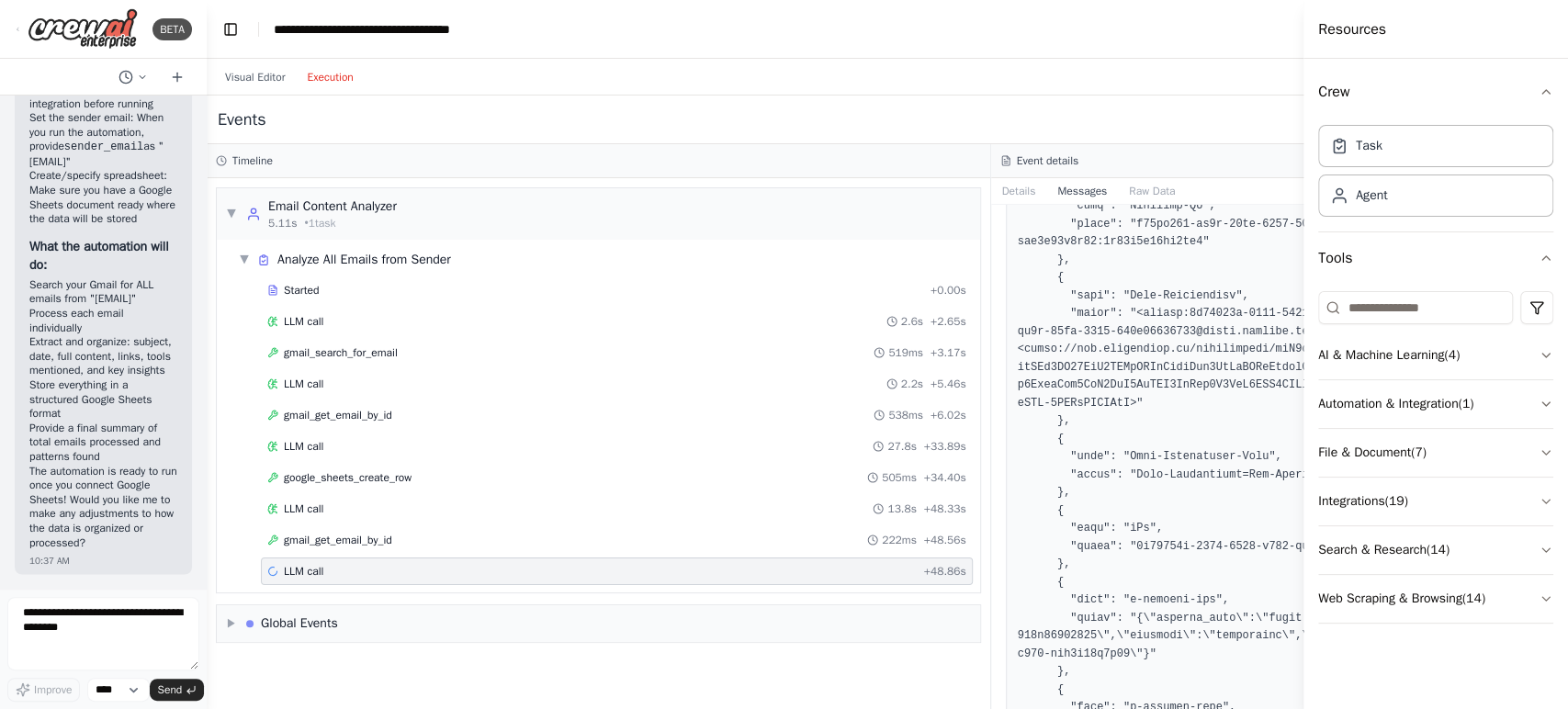 scroll, scrollTop: 16020, scrollLeft: 0, axis: vertical 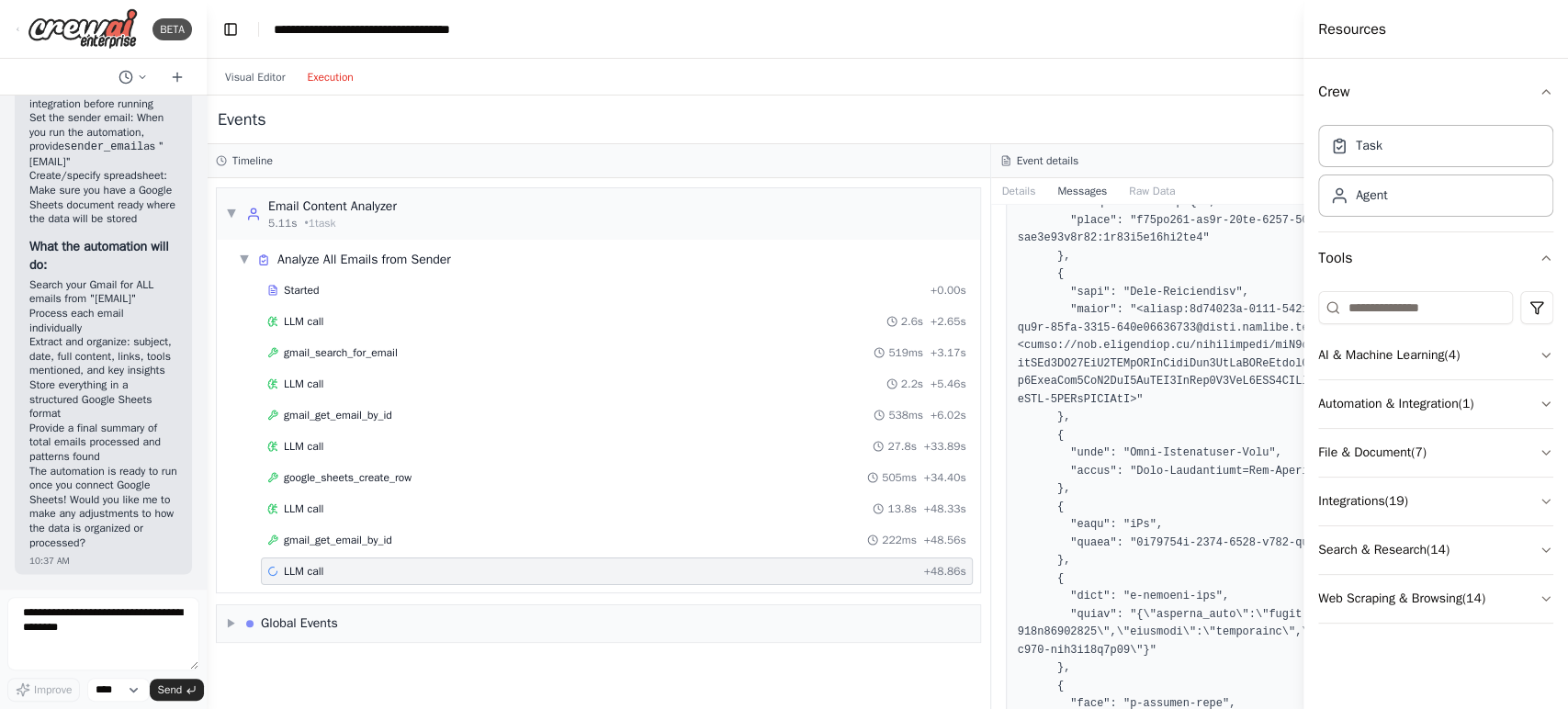 click on "Crew Task Agent Tools AI & Machine Learning  ( 4 ) Automation & Integration  ( 1 ) File & Document  ( 7 ) Integrations  ( 19 ) Search & Research  ( 14 ) Web Scraping & Browsing  ( 14 )" at bounding box center (1436, 384) 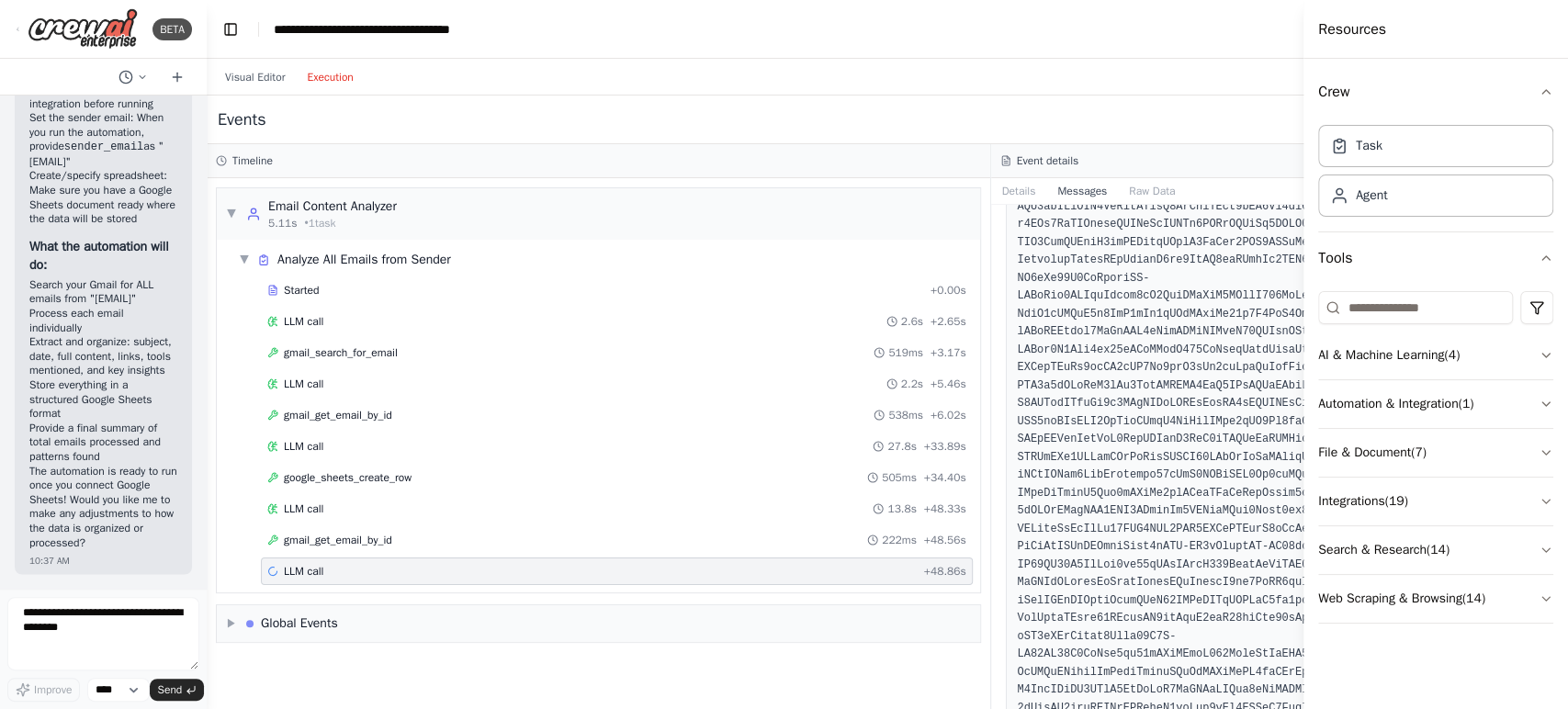 scroll, scrollTop: 77862, scrollLeft: 0, axis: vertical 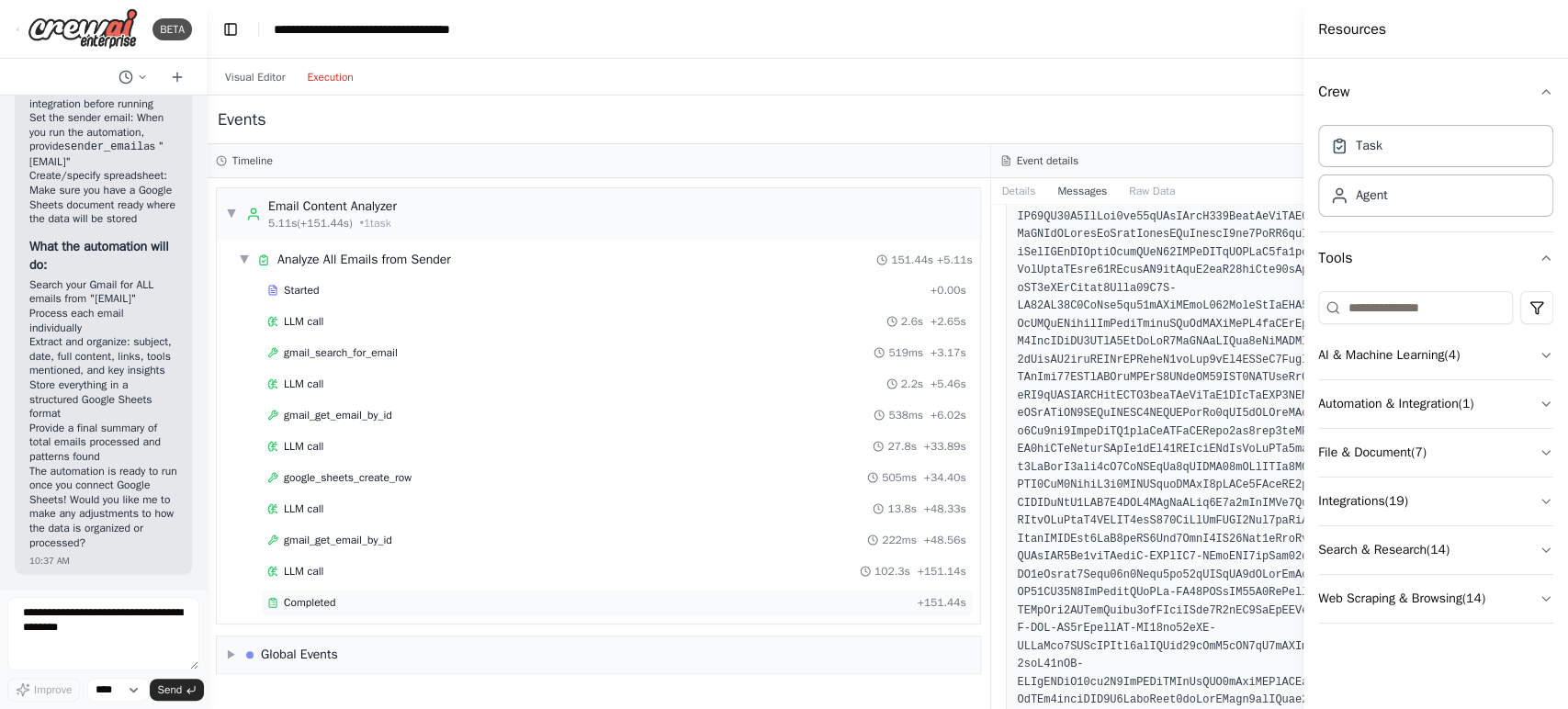 click on "Completed" at bounding box center [310, 602] 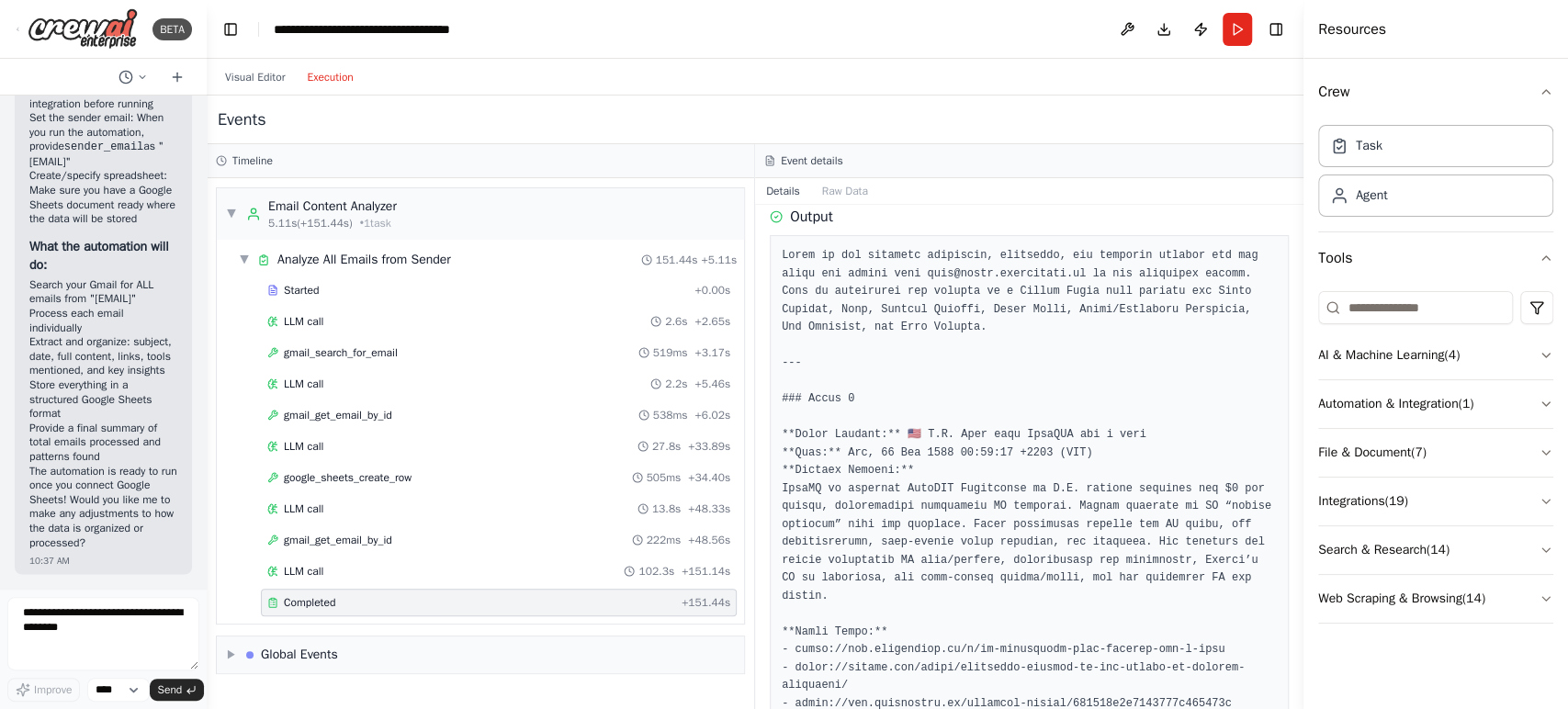 scroll, scrollTop: 0, scrollLeft: 0, axis: both 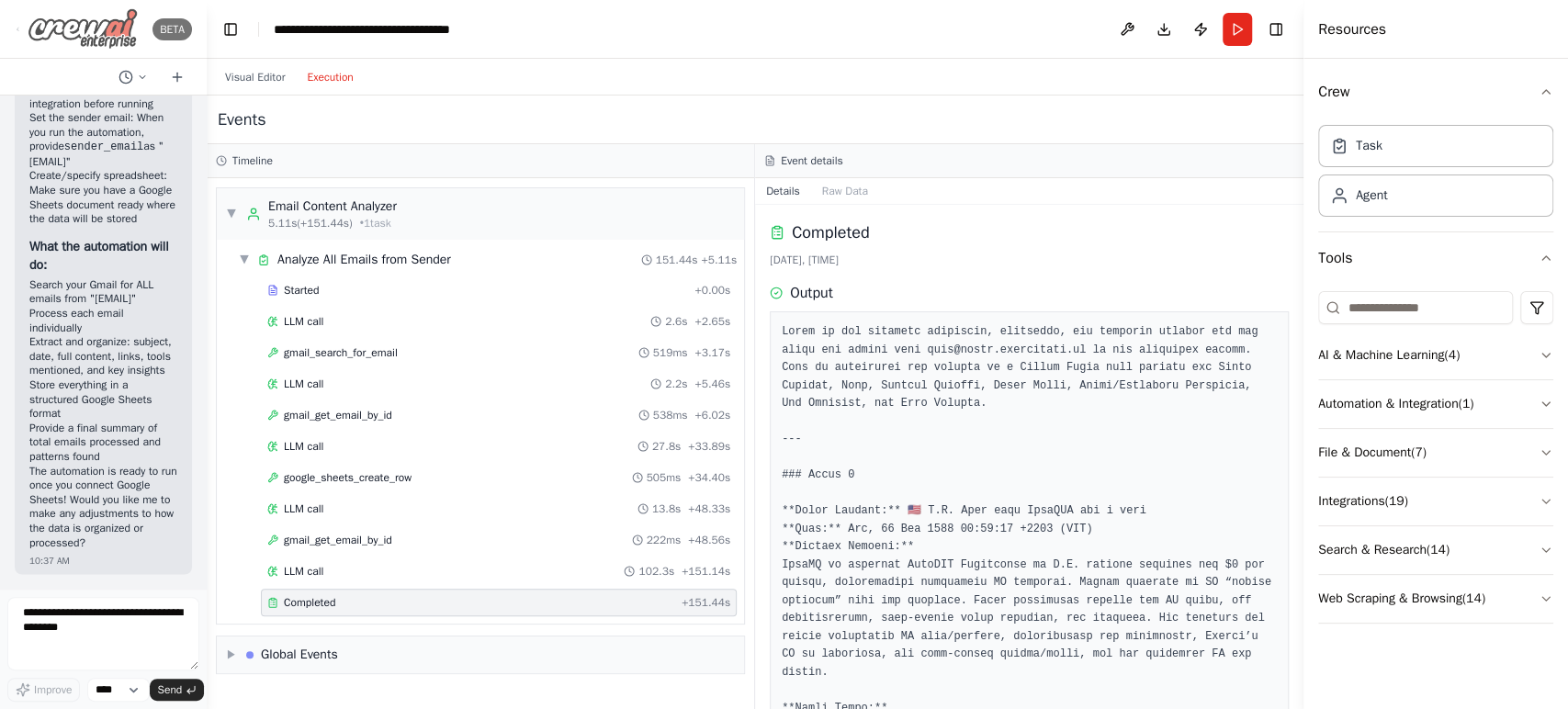 click at bounding box center [83, 28] 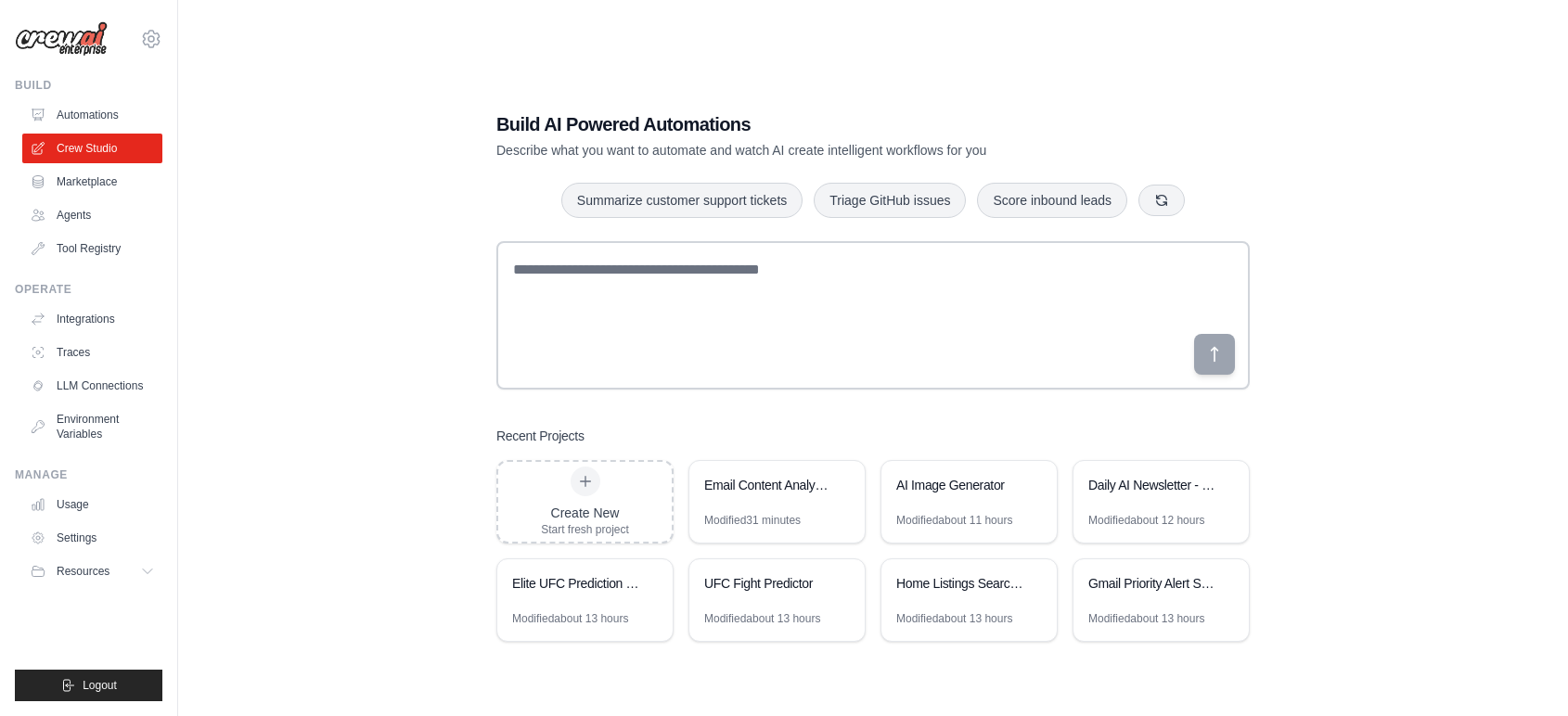scroll, scrollTop: 0, scrollLeft: 0, axis: both 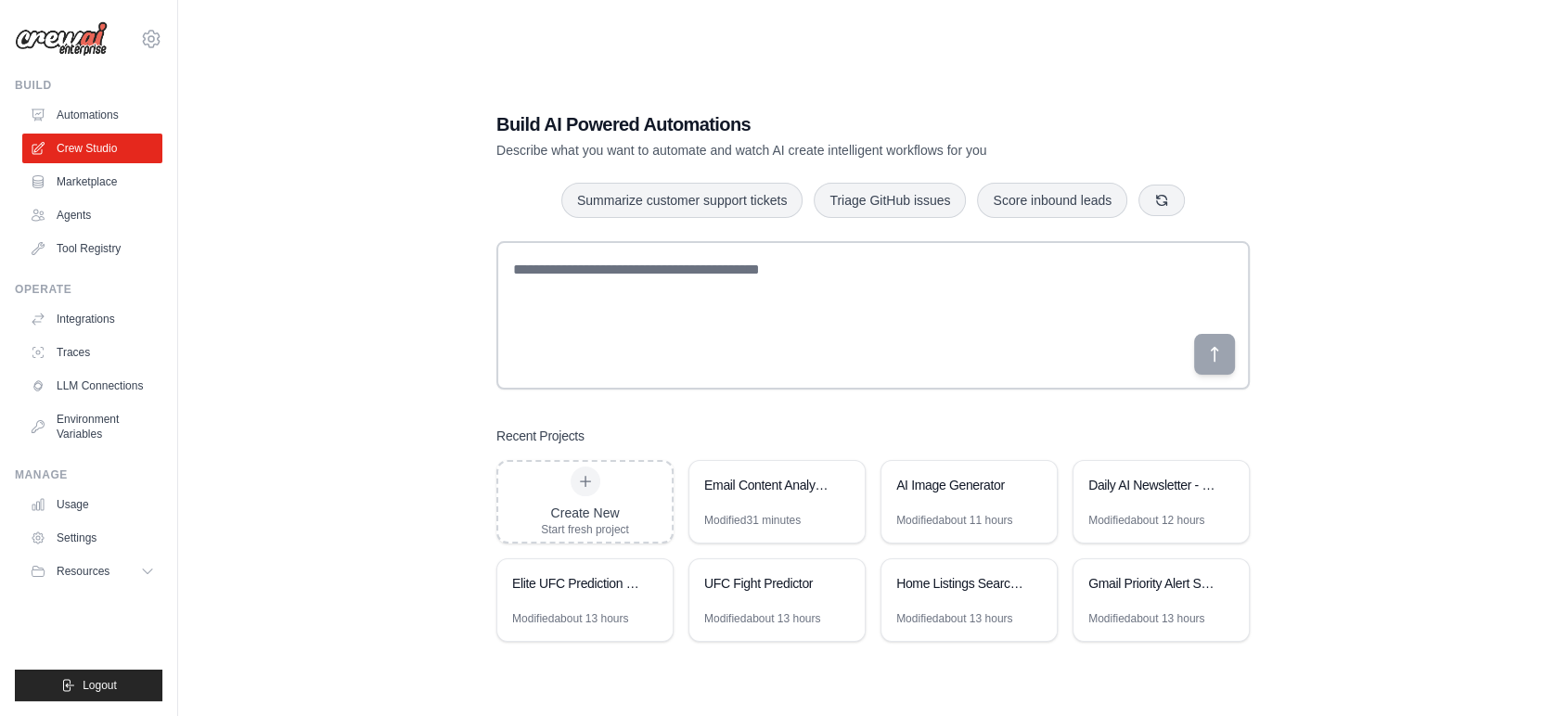click on "Build AI Powered Automations Describe what you want to automate and watch AI create intelligent workflows for you Summarize customer support tickets Triage GitHub issues Score inbound leads Recent Projects Create New Start fresh project Email Content Analyzer - Daily Rundown Modified  31 minutes AI Image Generator Modified  about 11 hours Daily AI Newsletter - Rundown Style Modified  about 12 hours Elite UFC Prediction Engine Modified  about 13 hours UFC Fight Predictor Modified  about 13 hours Home Listings Search & Email Reporter Modified  about 13 hours Gmail Priority Alert System Modified  about 13 hours" at bounding box center [873, 377] 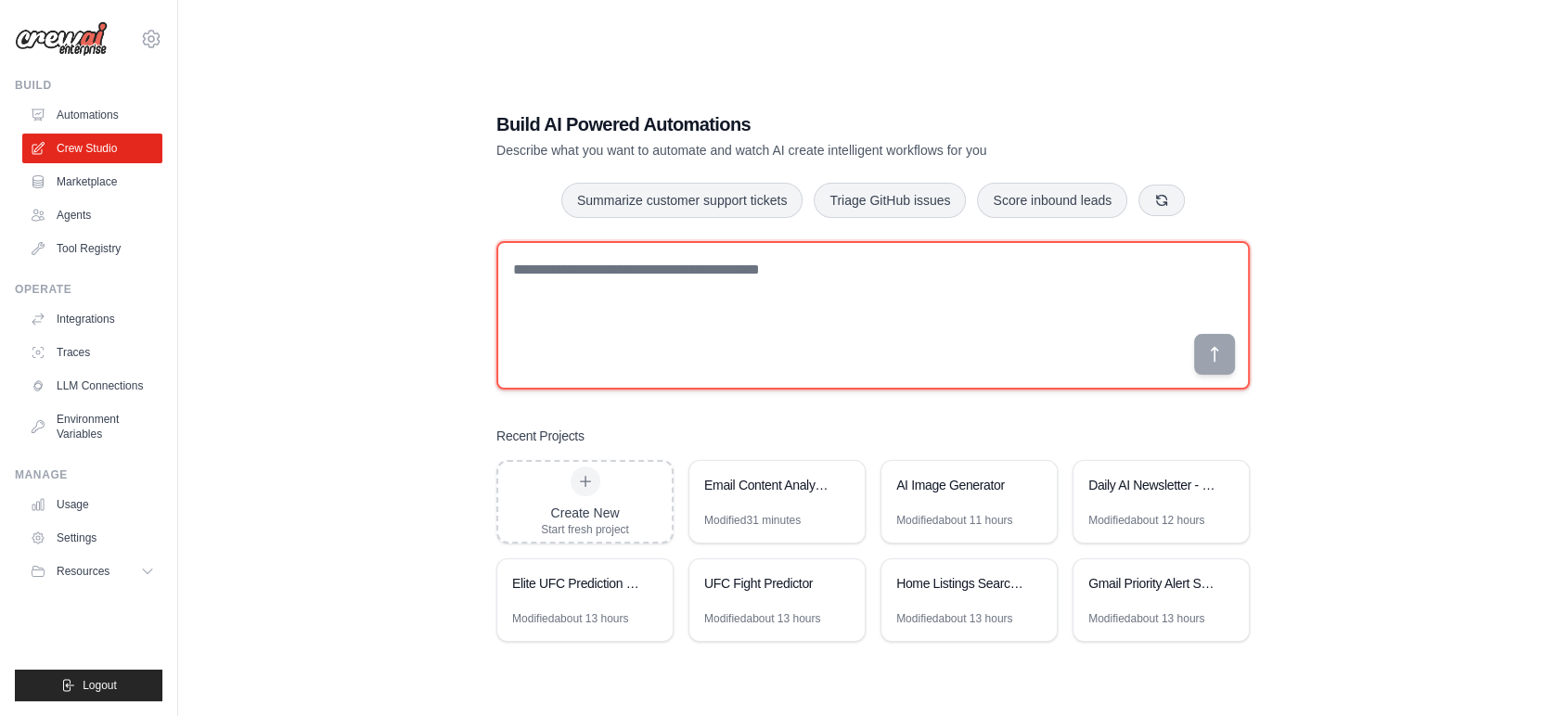 click at bounding box center [873, 315] 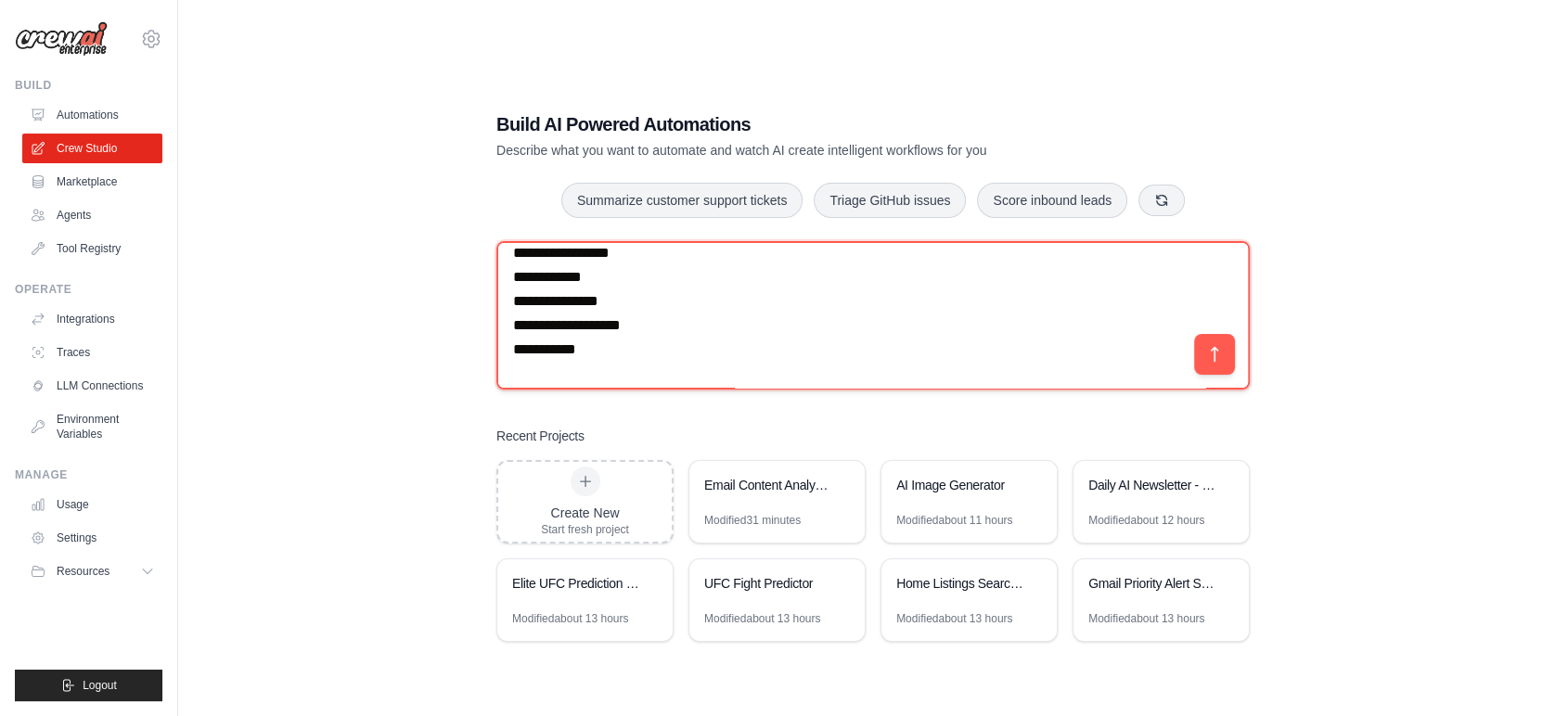 scroll, scrollTop: 0, scrollLeft: 0, axis: both 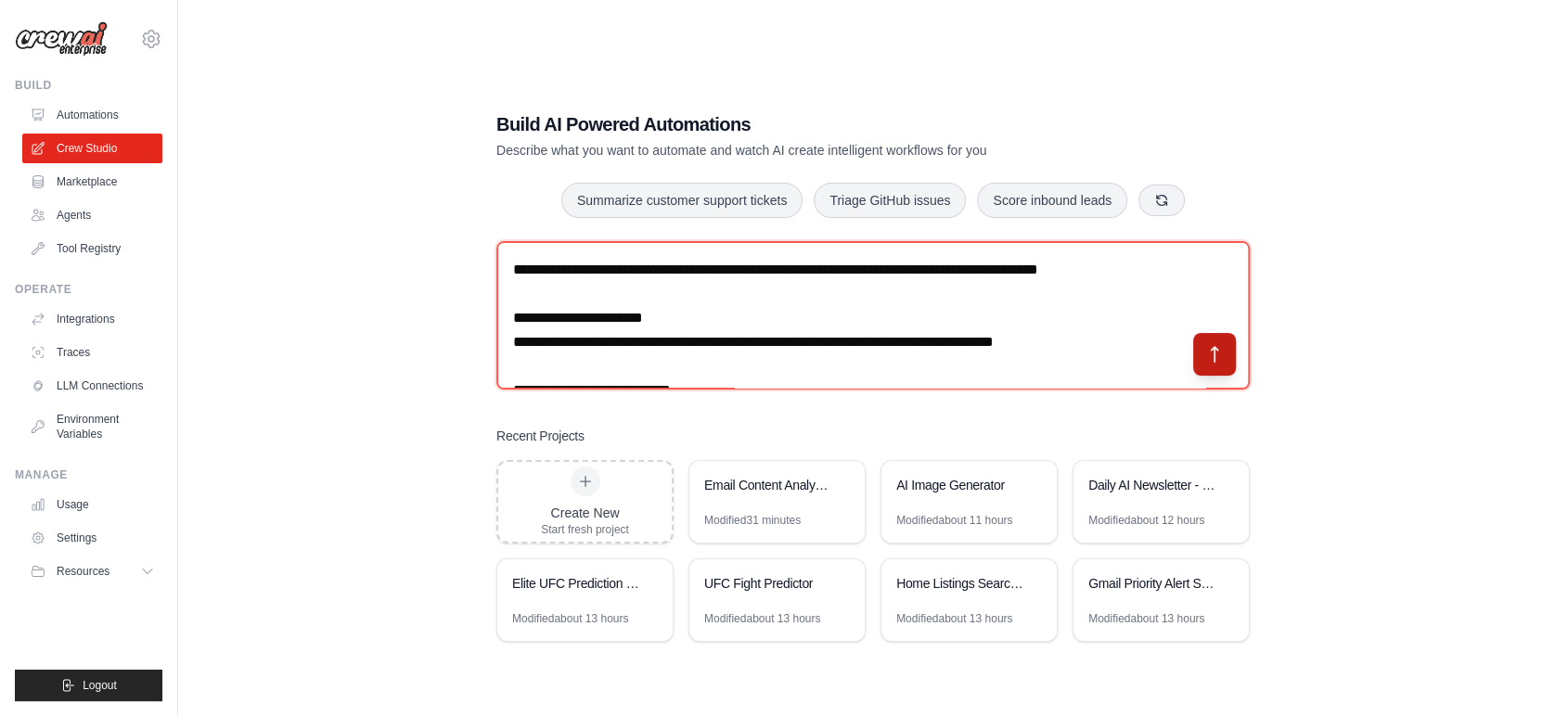type on "**********" 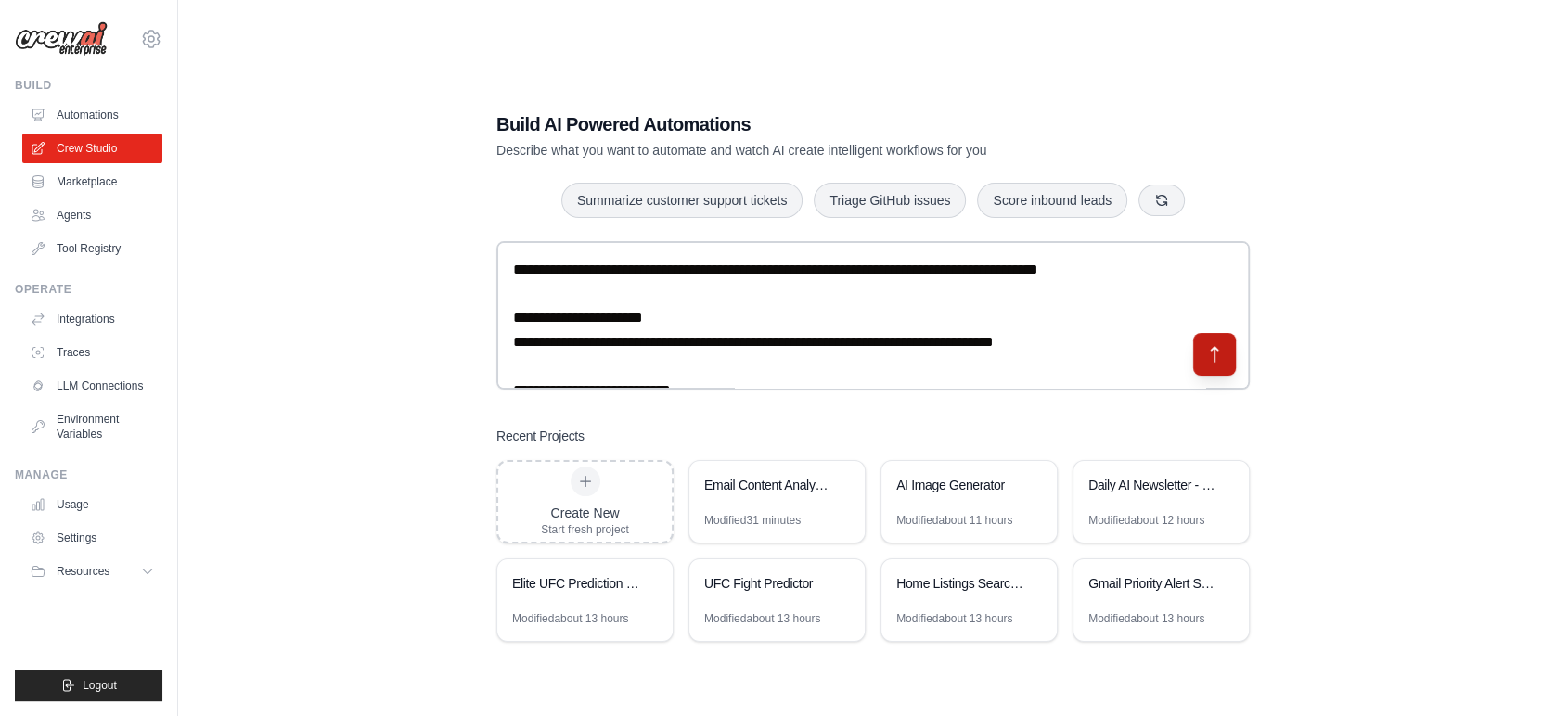click at bounding box center (1215, 354) 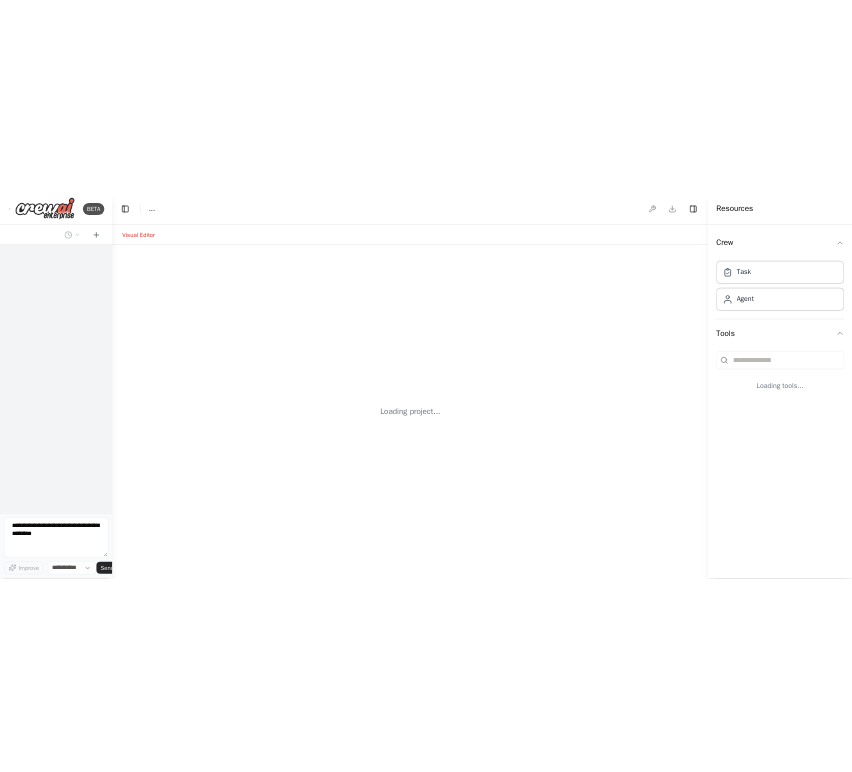 scroll, scrollTop: 0, scrollLeft: 0, axis: both 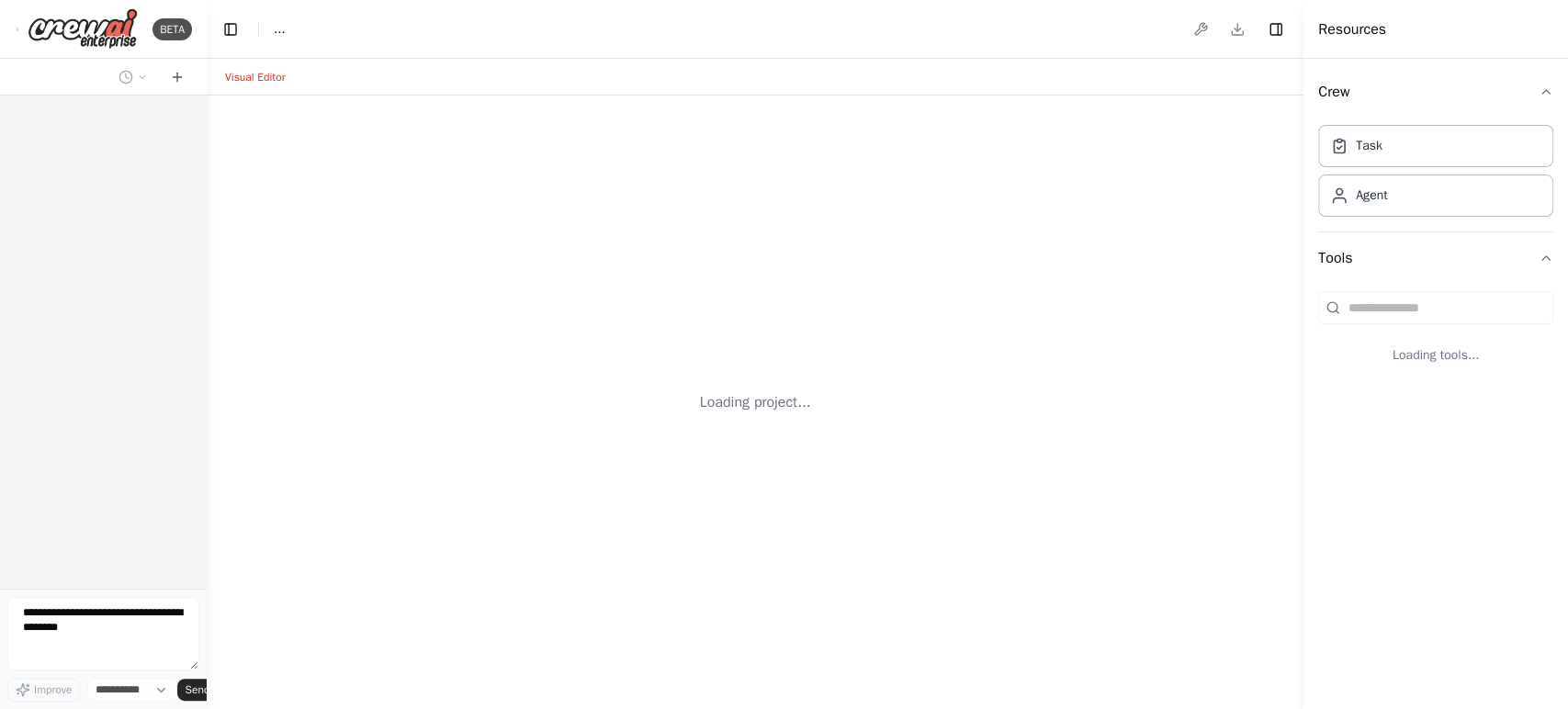 select on "****" 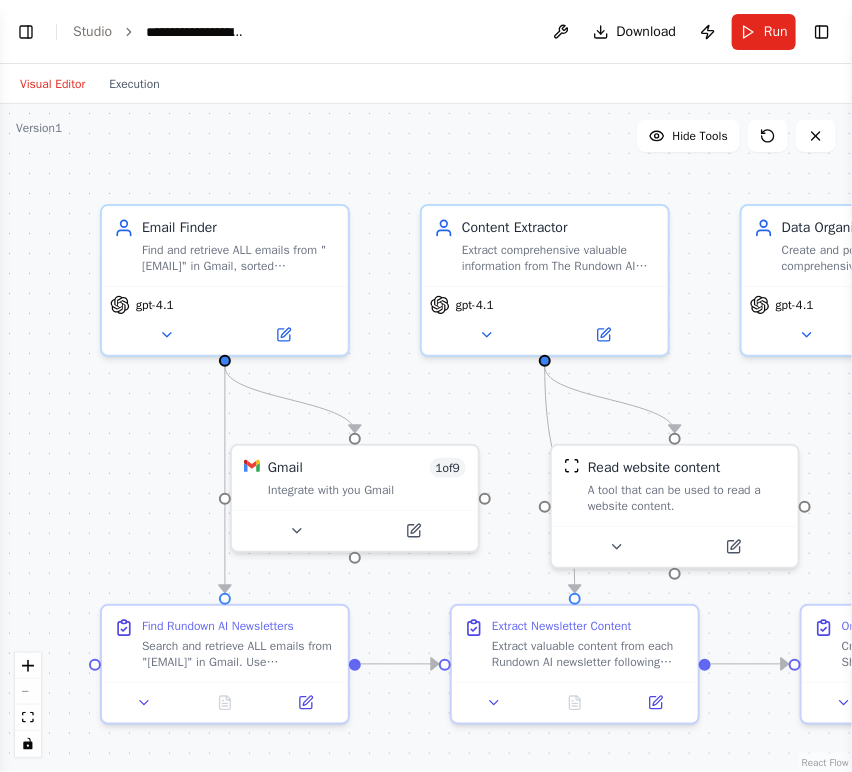 scroll, scrollTop: 2903, scrollLeft: 0, axis: vertical 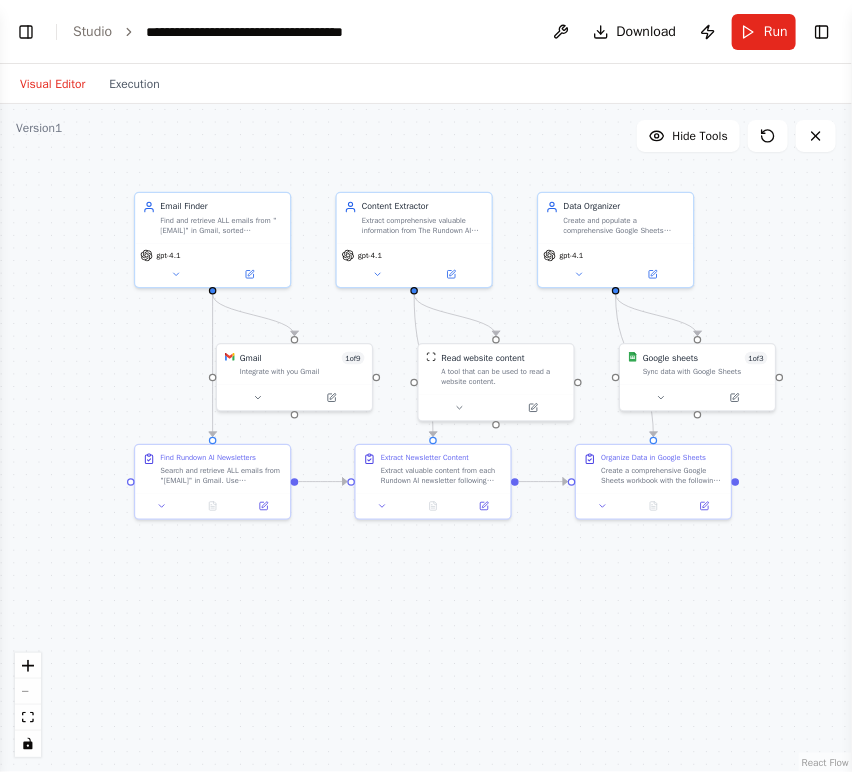 drag, startPoint x: 442, startPoint y: 624, endPoint x: 335, endPoint y: 633, distance: 107.37784 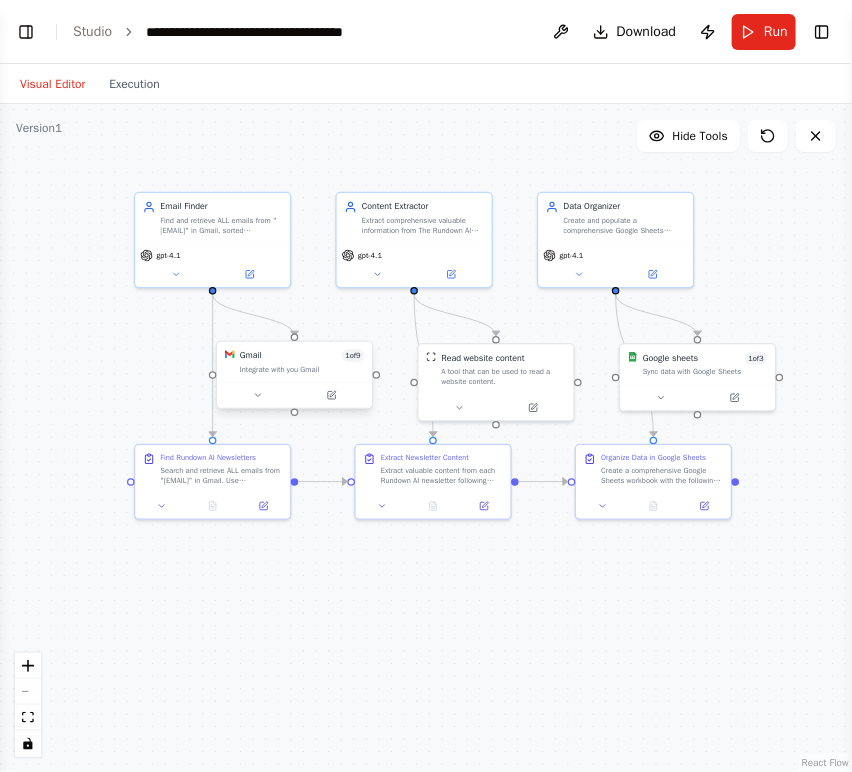 click at bounding box center (294, 395) 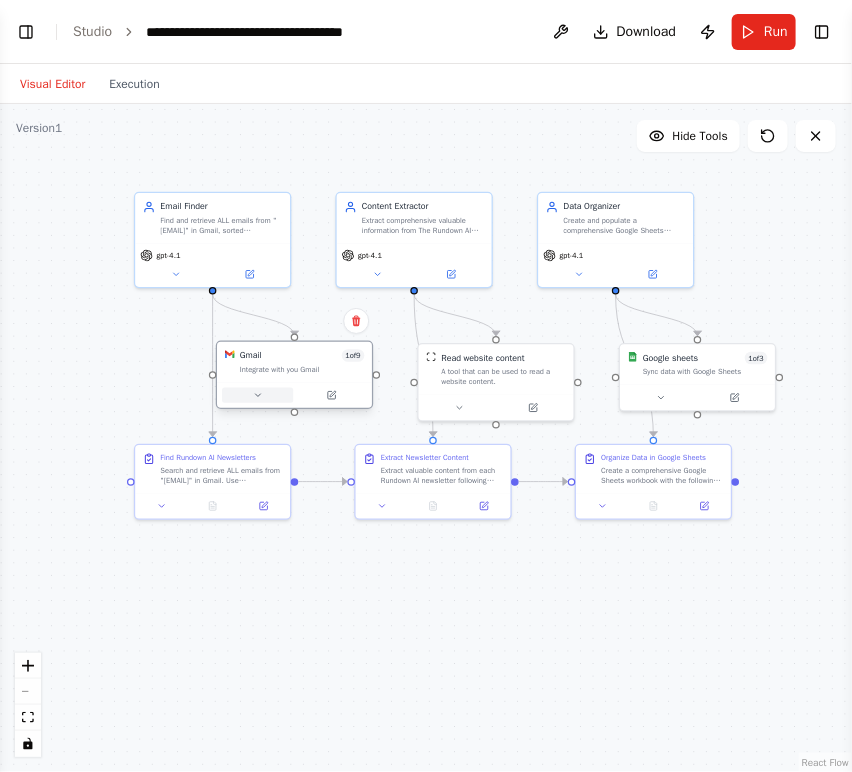 click at bounding box center (257, 395) 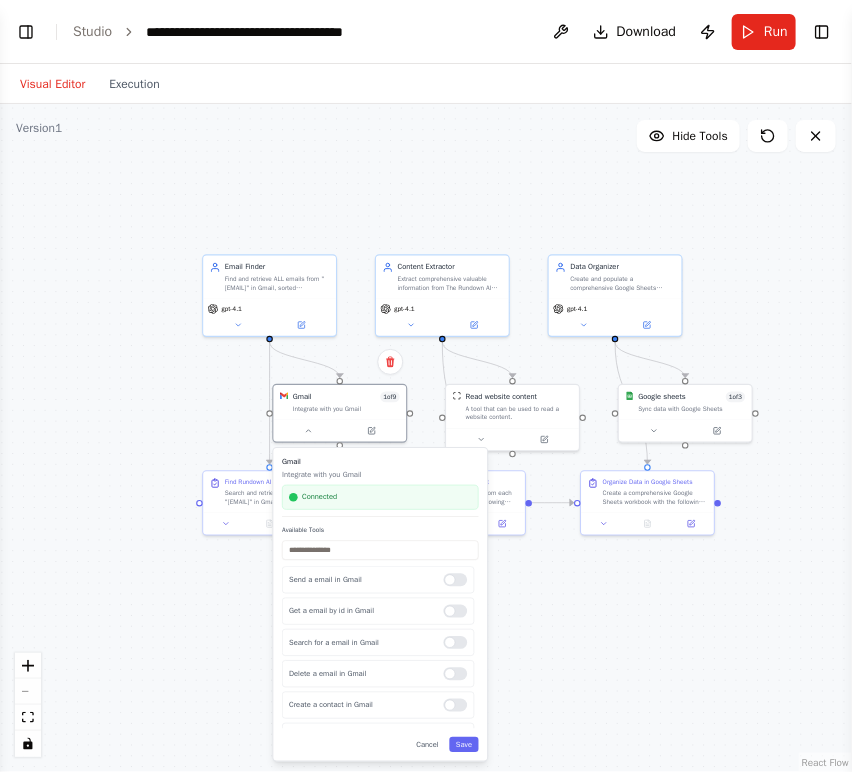 scroll, scrollTop: 4323, scrollLeft: 0, axis: vertical 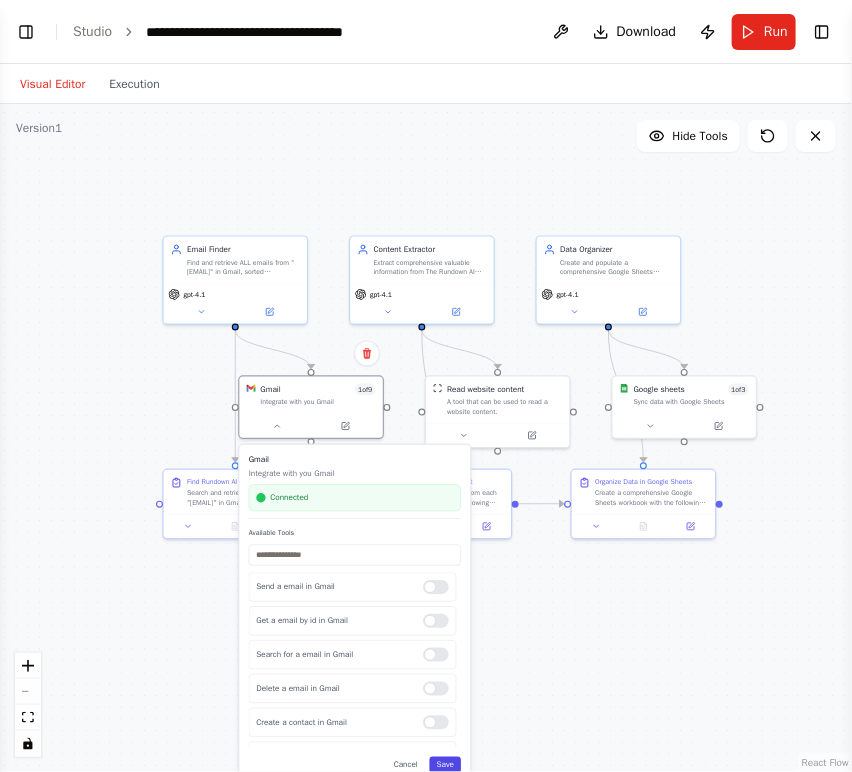 click on "Save" at bounding box center [445, 765] 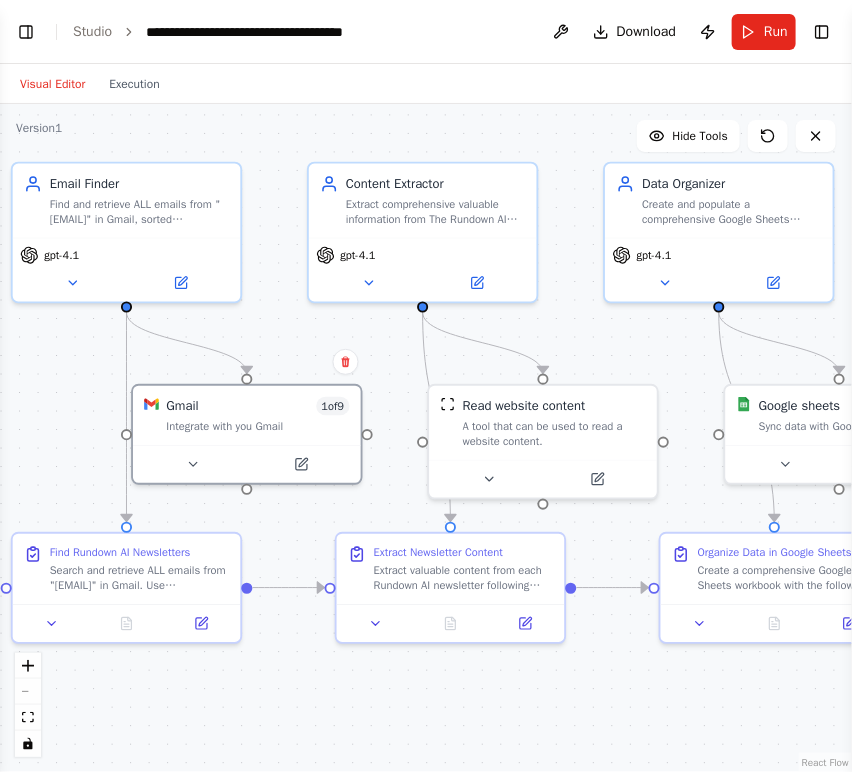 drag, startPoint x: 400, startPoint y: 642, endPoint x: 540, endPoint y: 742, distance: 172.04651 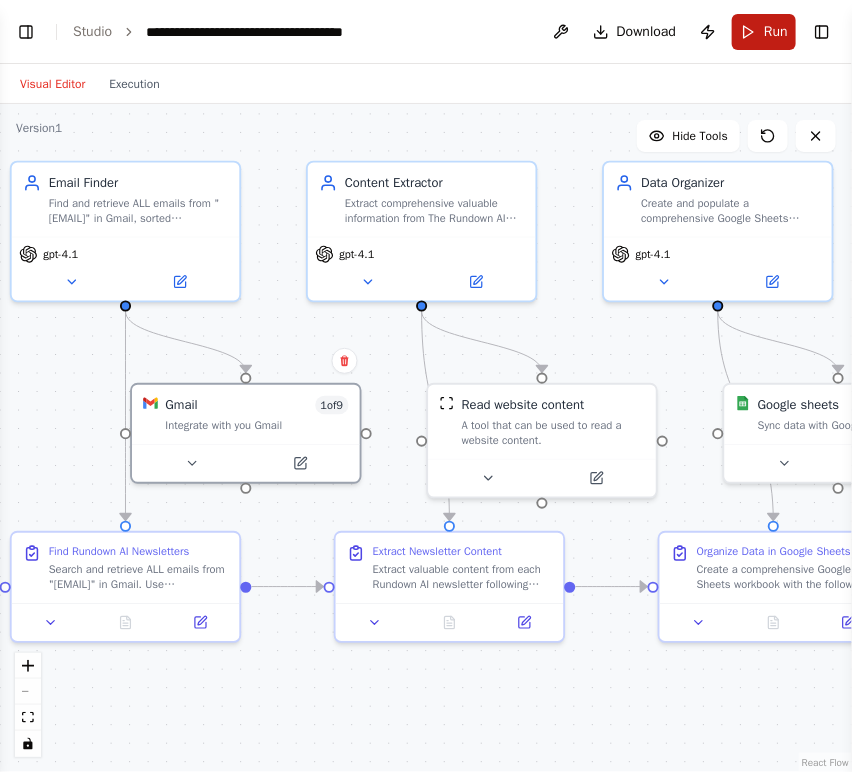 click on "Run" at bounding box center (764, 32) 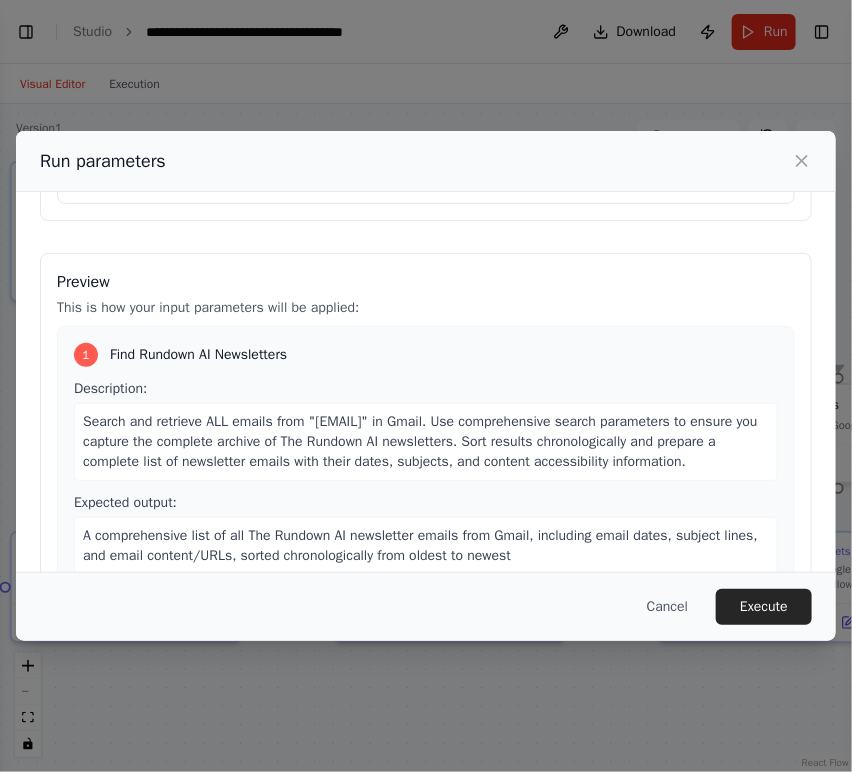 scroll, scrollTop: 222, scrollLeft: 0, axis: vertical 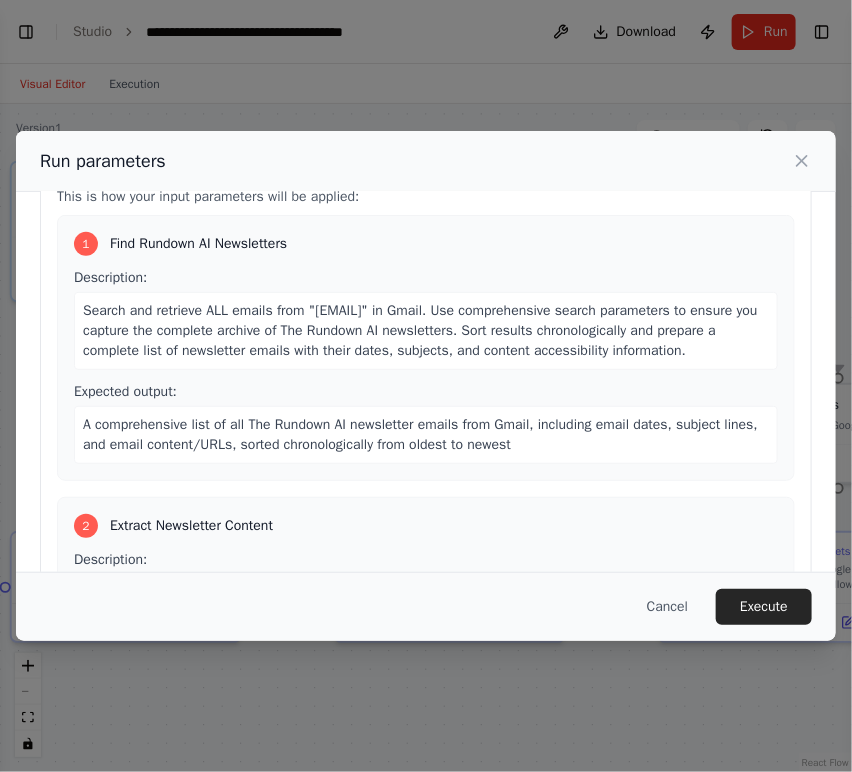 click on "Cancel Execute" at bounding box center (426, 606) 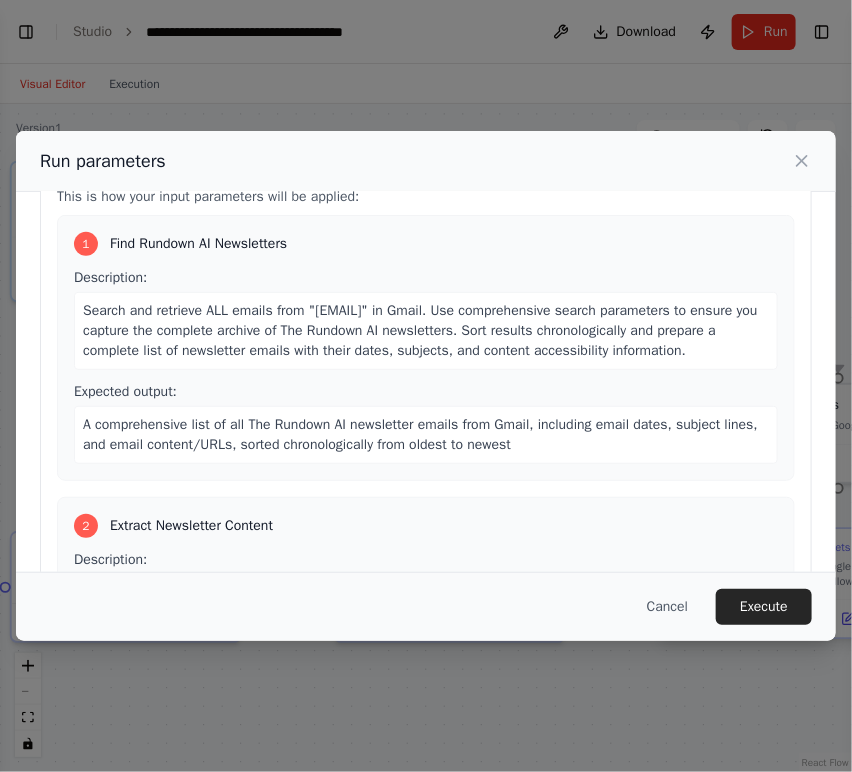 drag, startPoint x: 744, startPoint y: 590, endPoint x: 829, endPoint y: 560, distance: 90.13878 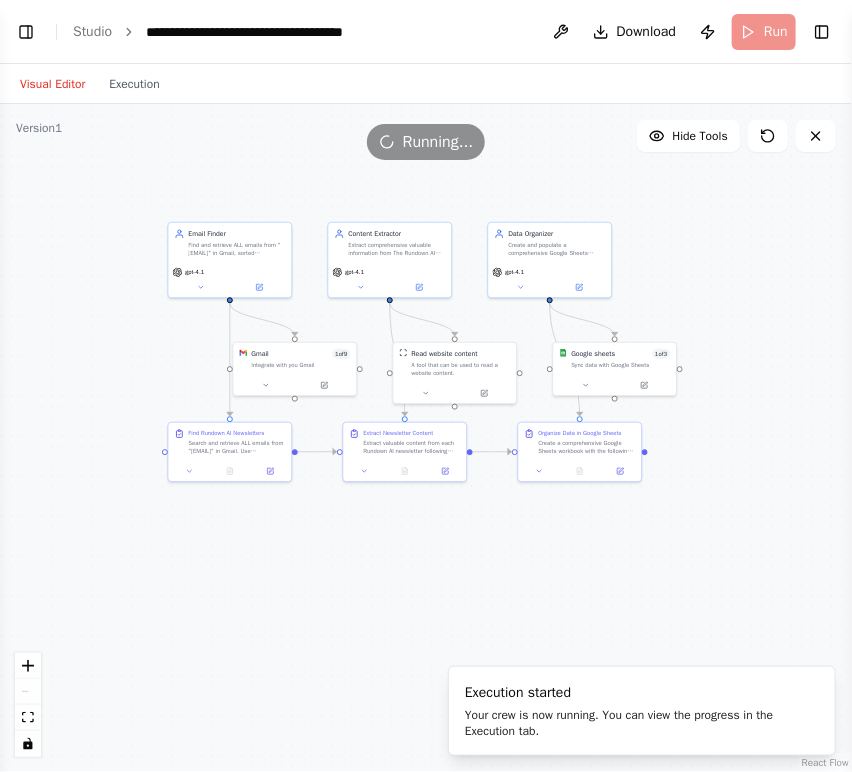 drag, startPoint x: 158, startPoint y: 584, endPoint x: 52, endPoint y: 537, distance: 115.952576 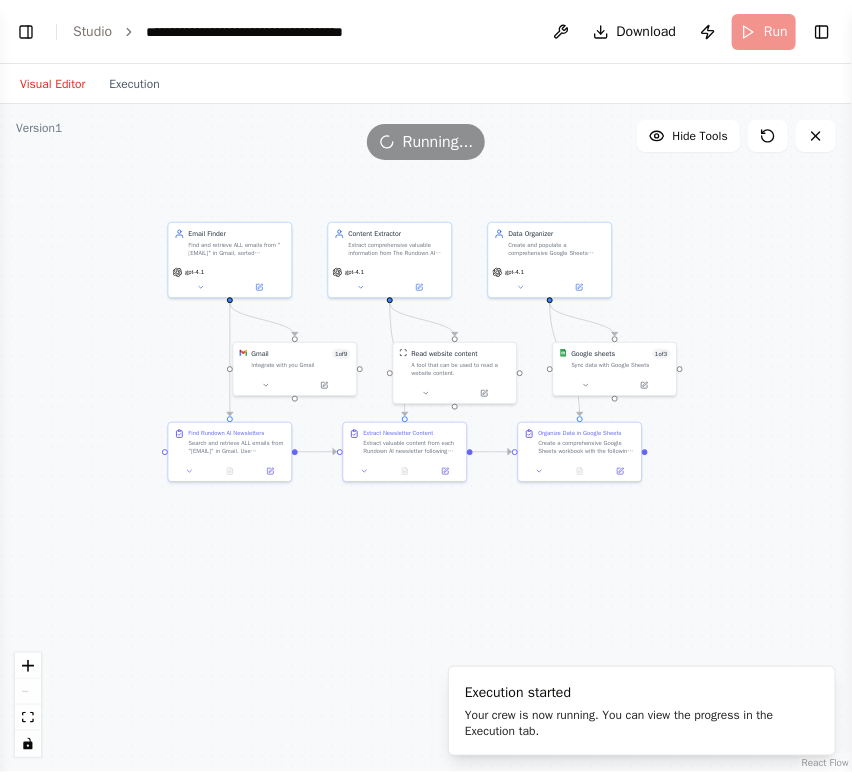 click on ".deletable-edge-delete-btn {
width: 20px;
height: 20px;
border: 0px solid #ffffff;
color: #6b7280;
background-color: #f8fafc;
cursor: pointer;
border-radius: 50%;
font-size: 12px;
padding: 3px;
display: flex;
align-items: center;
justify-content: center;
transition: all 0.2s cubic-bezier(0.4, 0, 0.2, 1);
box-shadow: 0 2px 4px rgba(0, 0, 0, 0.1);
}
.deletable-edge-delete-btn:hover {
background-color: #ef4444;
color: #ffffff;
border-color: #dc2626;
transform: scale(1.1);
box-shadow: 0 4px 12px rgba(239, 68, 68, 0.4);
}
.deletable-edge-delete-btn:active {
transform: scale(0.95);
box-shadow: 0 2px 4px rgba(239, 68, 68, 0.3);
}
Email Finder gpt-4.1 Gmail 1  of  9 Integrate with you Gmail gpt-4.1" at bounding box center (426, 438) 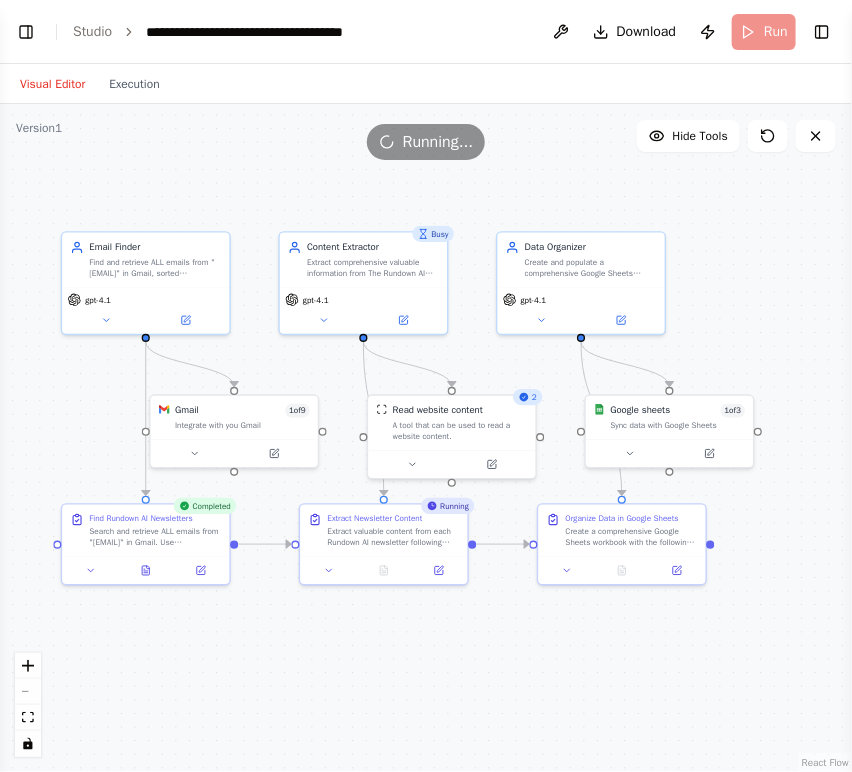 drag, startPoint x: 248, startPoint y: 169, endPoint x: 289, endPoint y: 163, distance: 41.4367 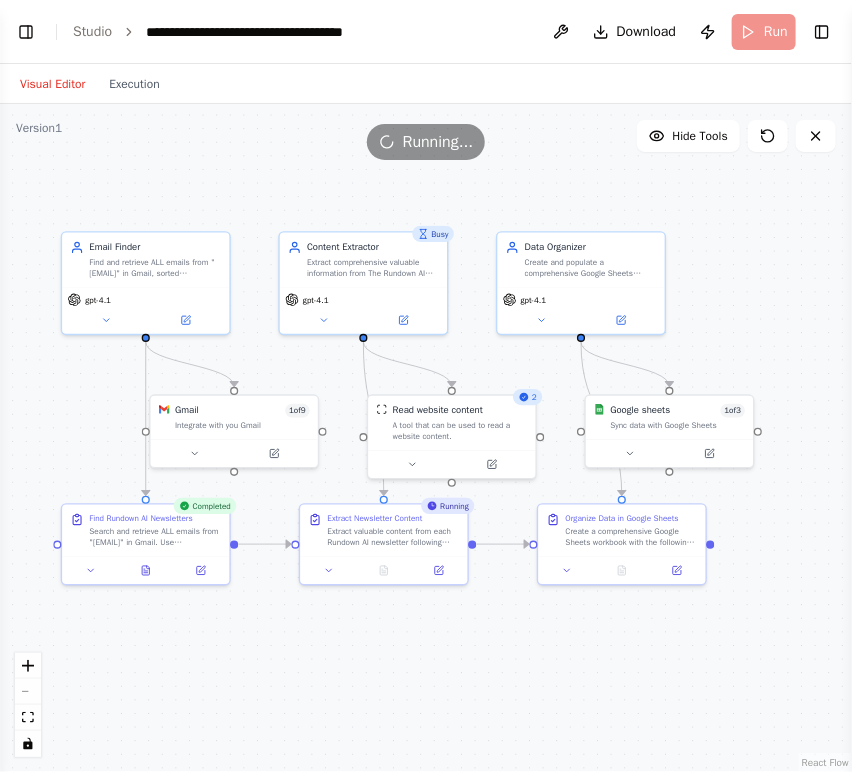 click on ".deletable-edge-delete-btn {
width: 20px;
height: 20px;
border: 0px solid #ffffff;
color: #6b7280;
background-color: #f8fafc;
cursor: pointer;
border-radius: 50%;
font-size: 12px;
padding: 3px;
display: flex;
align-items: center;
justify-content: center;
transition: all 0.2s cubic-bezier(0.4, 0, 0.2, 1);
box-shadow: 0 2px 4px rgba(0, 0, 0, 0.1);
}
.deletable-edge-delete-btn:hover {
background-color: #ef4444;
color: #ffffff;
border-color: #dc2626;
transform: scale(1.1);
box-shadow: 0 4px 12px rgba(239, 68, 68, 0.4);
}
.deletable-edge-delete-btn:active {
transform: scale(0.95);
box-shadow: 0 2px 4px rgba(239, 68, 68, 0.3);
}
Email Finder gpt-4.1 Gmail 1  of  9 Integrate with you Gmail Busy 2 1" at bounding box center (426, 438) 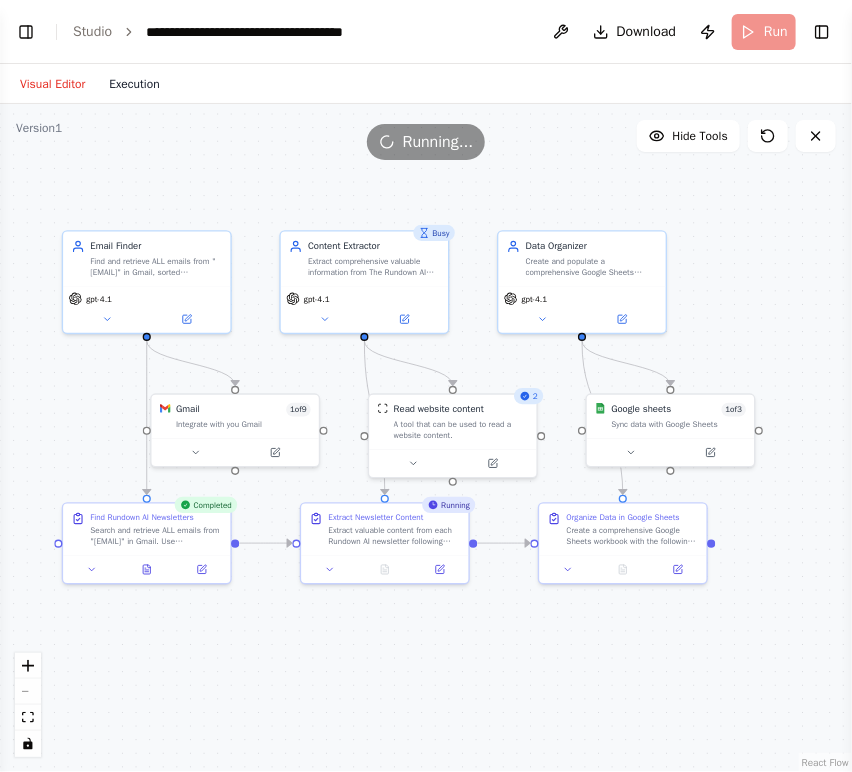 click on "Execution" at bounding box center (134, 84) 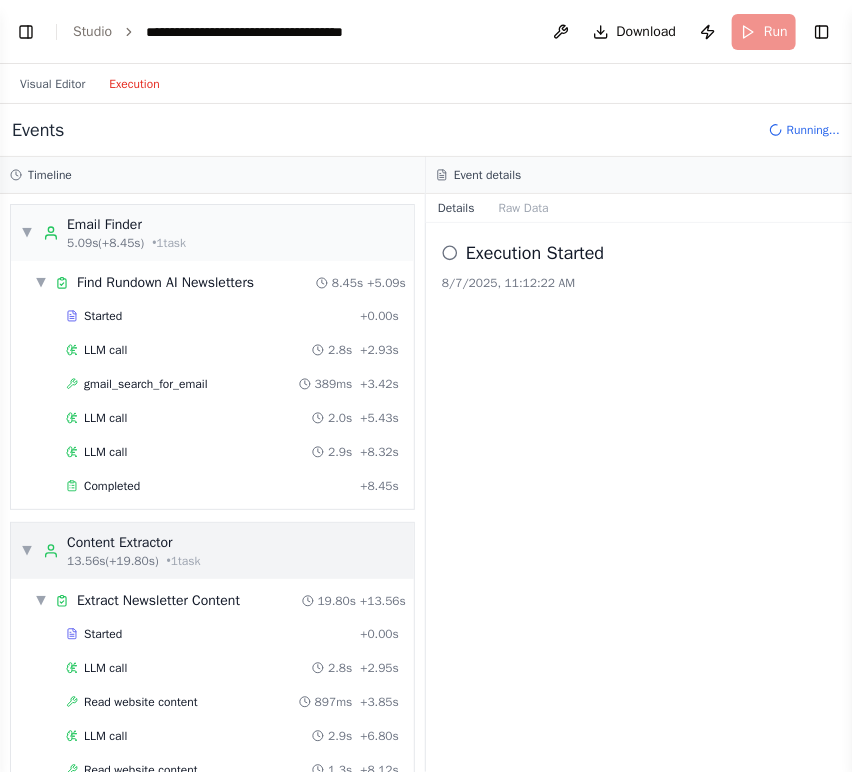 scroll, scrollTop: 444, scrollLeft: 0, axis: vertical 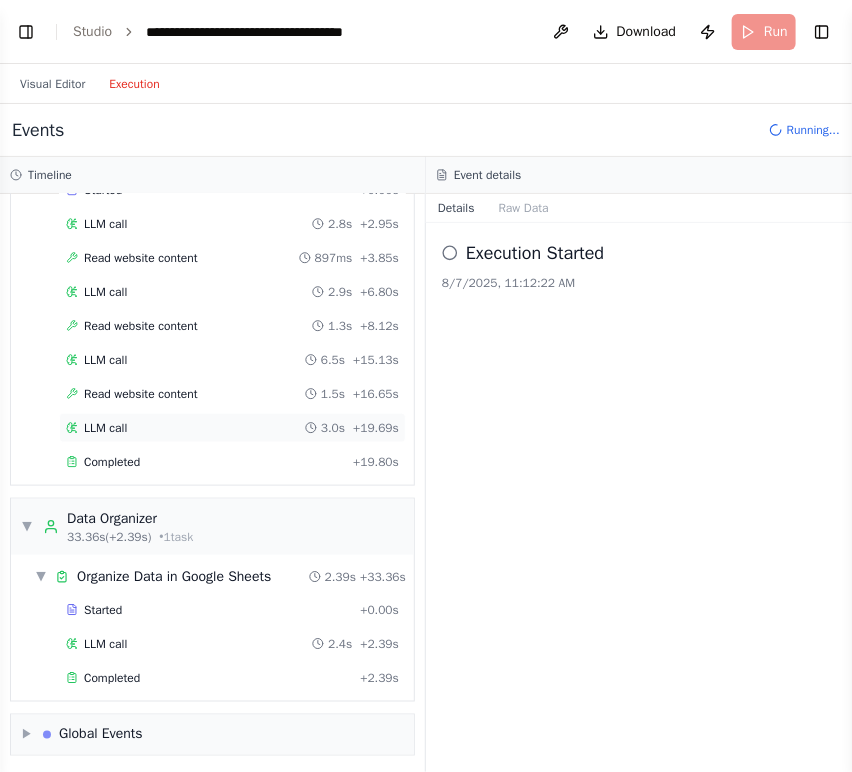 click on "LLM call 3.0s + 19.69s" at bounding box center (232, 428) 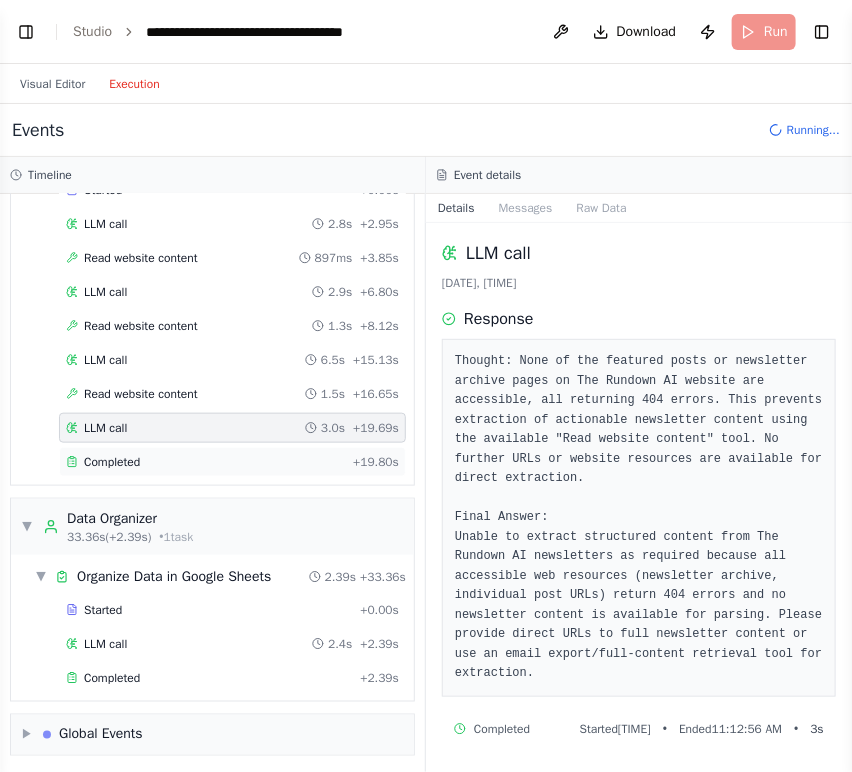 click on "Completed + 19.80s" at bounding box center (232, 462) 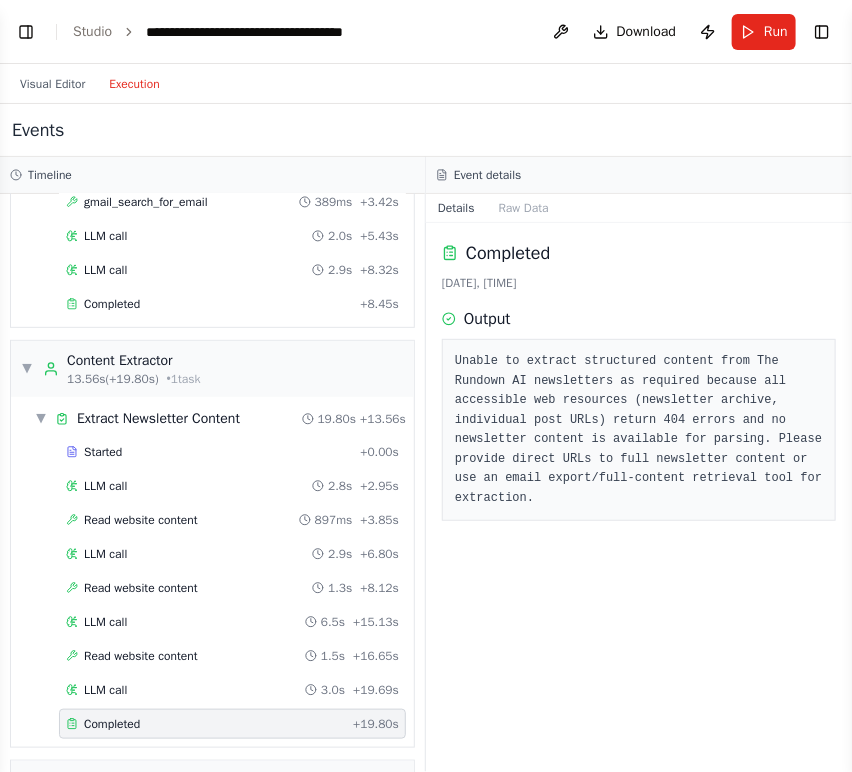 scroll, scrollTop: 0, scrollLeft: 0, axis: both 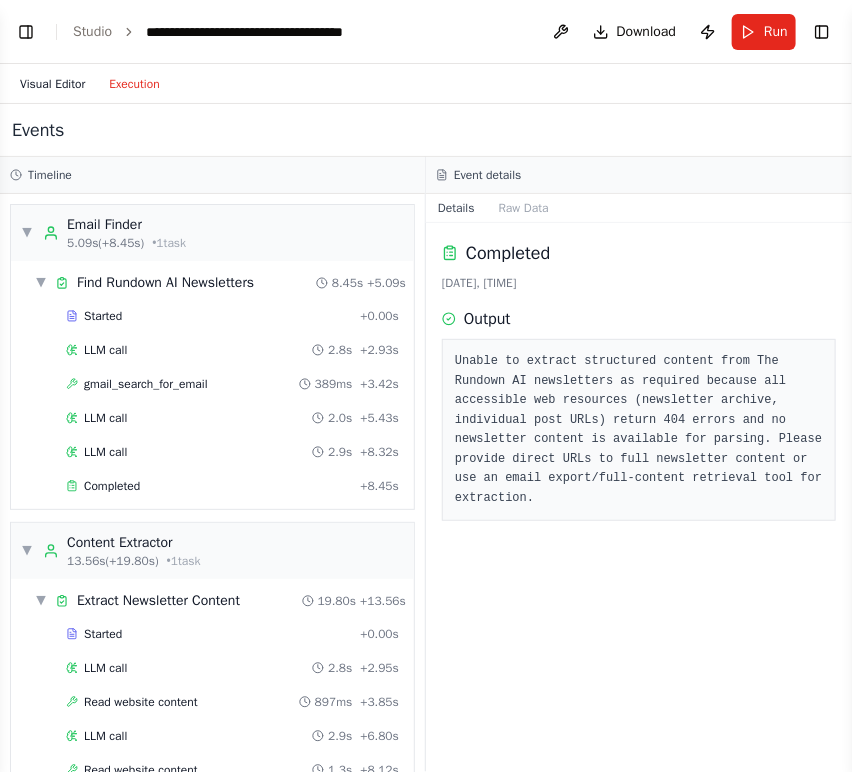 click on "Visual Editor" at bounding box center (52, 84) 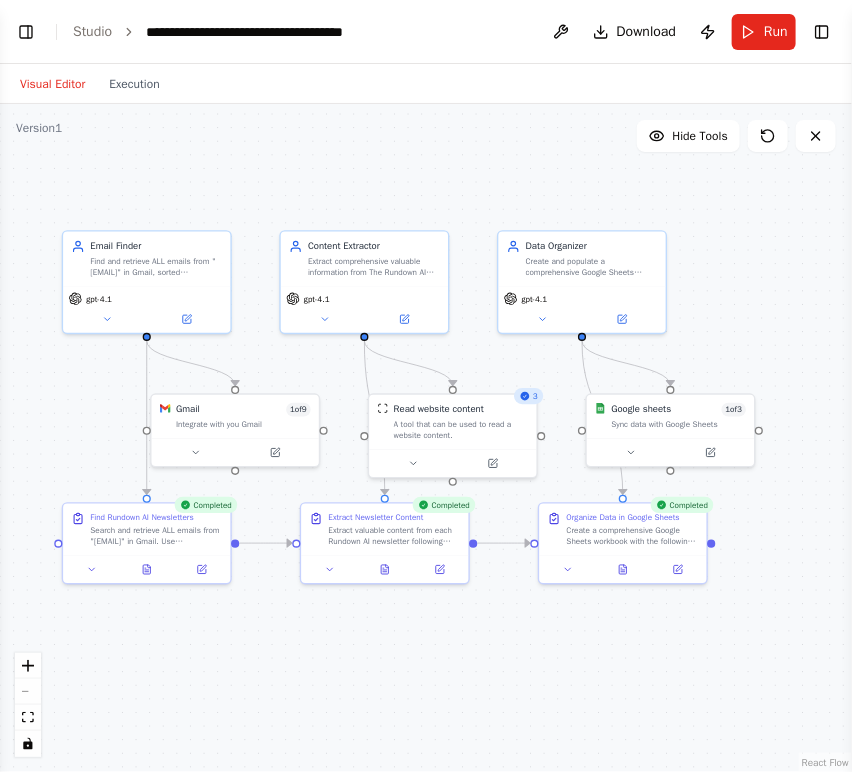 click on "Visual Editor Execution" at bounding box center (90, 84) 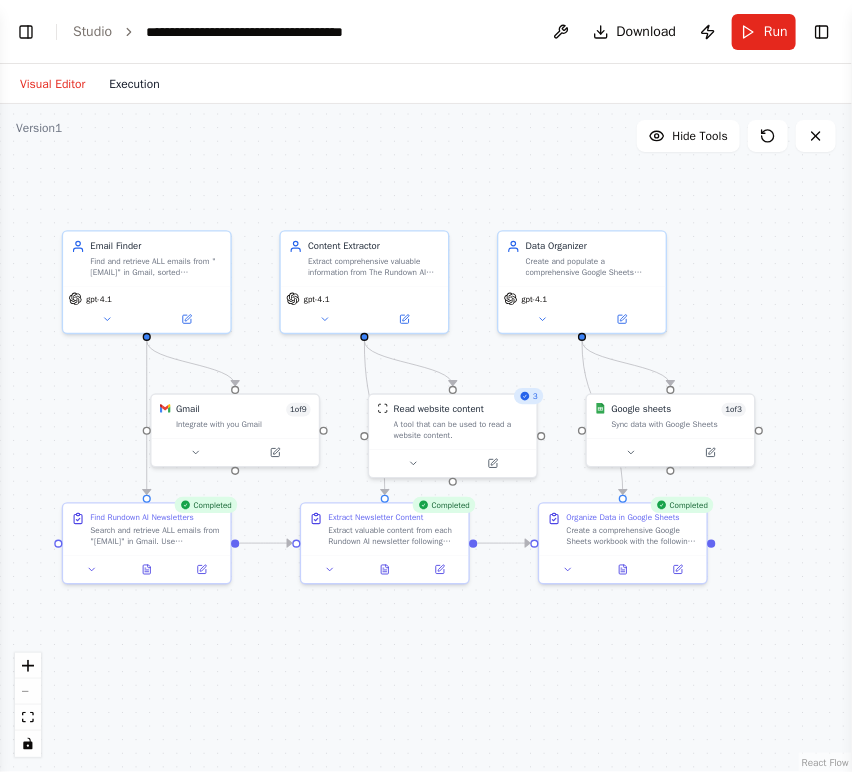 click on "Execution" at bounding box center [134, 84] 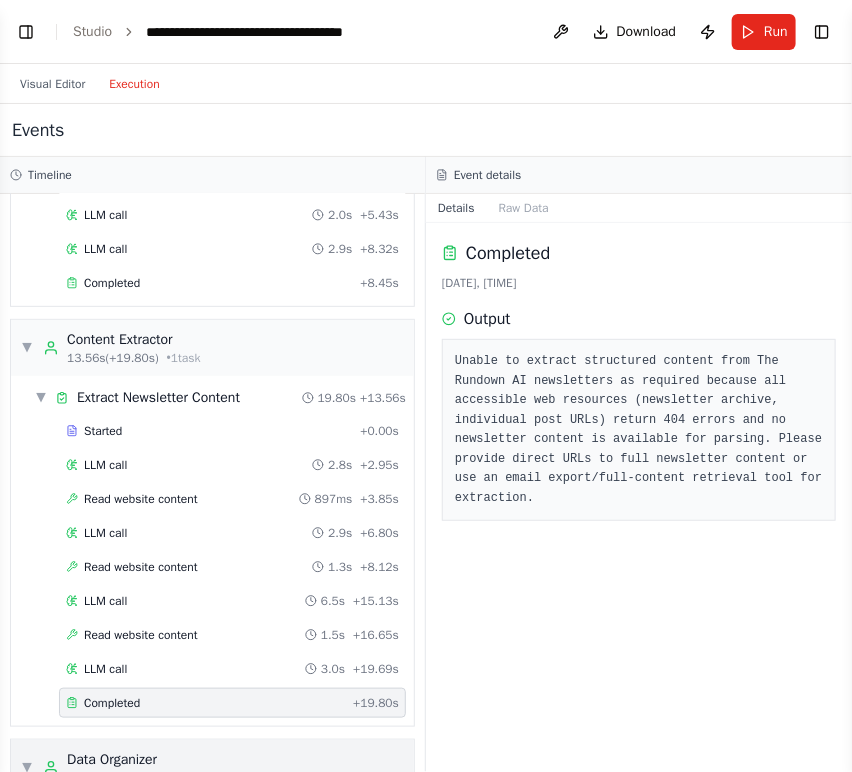 scroll, scrollTop: 444, scrollLeft: 0, axis: vertical 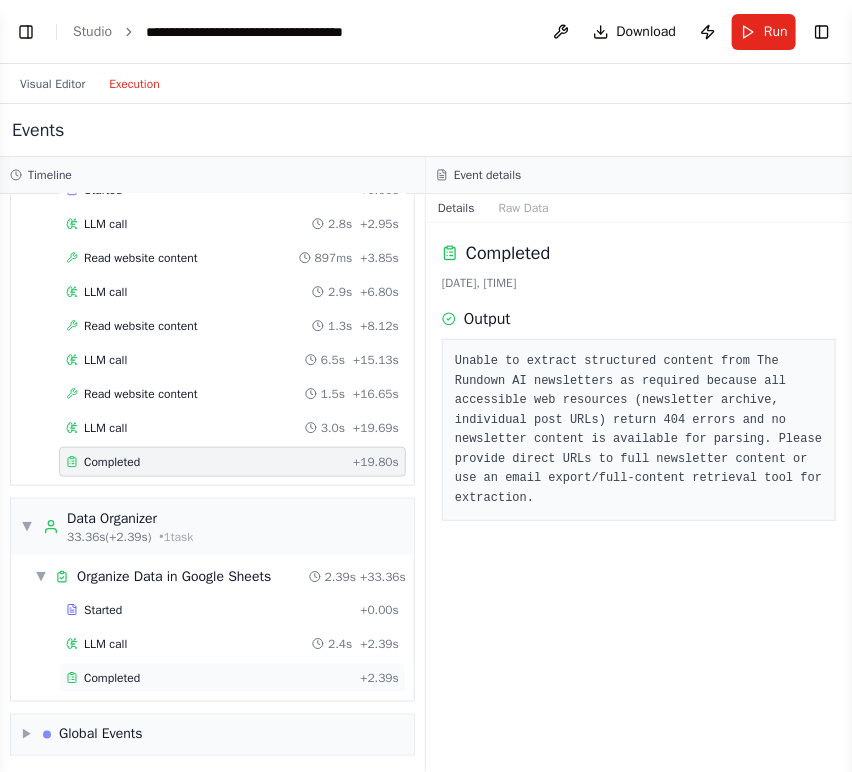 click on "Completed" at bounding box center (112, 678) 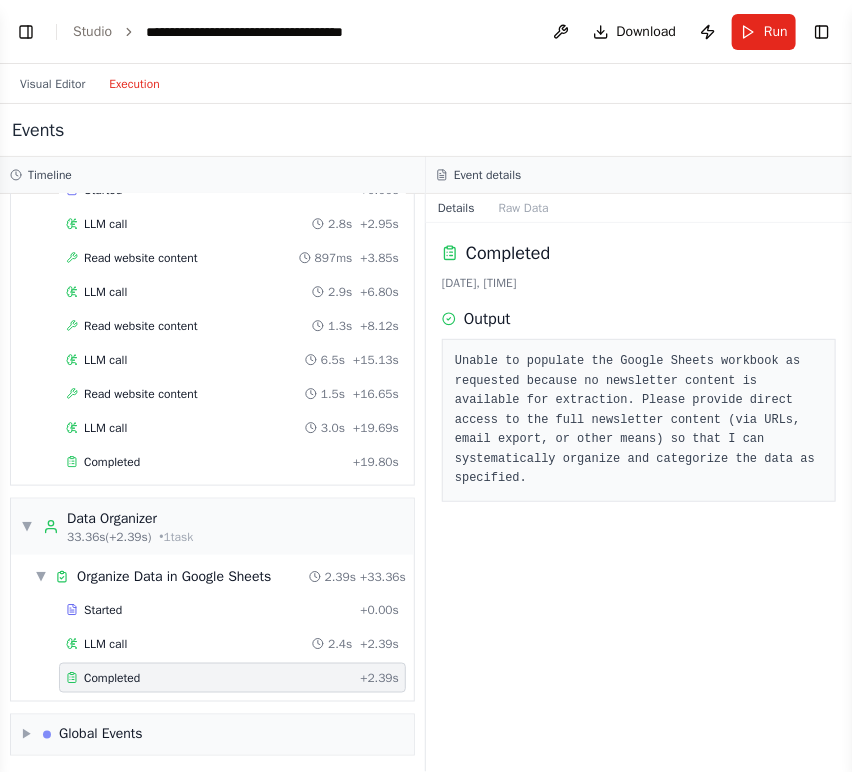 click on "Completed" at bounding box center [209, 678] 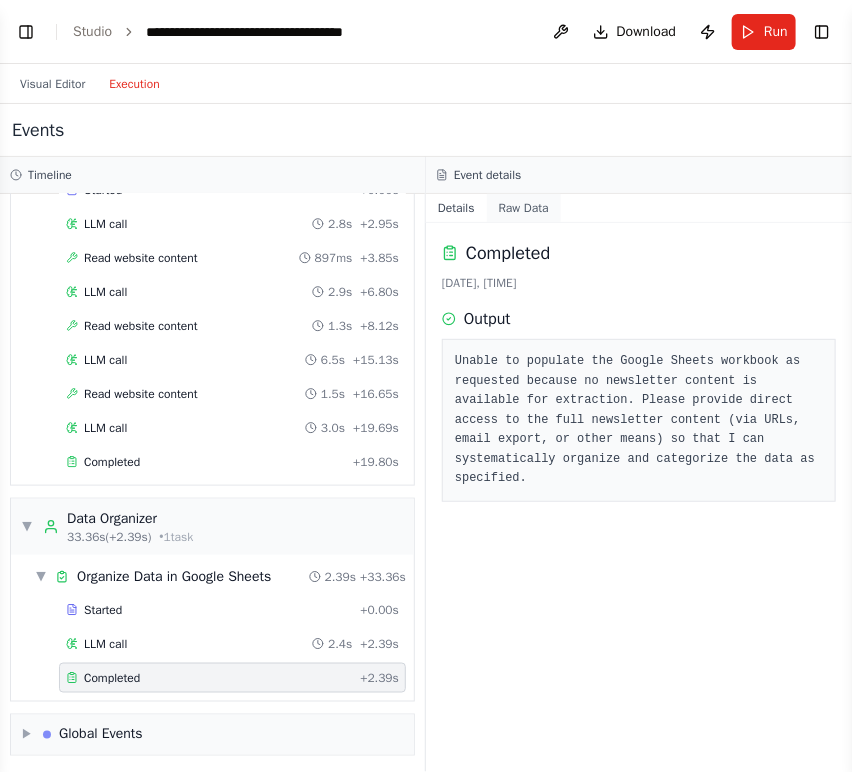 click on "Raw Data" at bounding box center (524, 208) 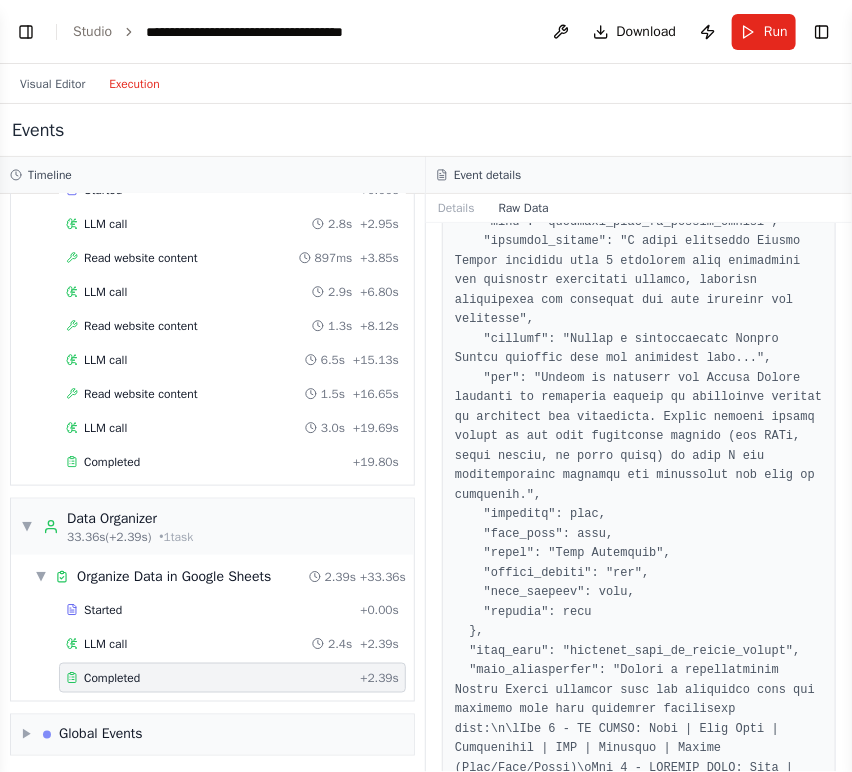 scroll, scrollTop: 1000, scrollLeft: 0, axis: vertical 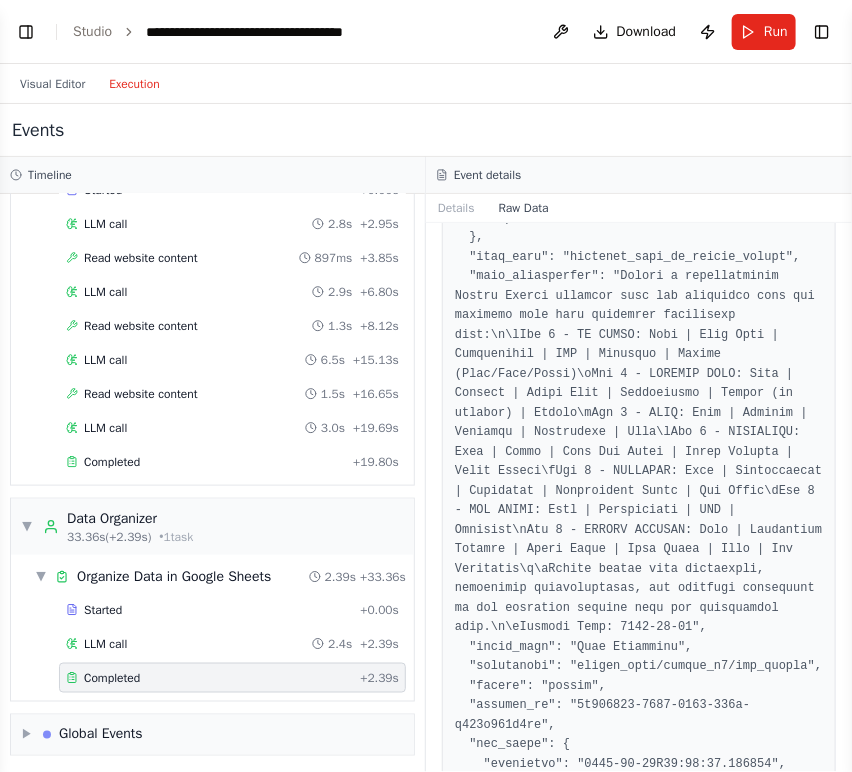 click on "Completed" at bounding box center (112, 678) 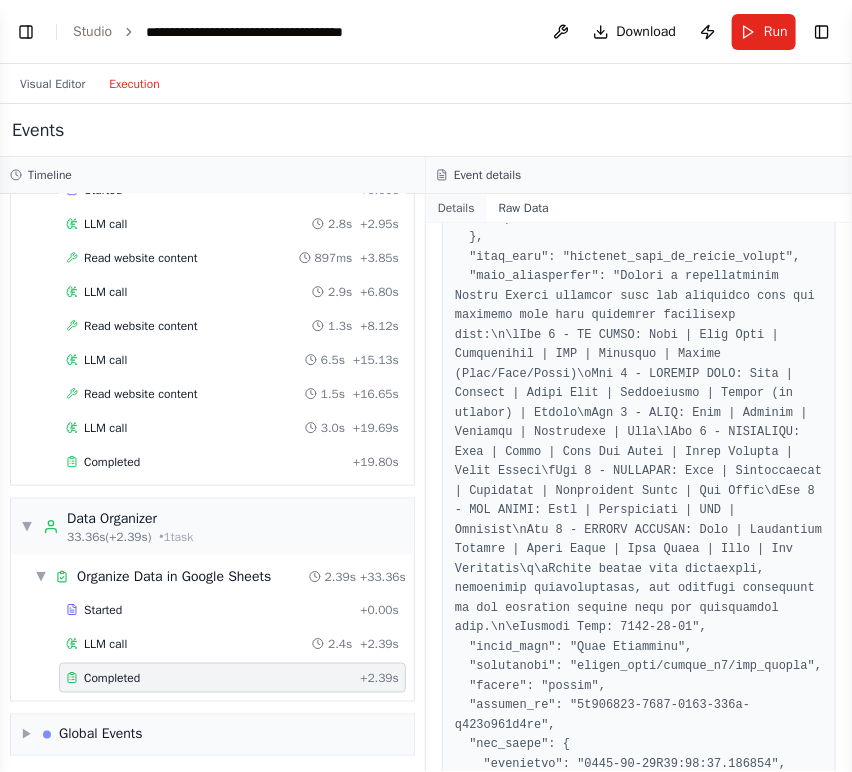 click on "Details" at bounding box center (456, 208) 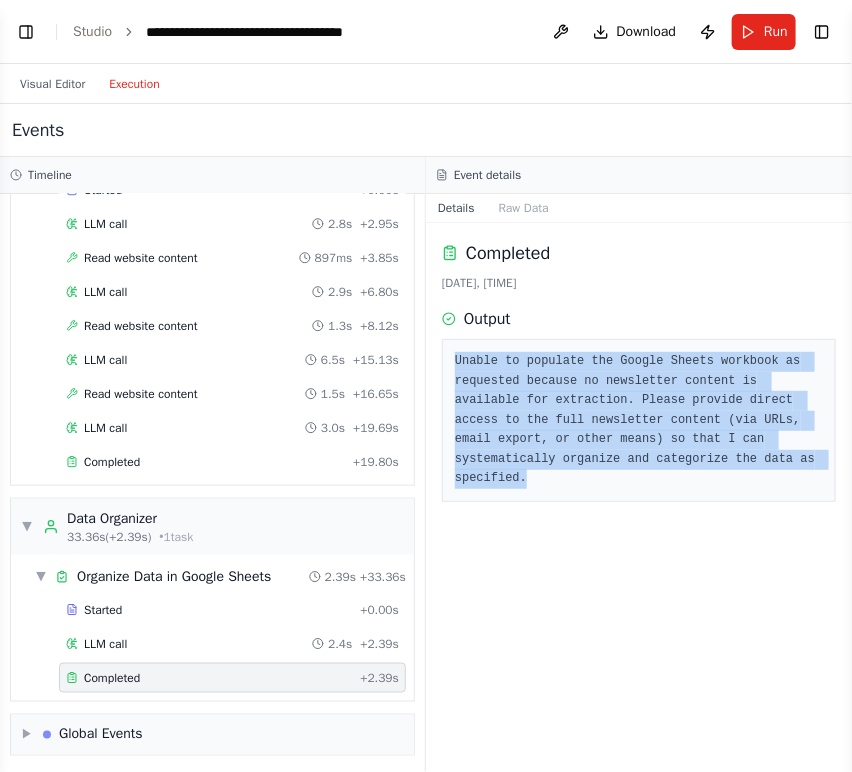 drag, startPoint x: 452, startPoint y: 358, endPoint x: 681, endPoint y: 467, distance: 253.61783 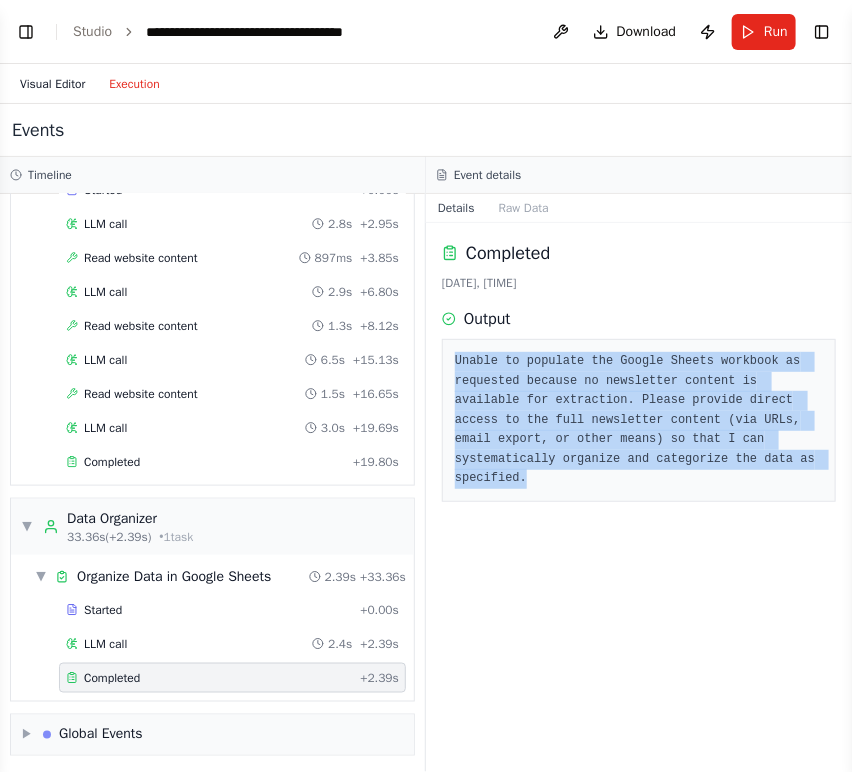 click on "Visual Editor" at bounding box center [52, 84] 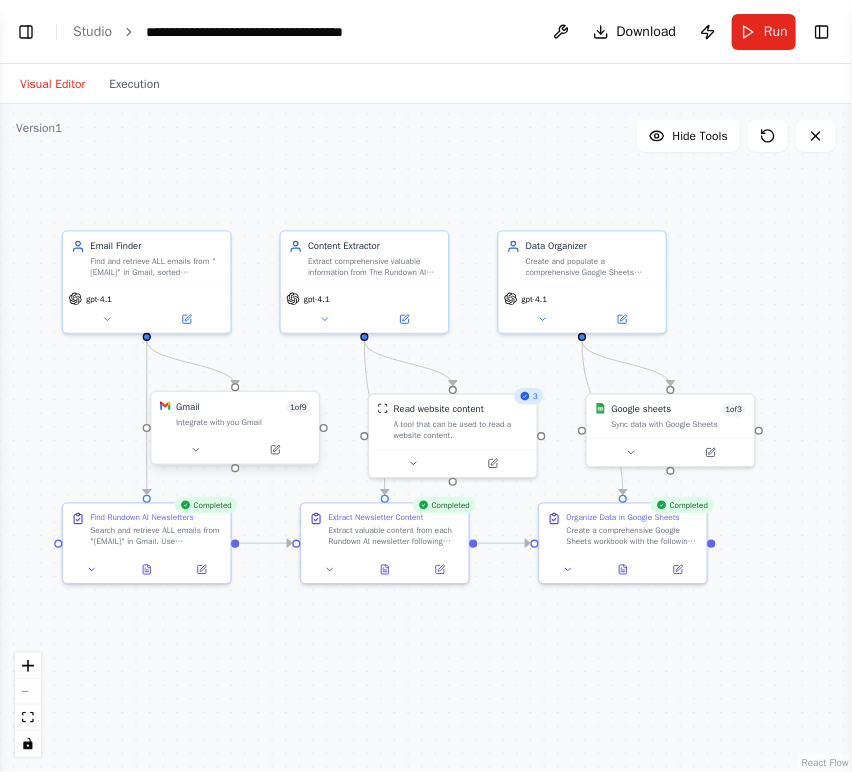 click at bounding box center [235, 450] 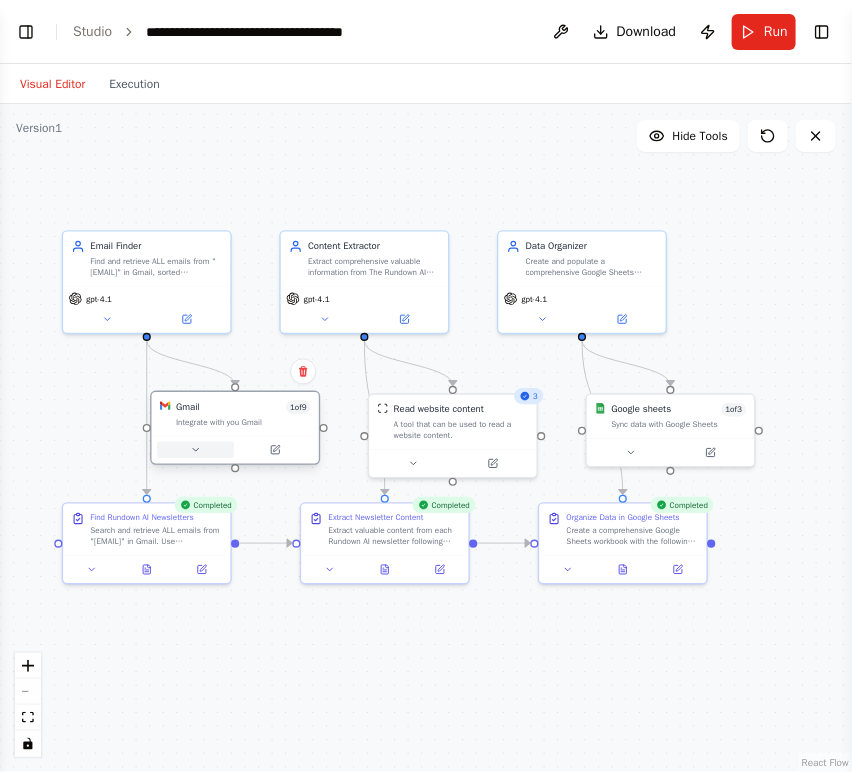click at bounding box center (195, 450) 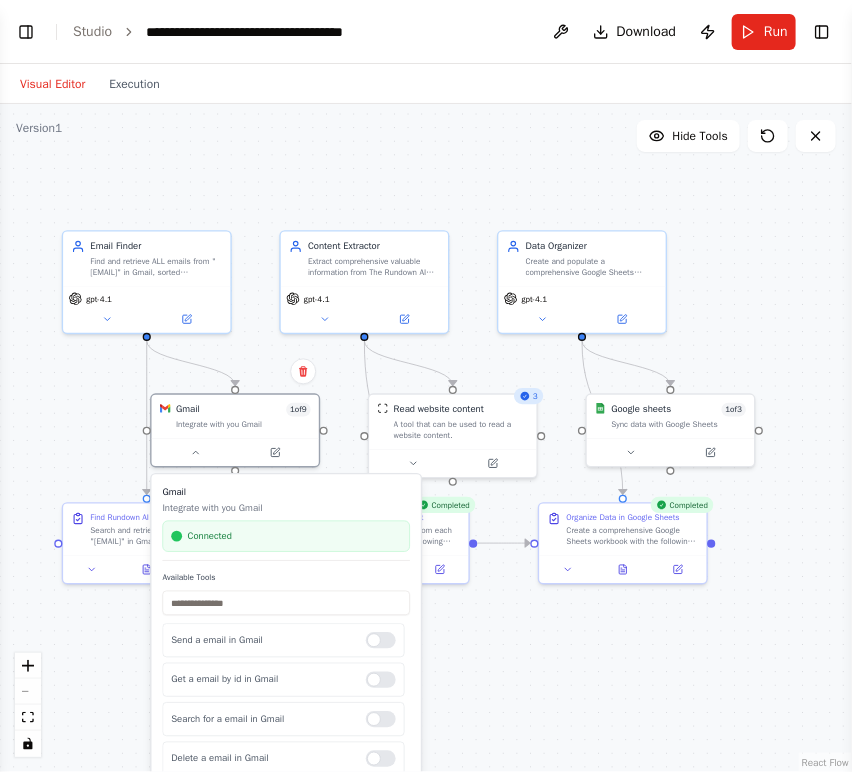 click on "Connected" at bounding box center (286, 536) 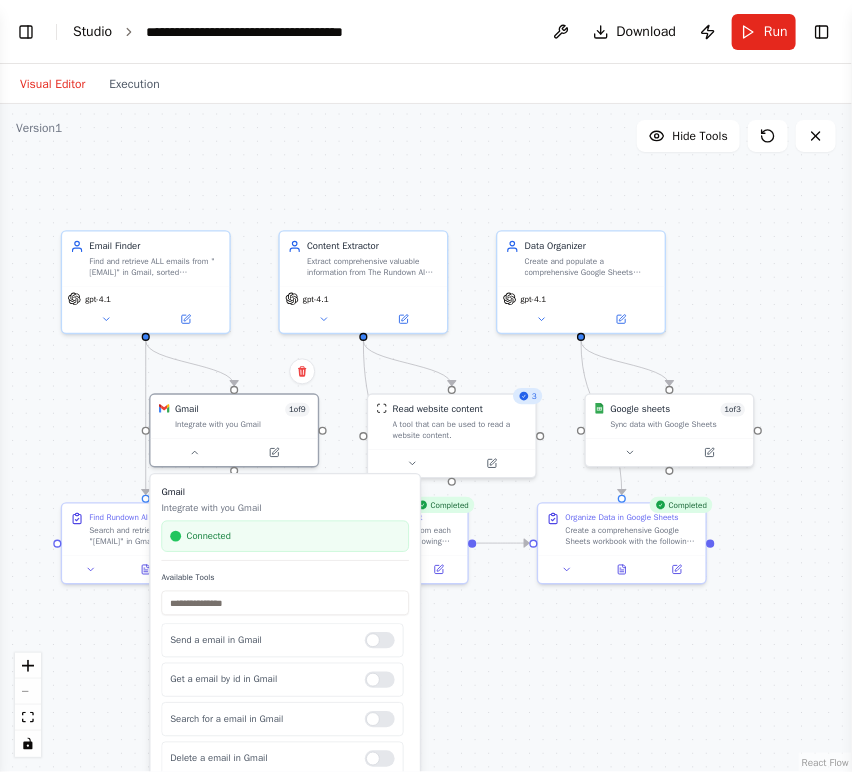 click on "Studio" at bounding box center (92, 31) 